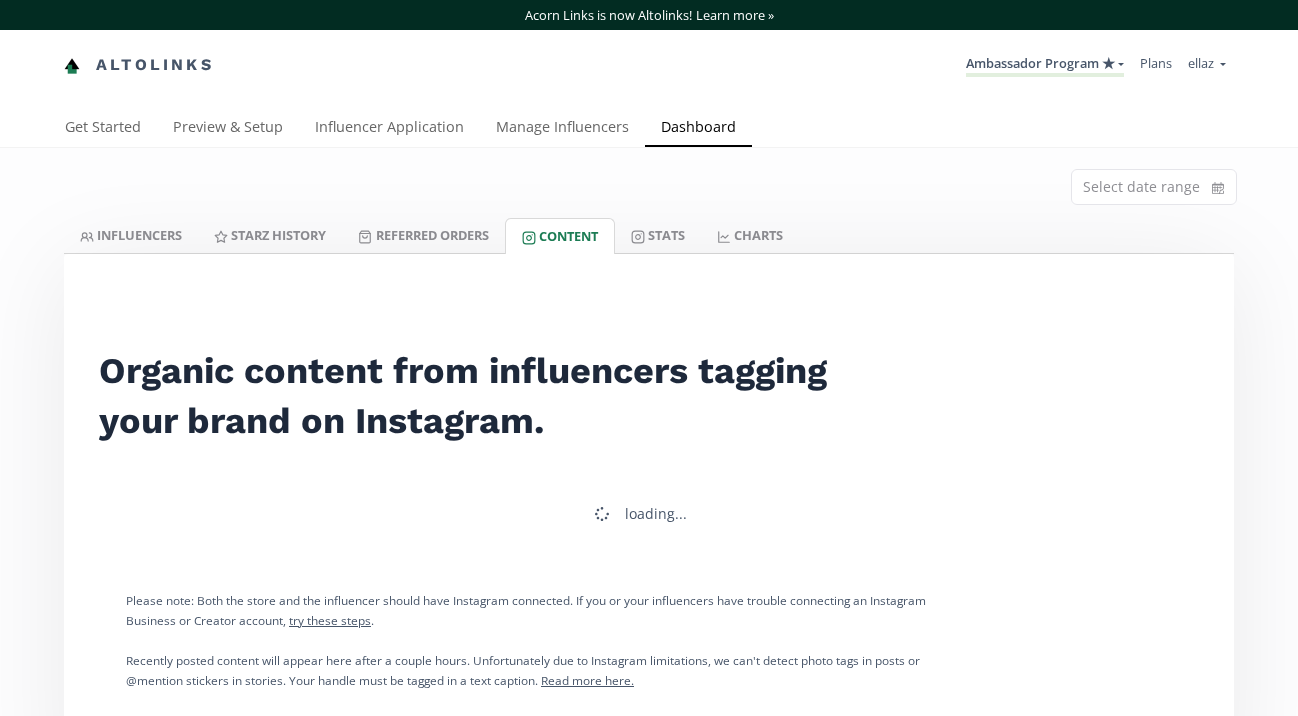 scroll, scrollTop: 0, scrollLeft: 0, axis: both 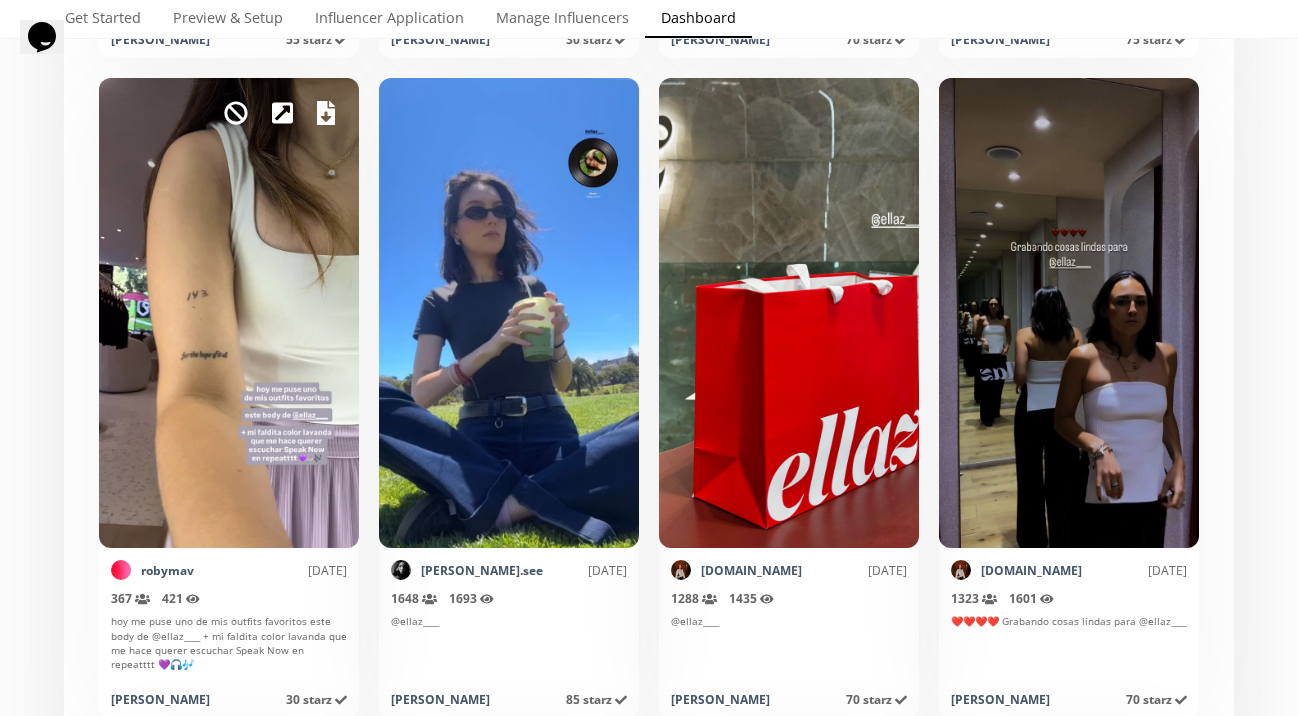 click on "Mark as invalid so that no points awarded." at bounding box center [229, 313] 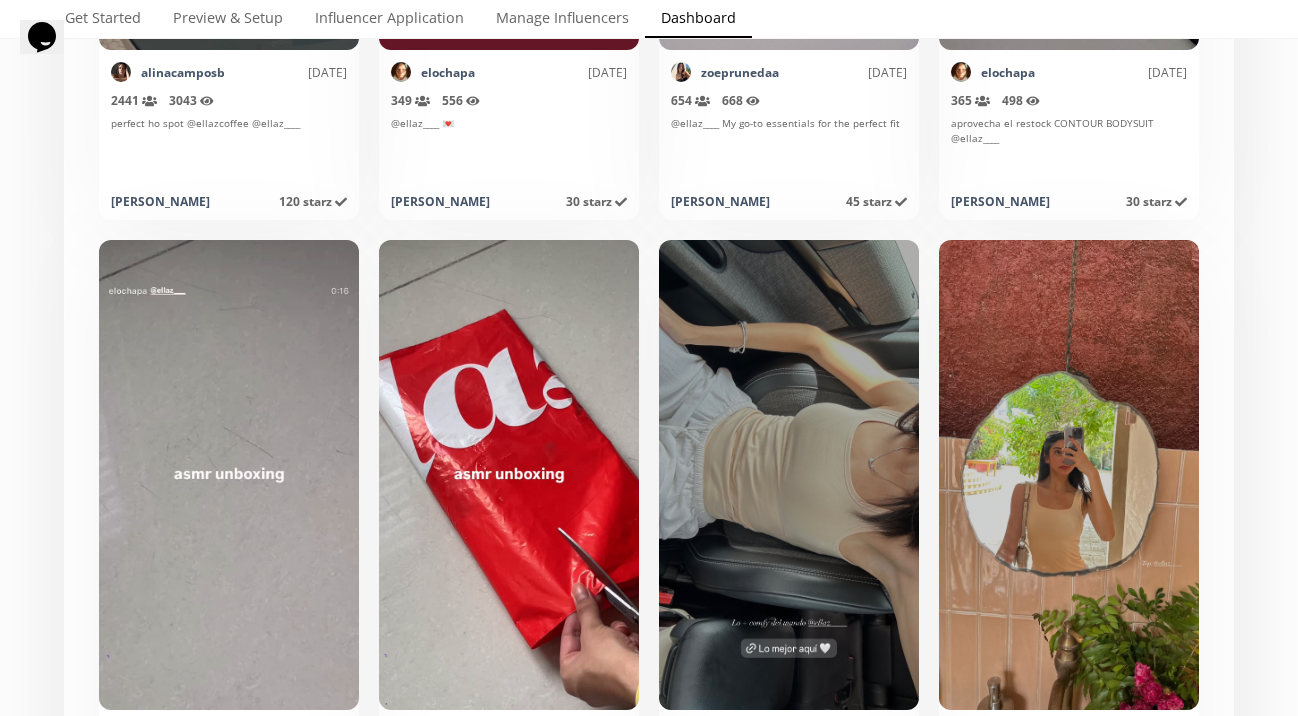 scroll, scrollTop: 6357, scrollLeft: 0, axis: vertical 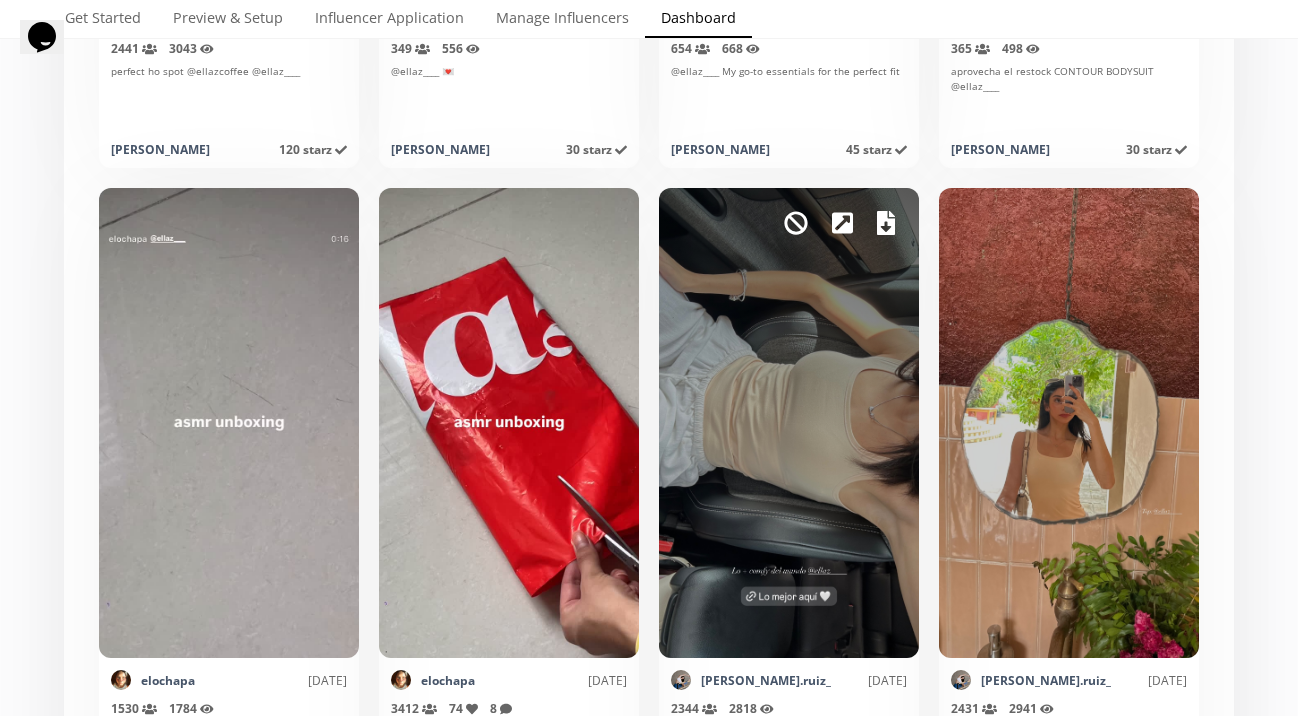 click 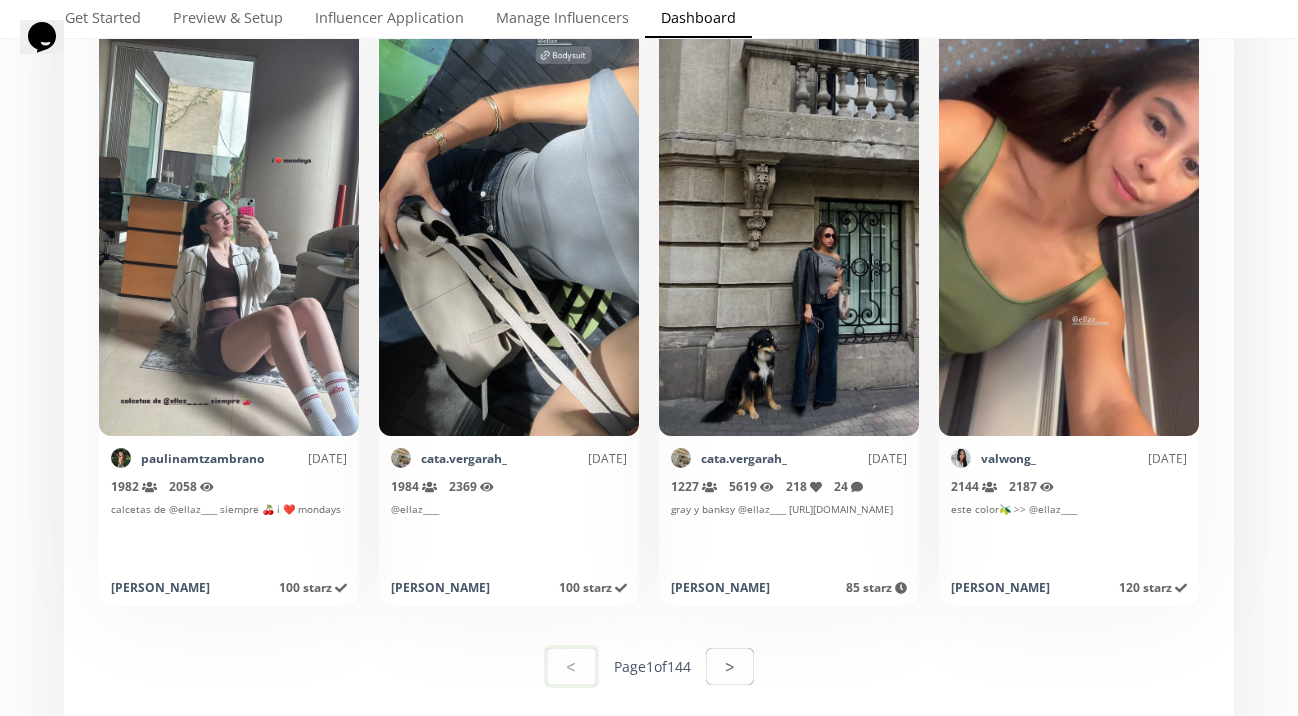 scroll, scrollTop: 9901, scrollLeft: 0, axis: vertical 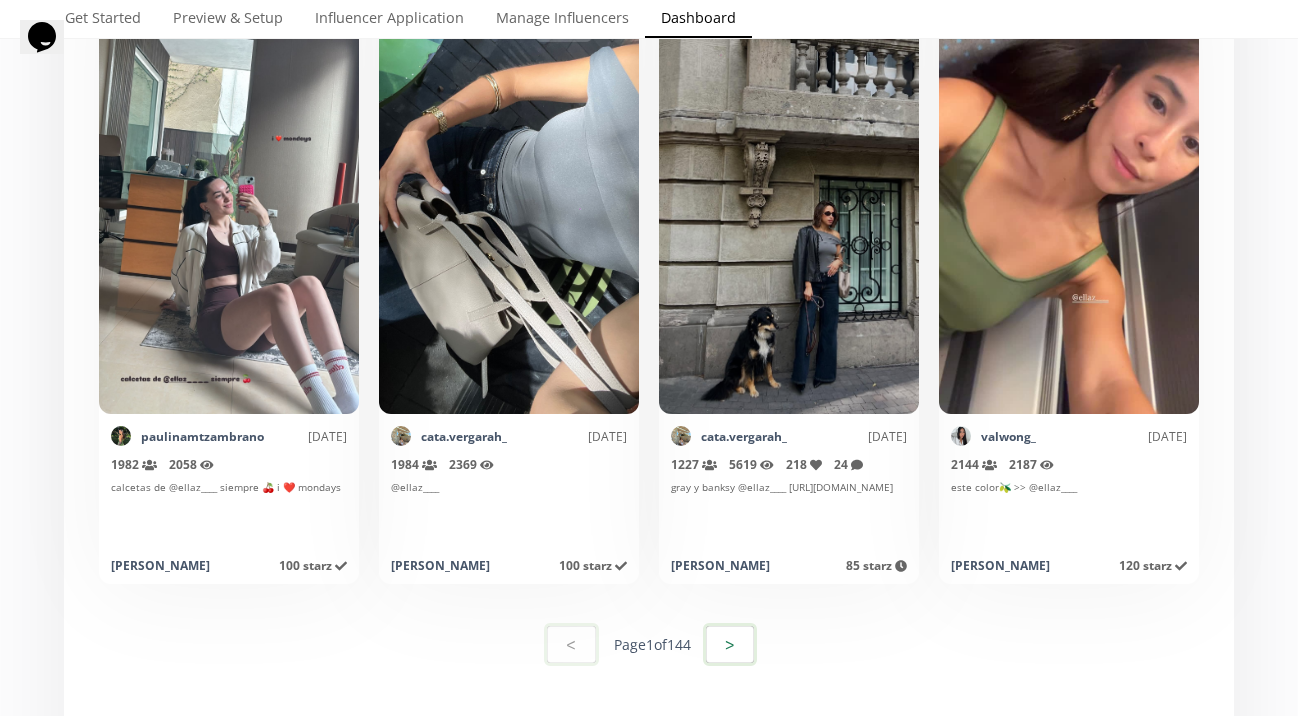 click on ">" at bounding box center [730, 644] 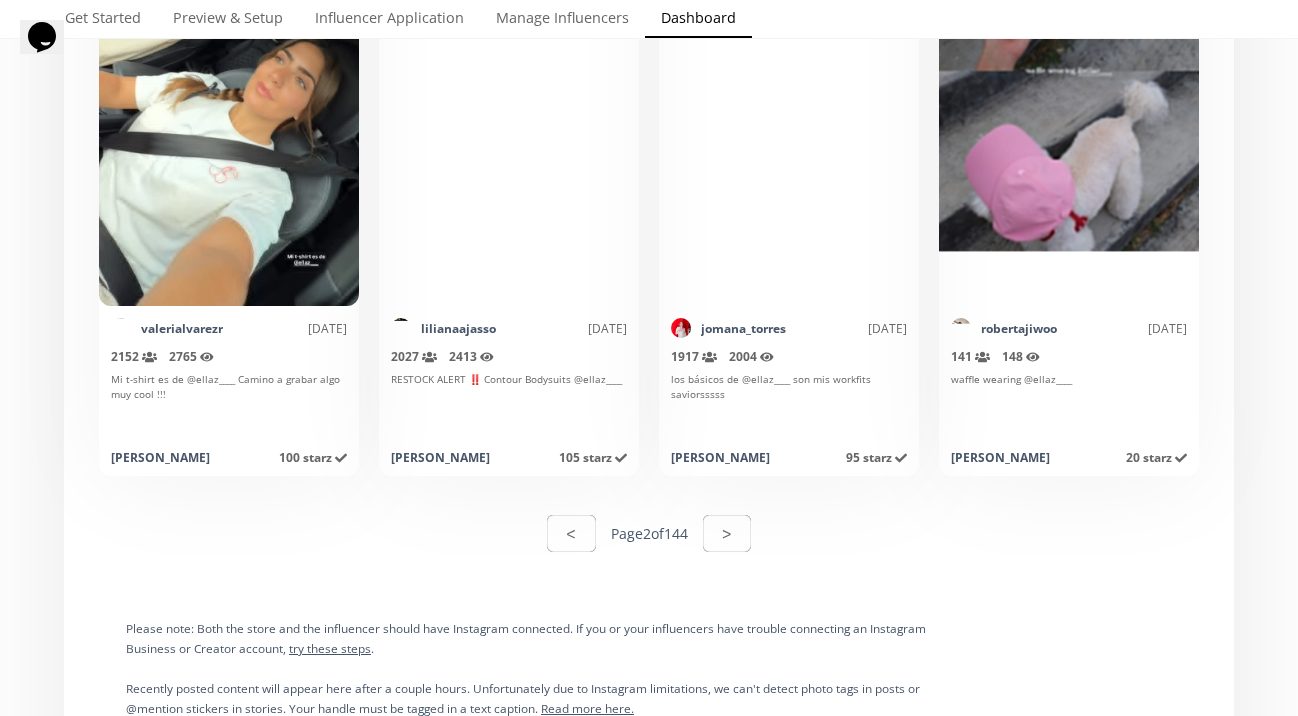 scroll, scrollTop: 10246, scrollLeft: 0, axis: vertical 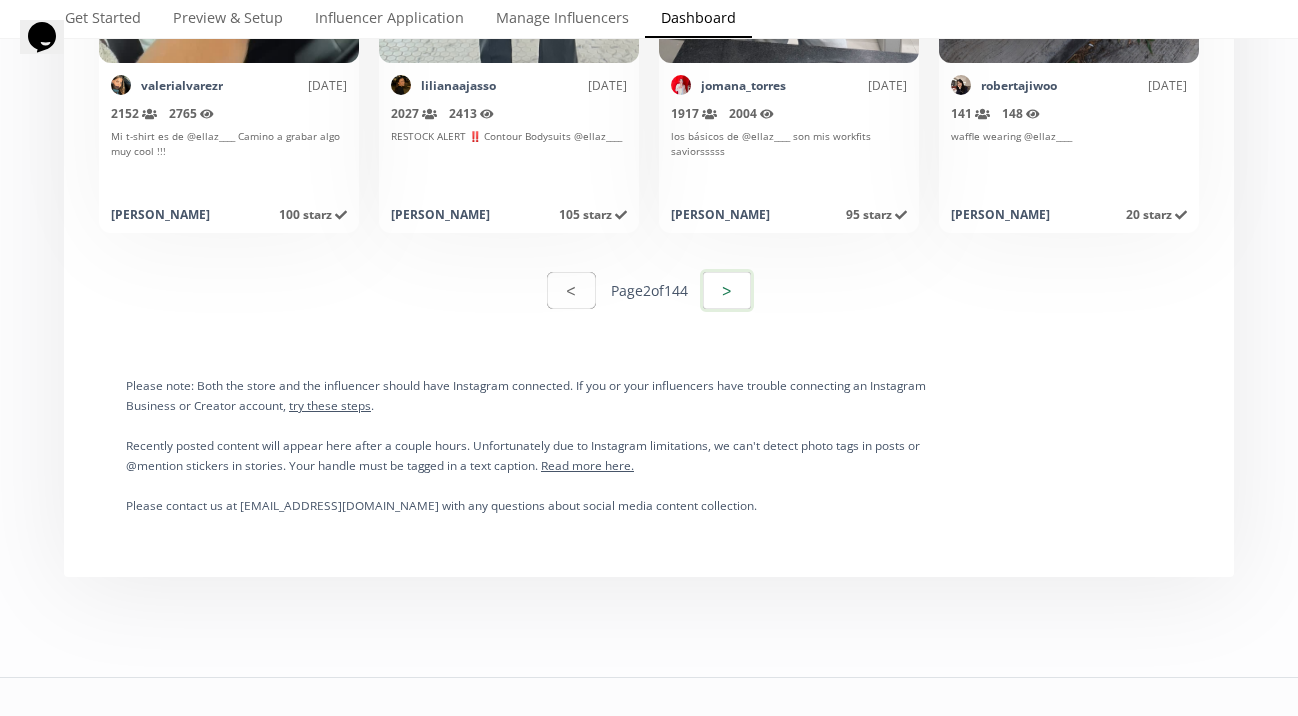 click on ">" at bounding box center [727, 290] 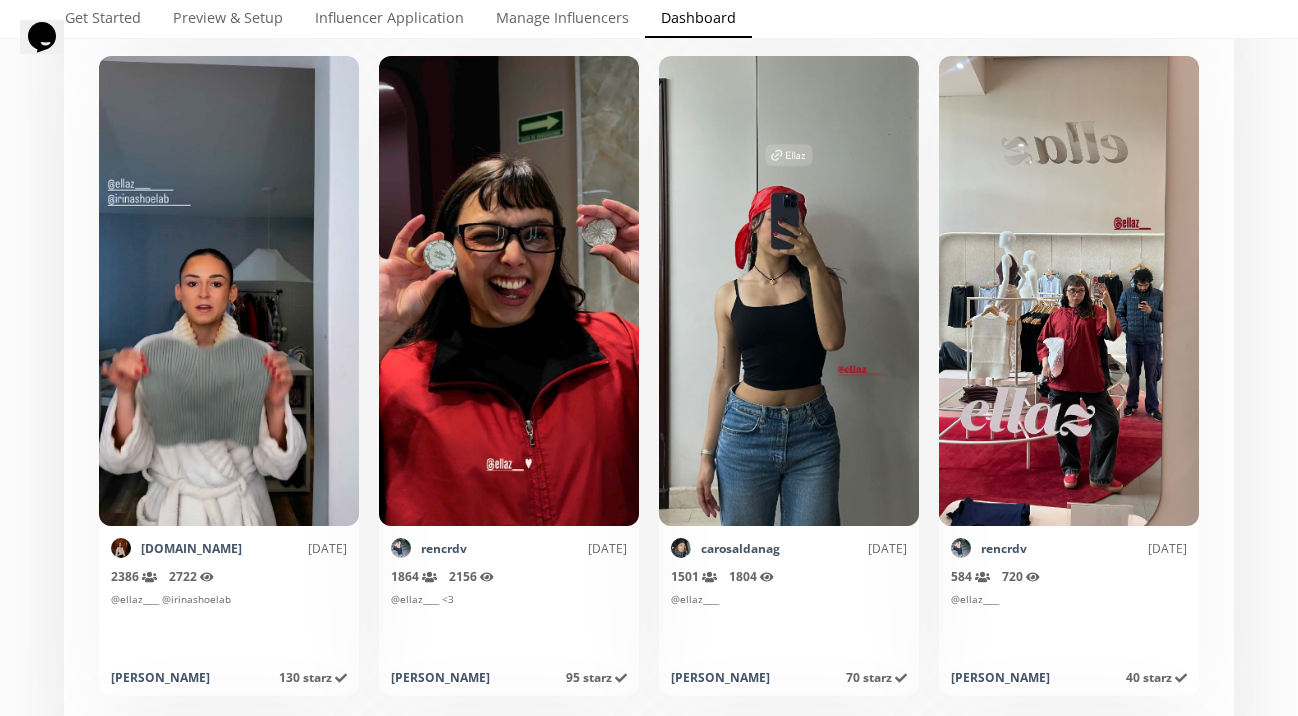 scroll, scrollTop: 5825, scrollLeft: 0, axis: vertical 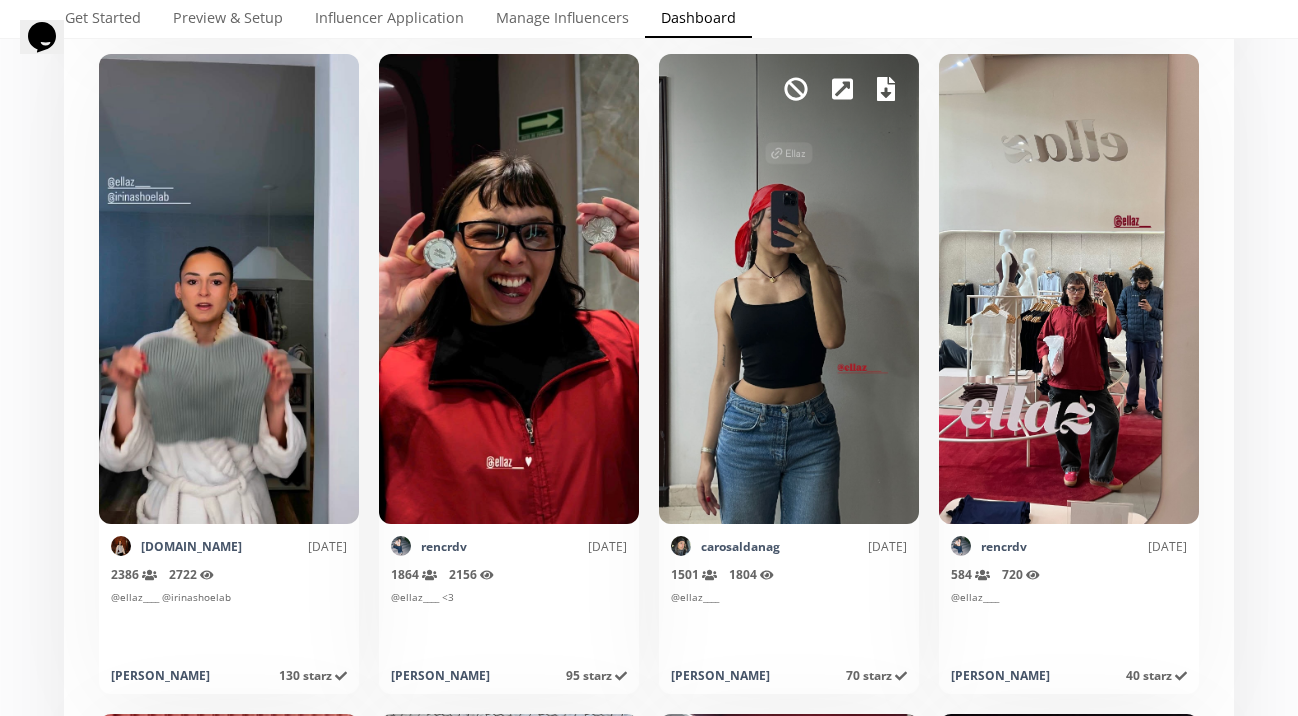 click 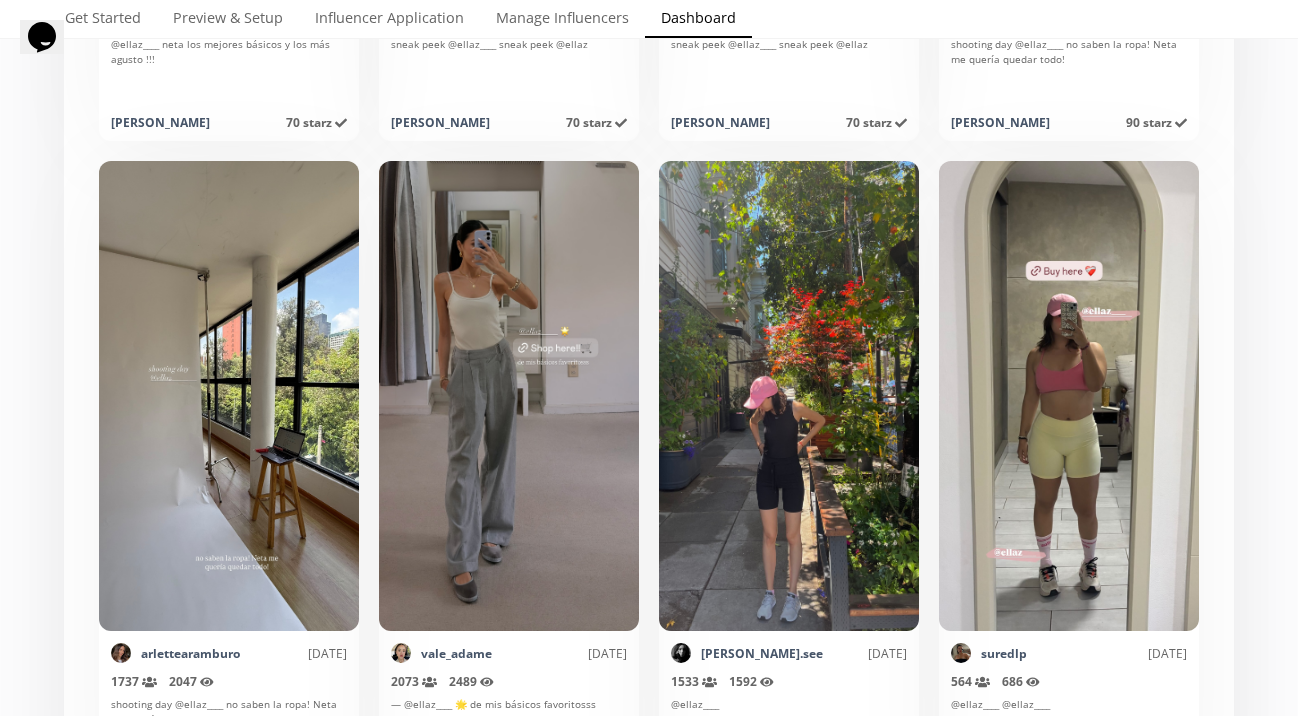 scroll, scrollTop: 9679, scrollLeft: 0, axis: vertical 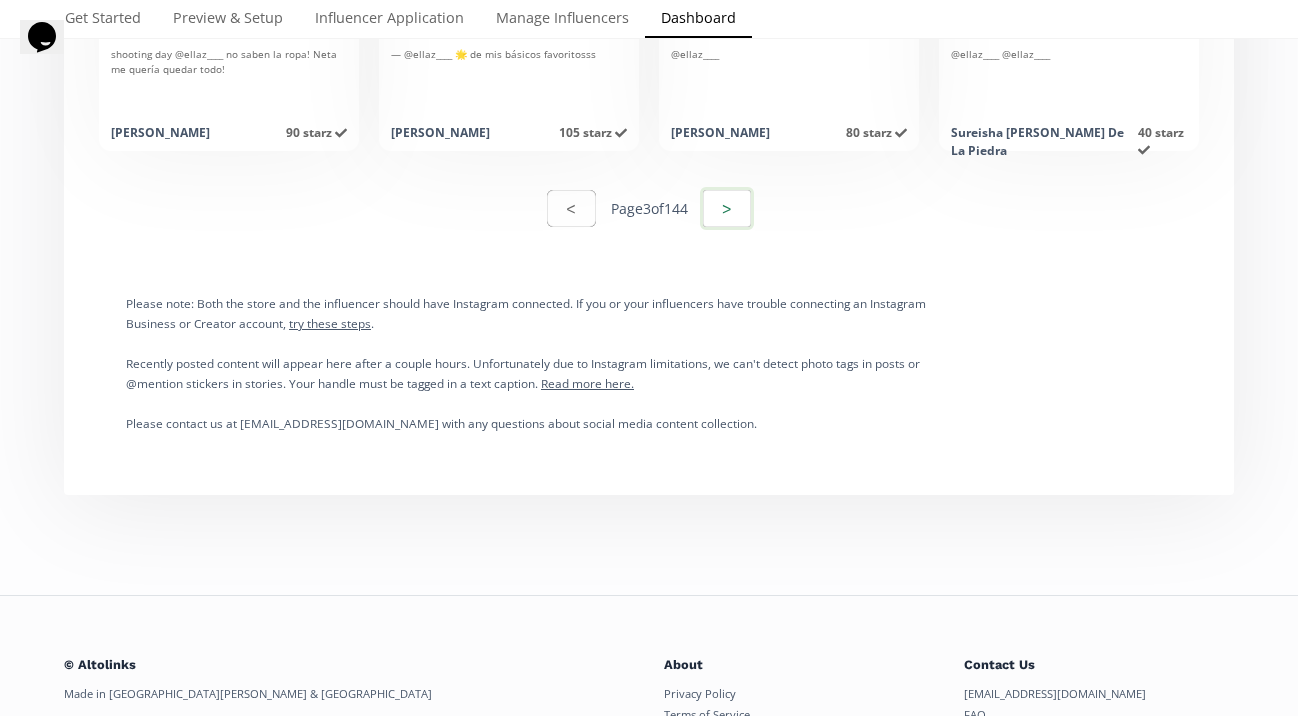 click on ">" at bounding box center (727, 208) 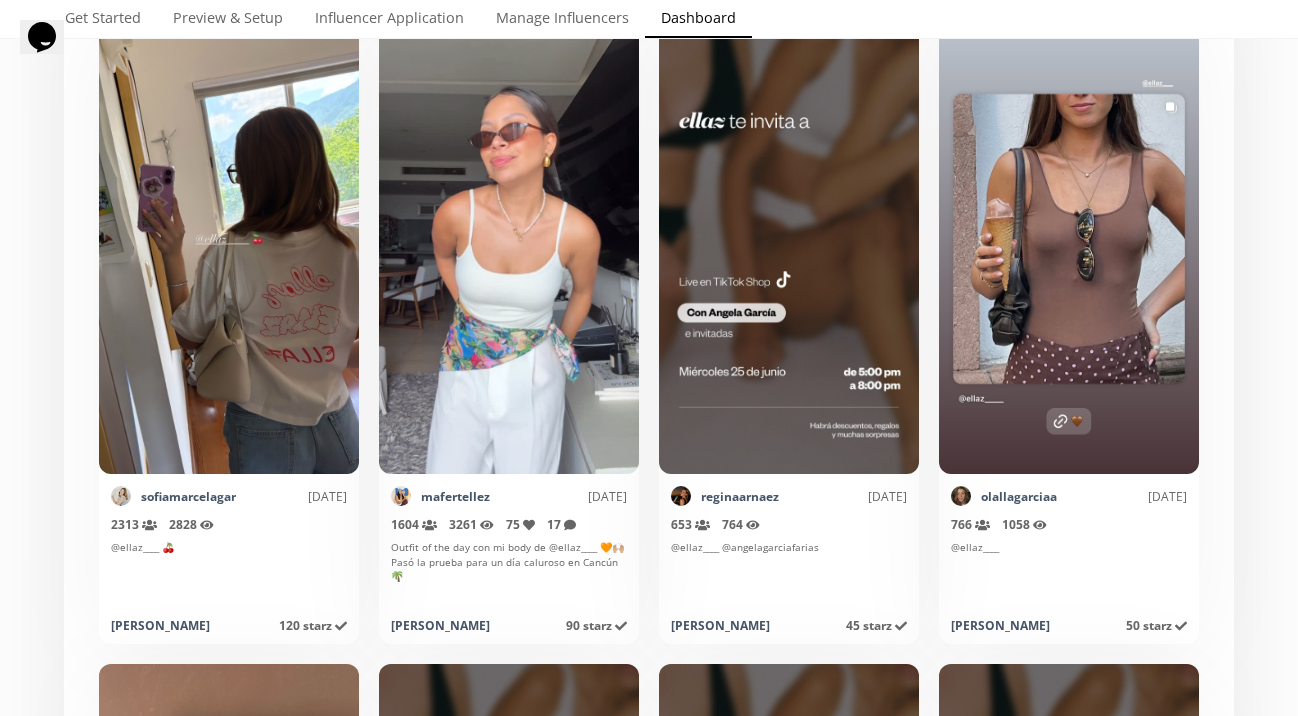 scroll, scrollTop: 4567, scrollLeft: 0, axis: vertical 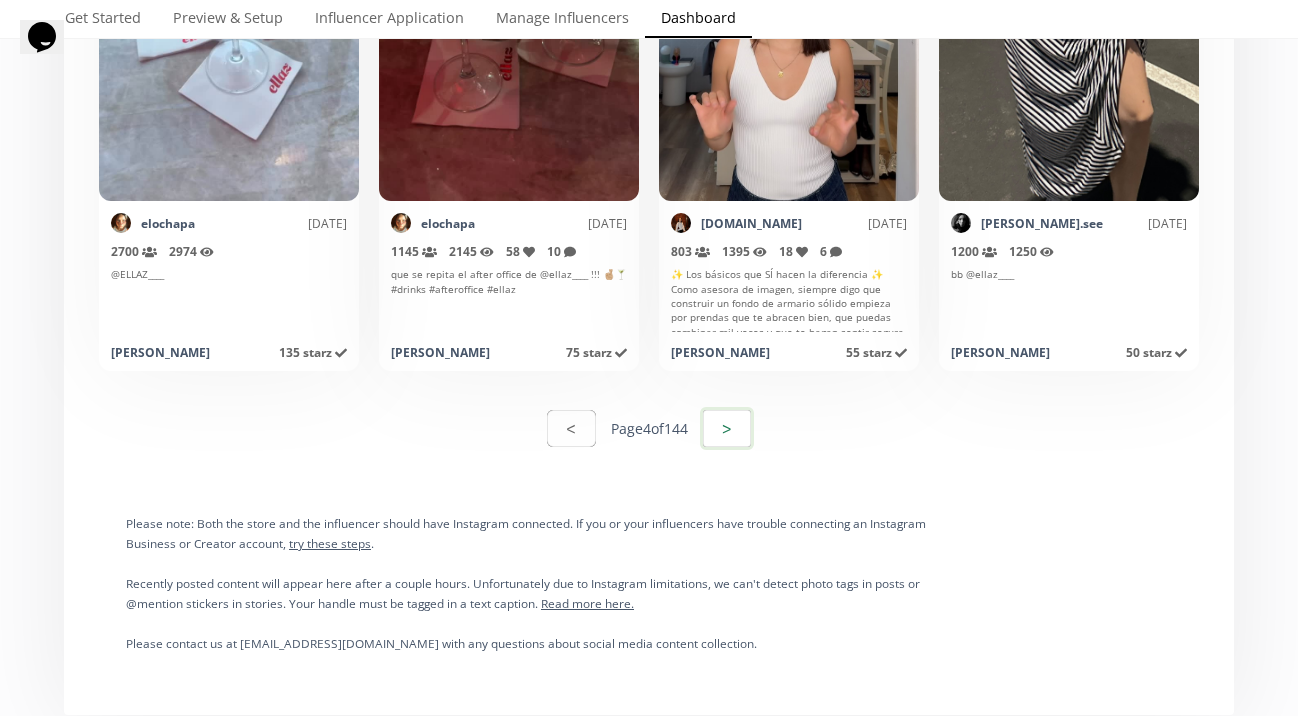 click on ">" at bounding box center [727, 428] 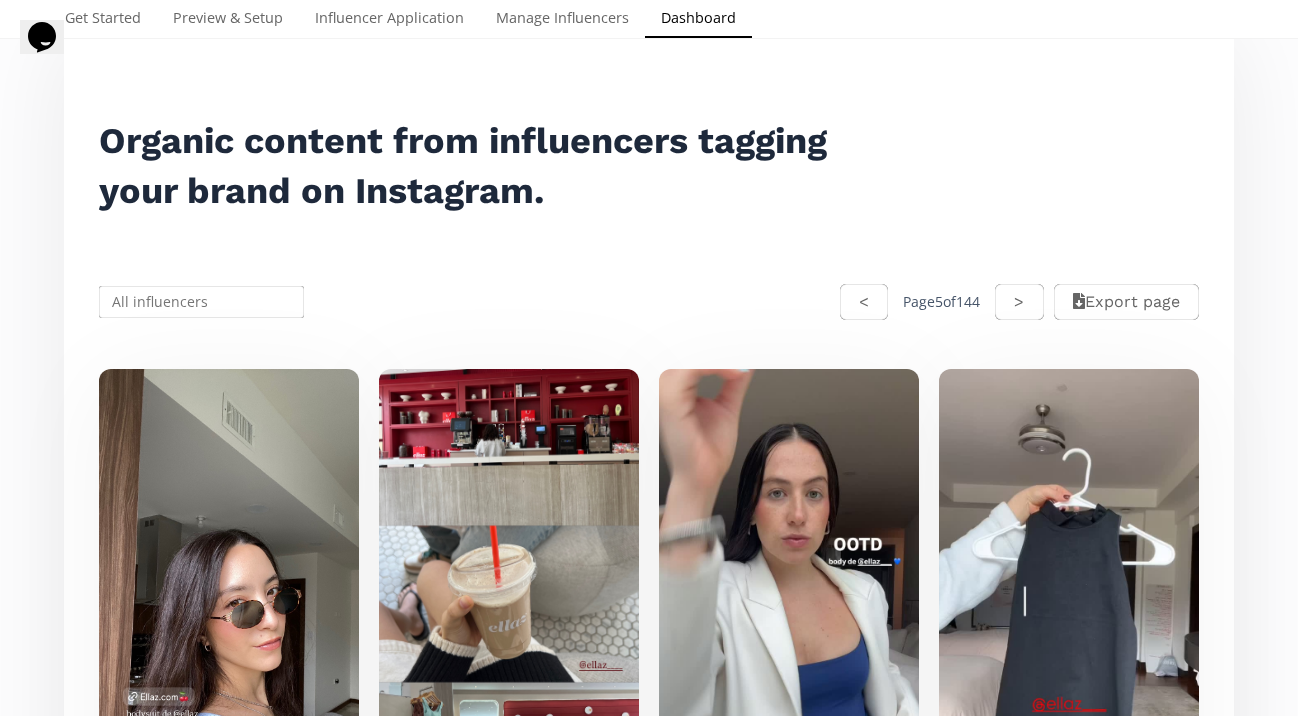 scroll, scrollTop: 227, scrollLeft: 0, axis: vertical 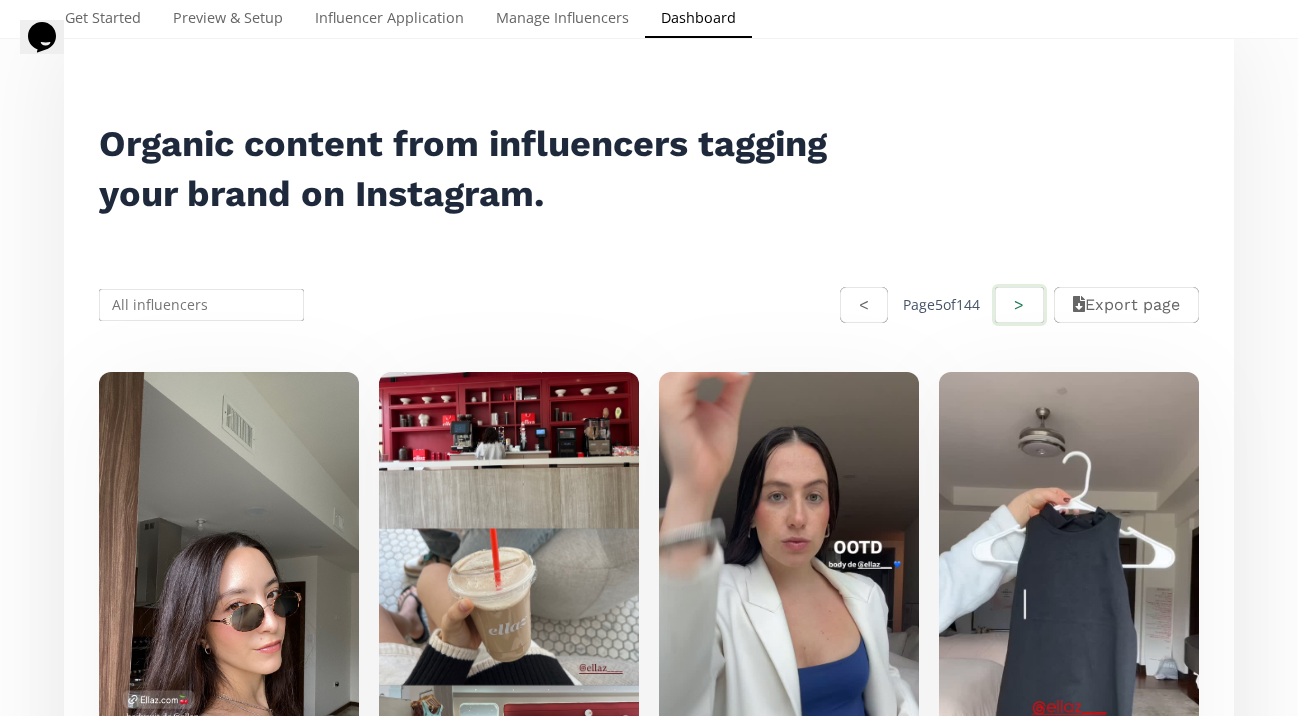 click on ">" at bounding box center (1019, 305) 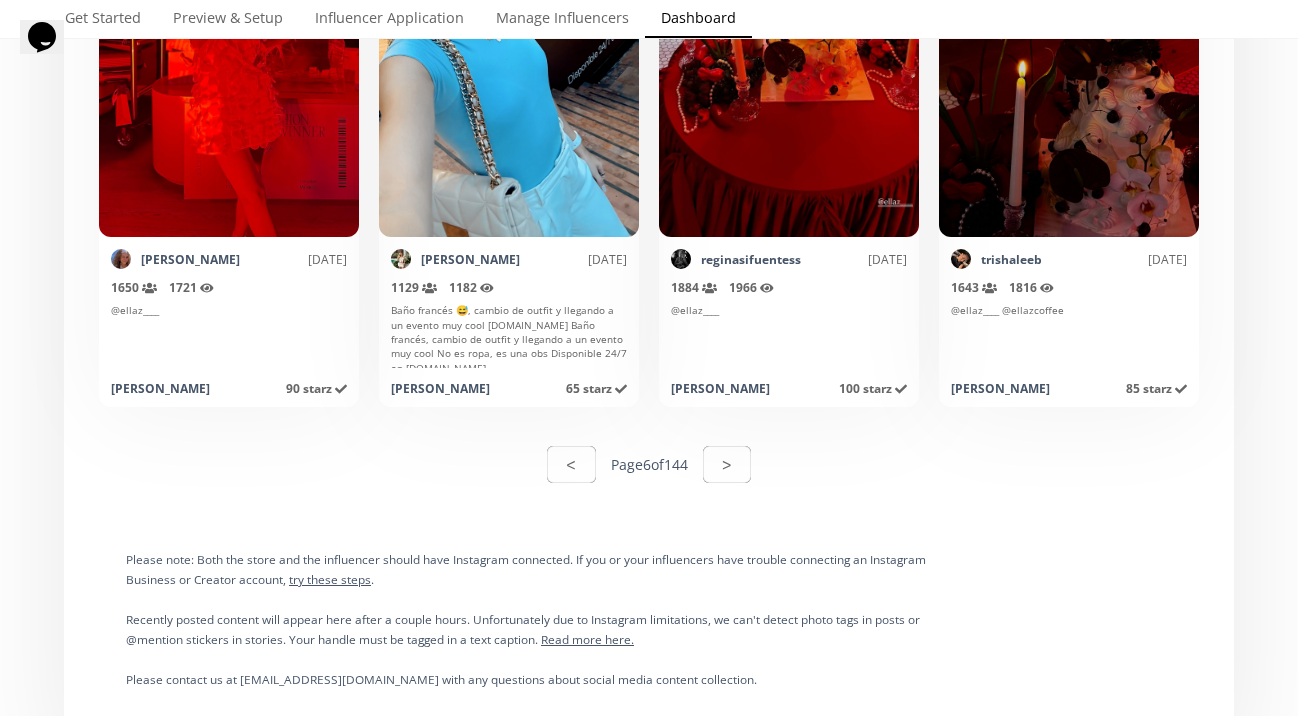 scroll, scrollTop: 10078, scrollLeft: 0, axis: vertical 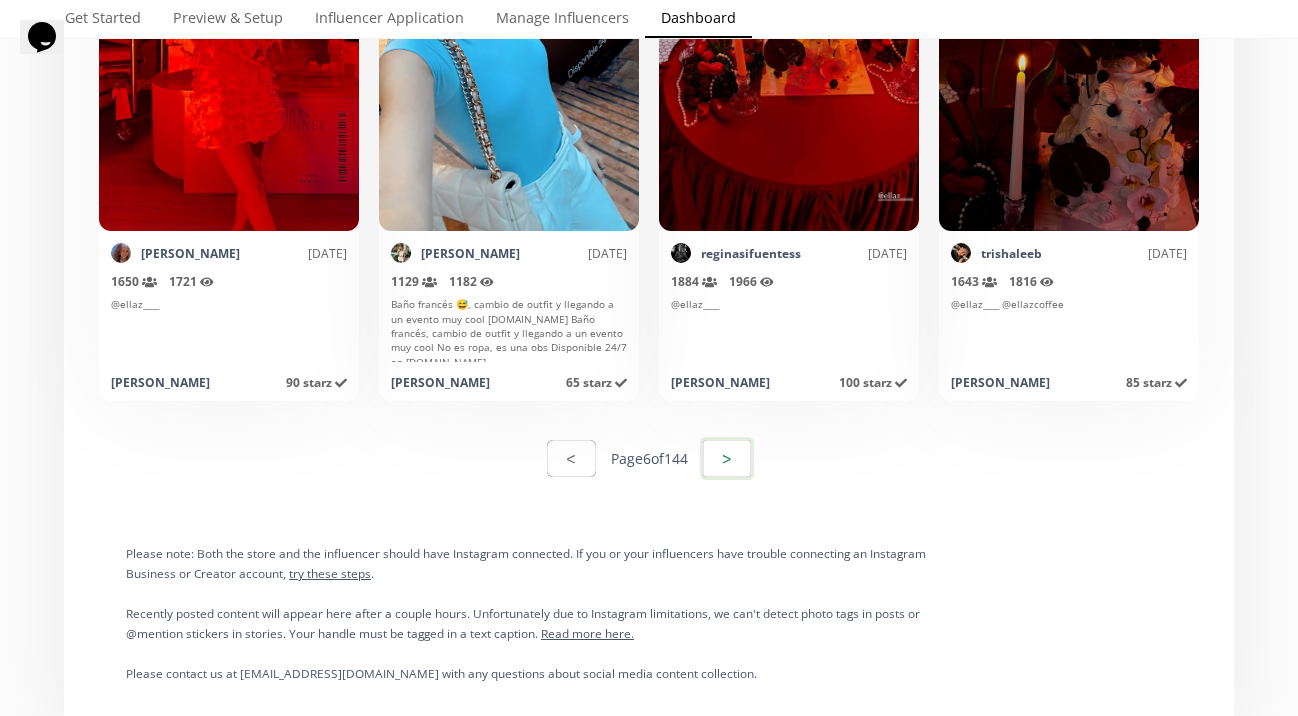click on ">" at bounding box center [727, 458] 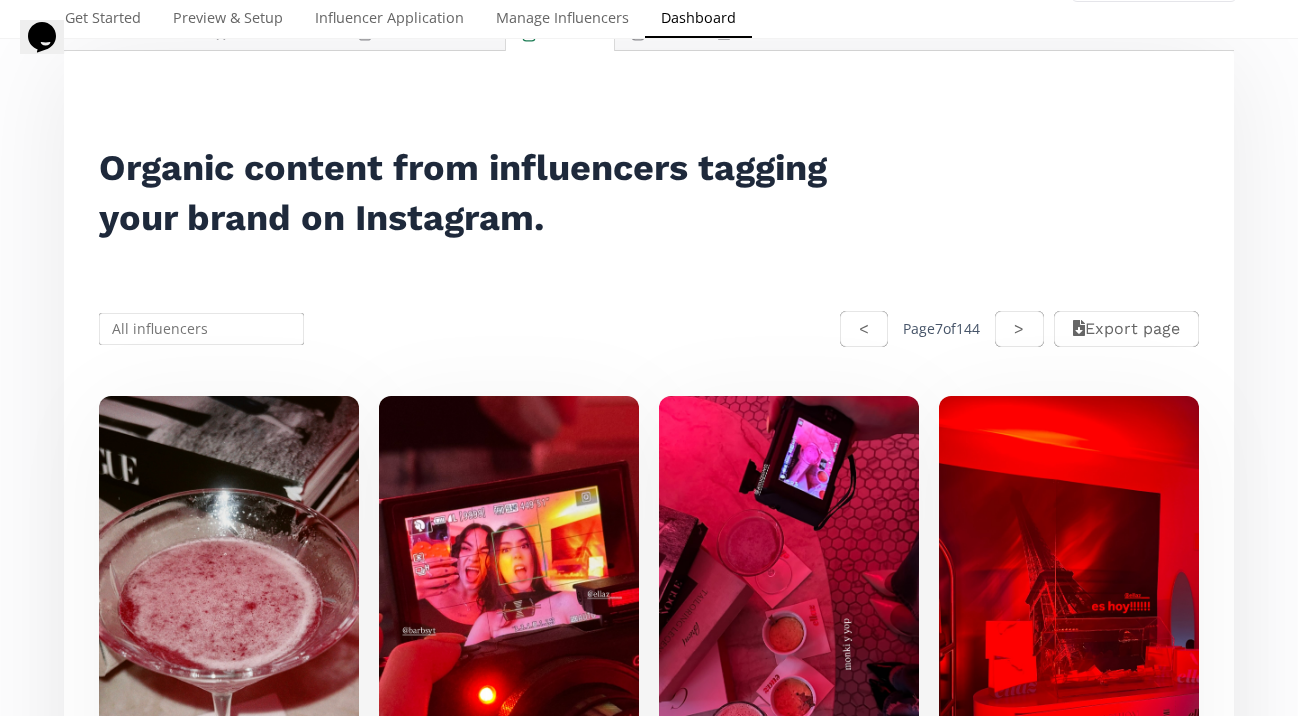 scroll, scrollTop: 140, scrollLeft: 0, axis: vertical 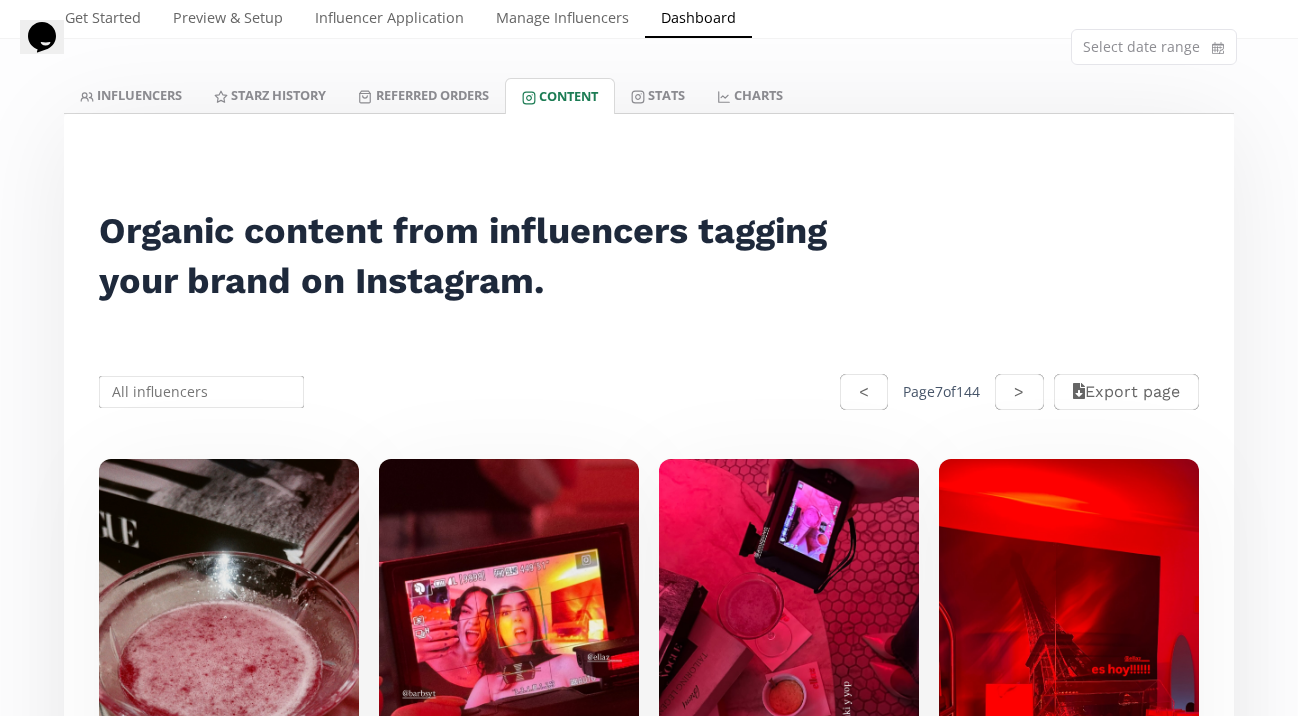 click on "< Page  7  of  144 >  Export   page" at bounding box center [649, 392] 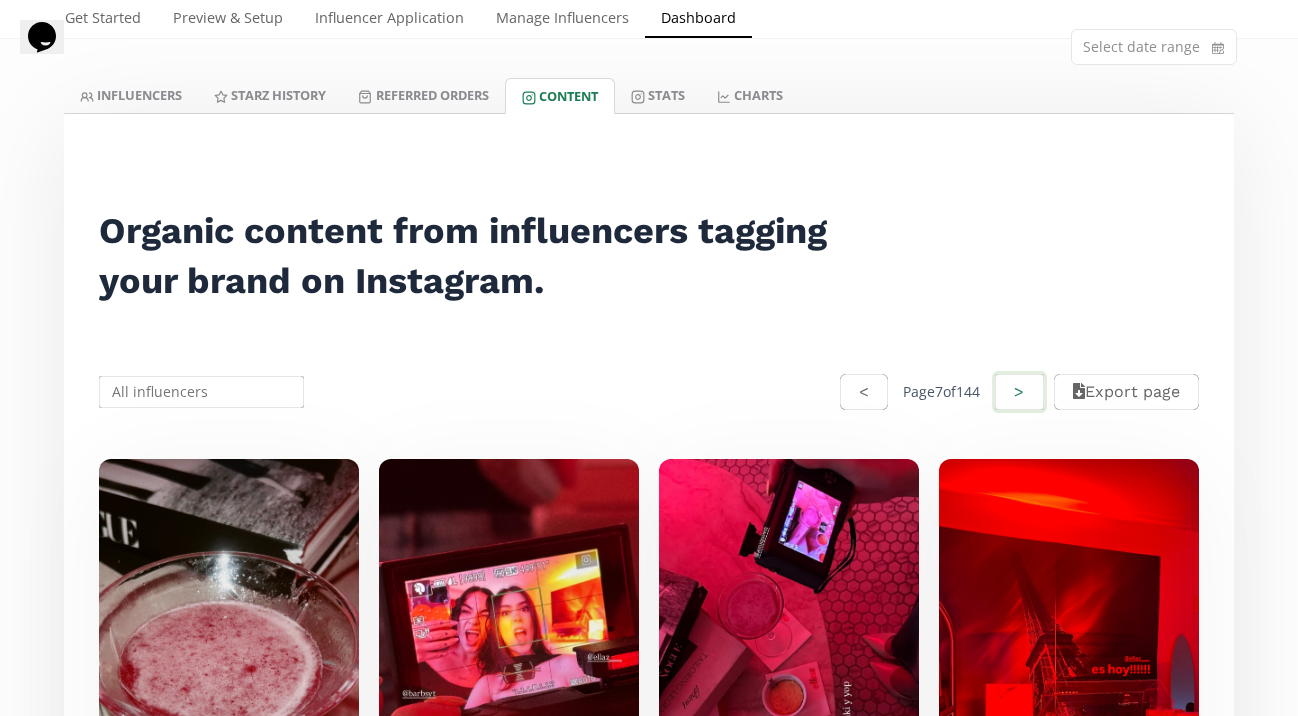 click on ">" at bounding box center (1019, 392) 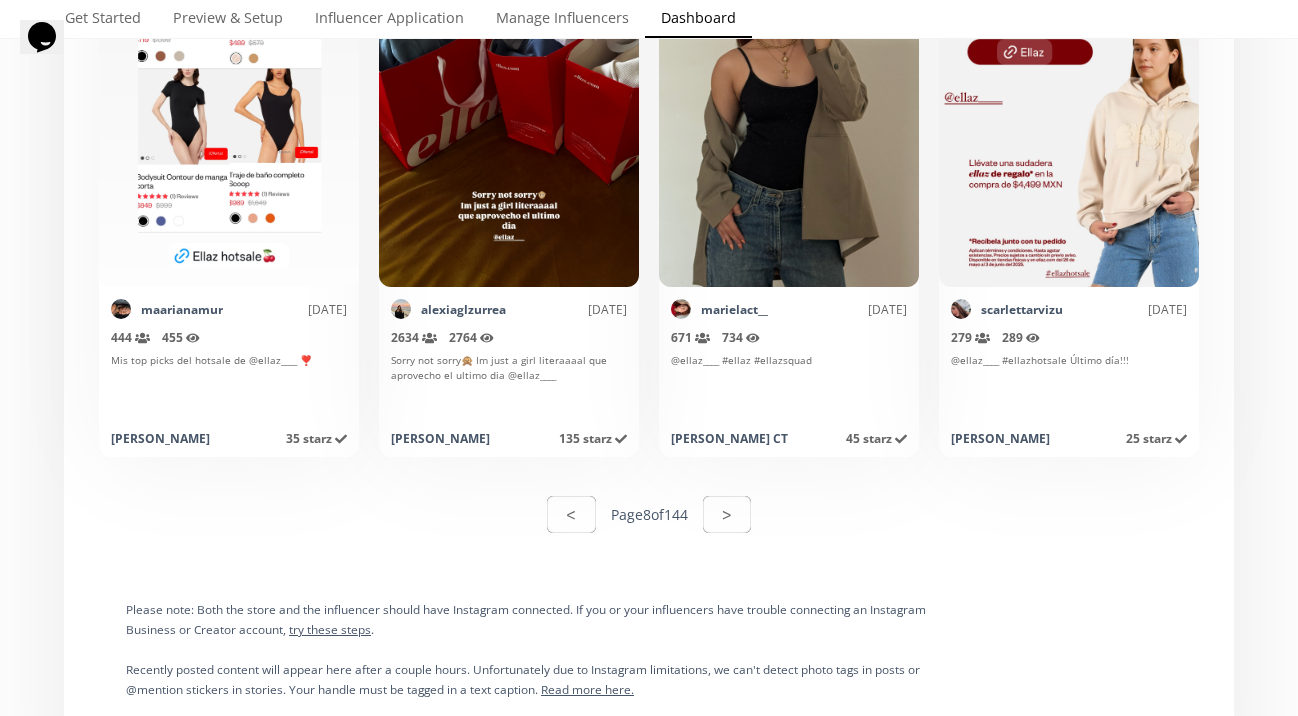 scroll, scrollTop: 9836, scrollLeft: 0, axis: vertical 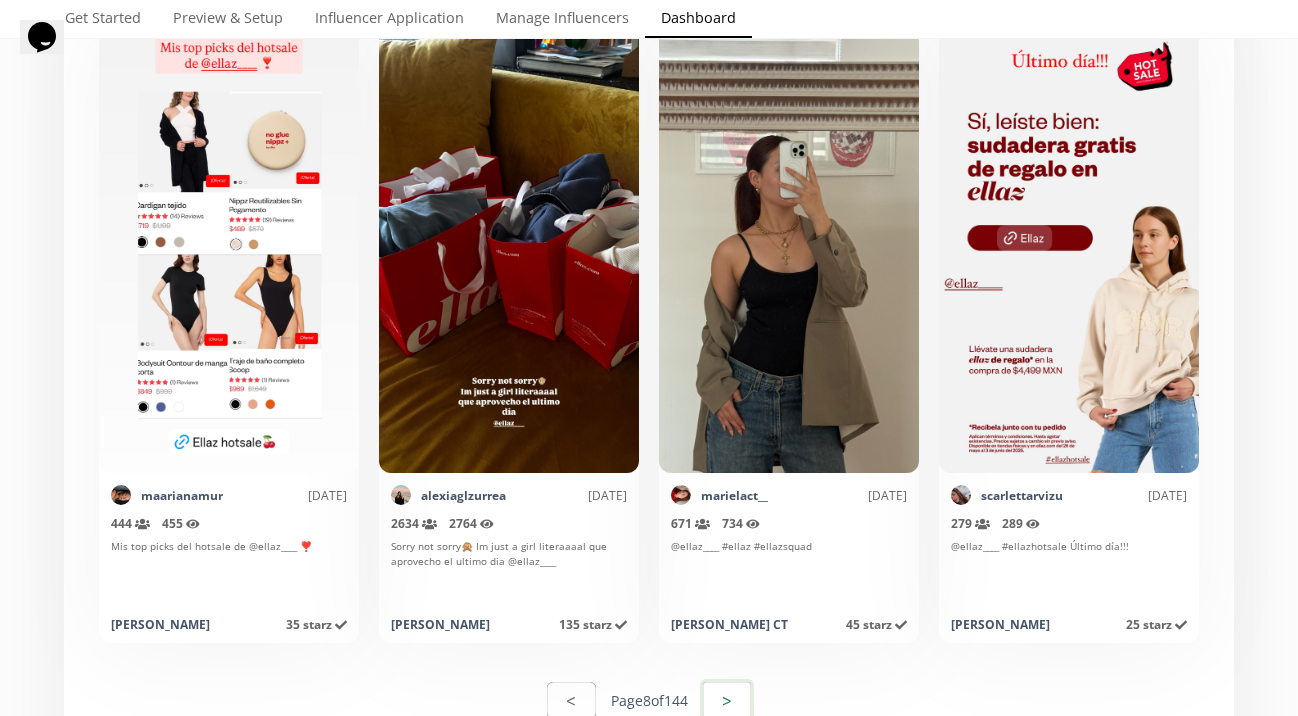 click on ">" at bounding box center (727, 700) 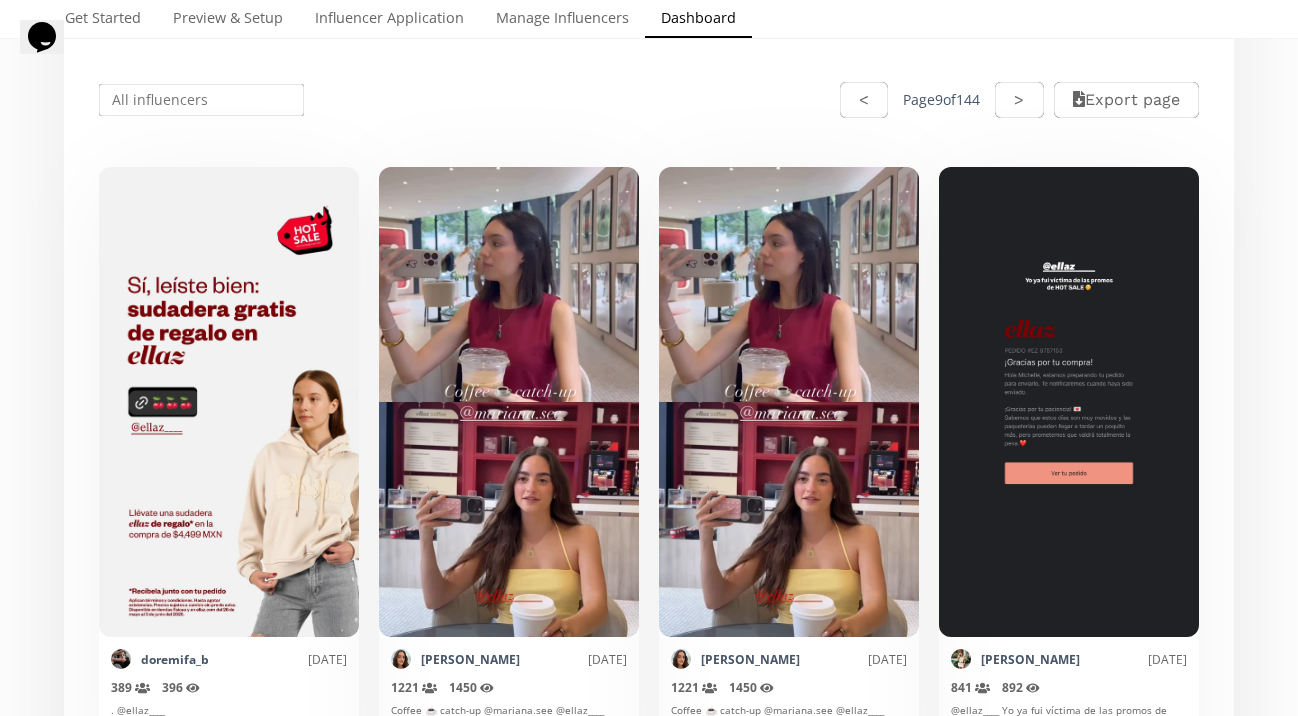 scroll, scrollTop: 338, scrollLeft: 0, axis: vertical 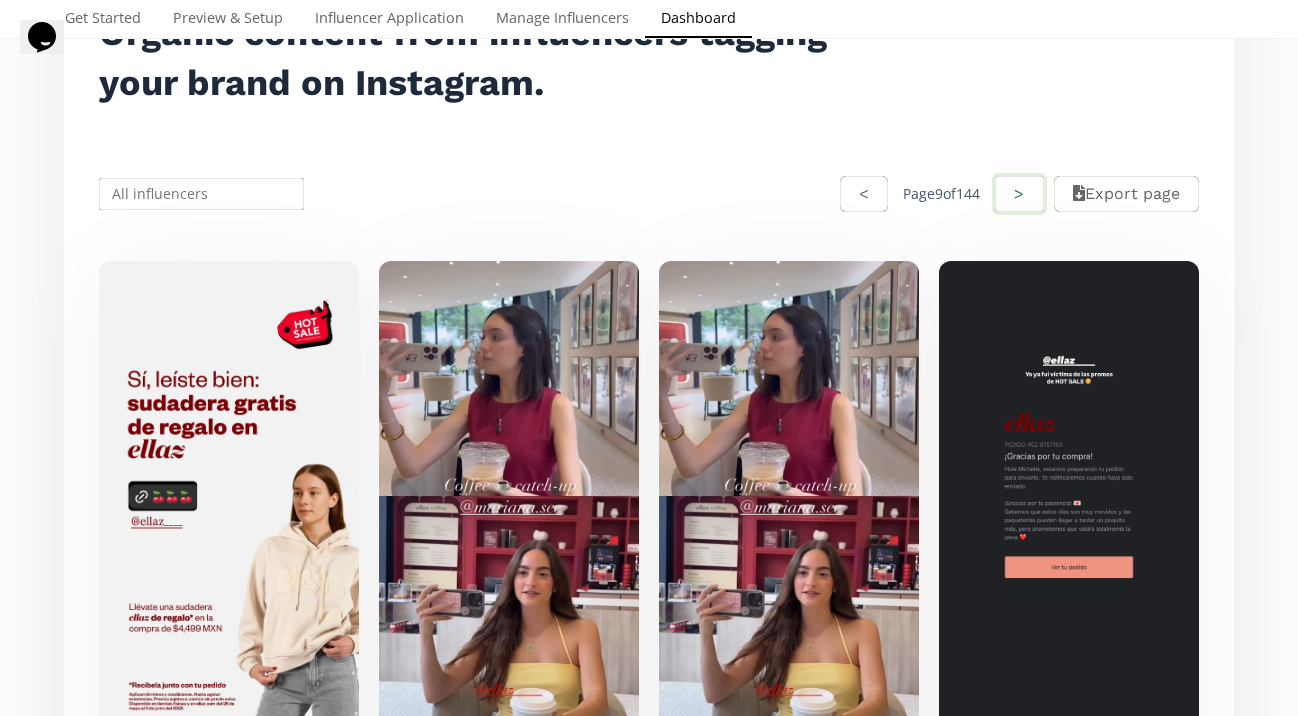click on ">" at bounding box center [1019, 194] 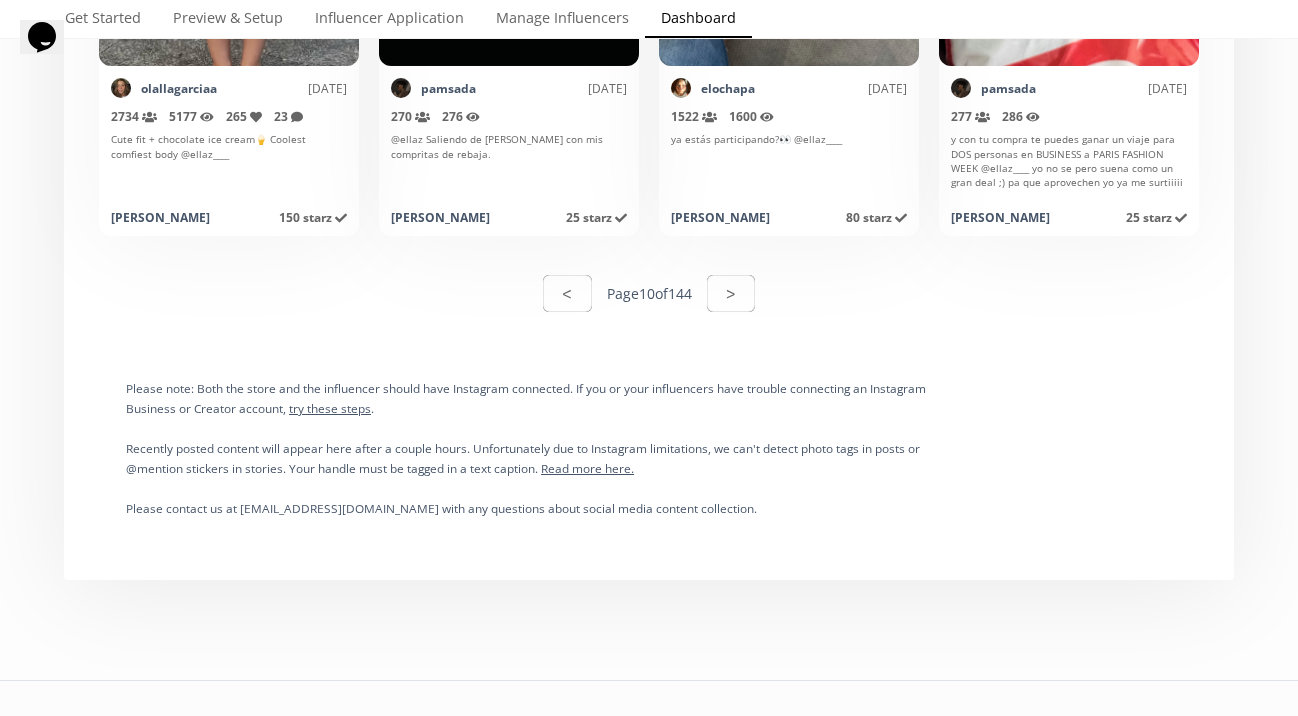 scroll, scrollTop: 10255, scrollLeft: 0, axis: vertical 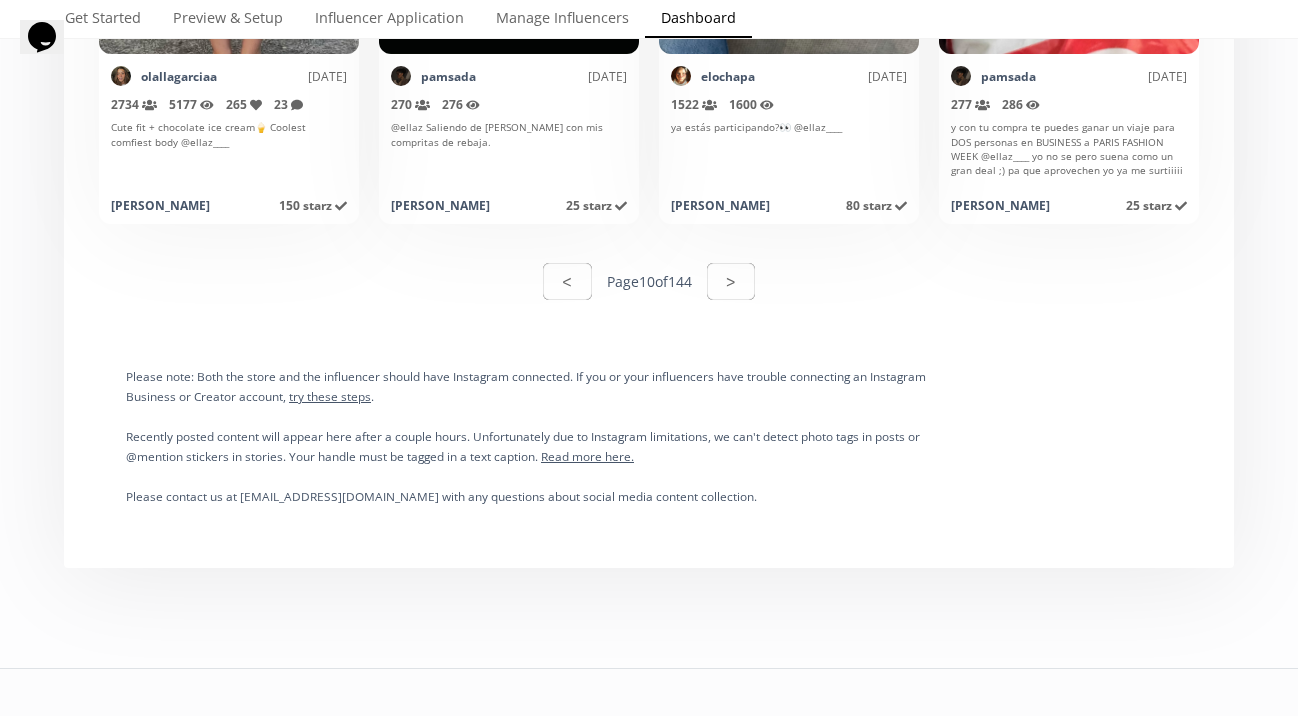 click on "< Page  10  of  144 >" at bounding box center (649, 281) 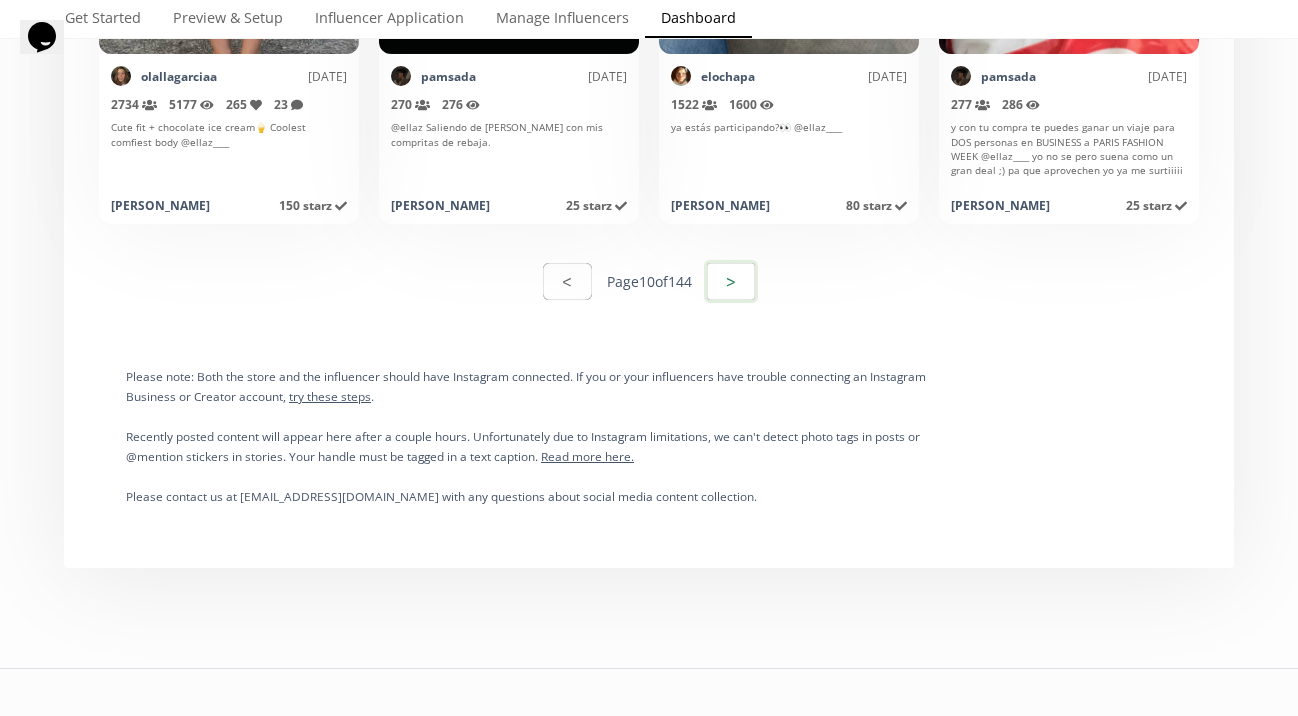 click on ">" at bounding box center (731, 281) 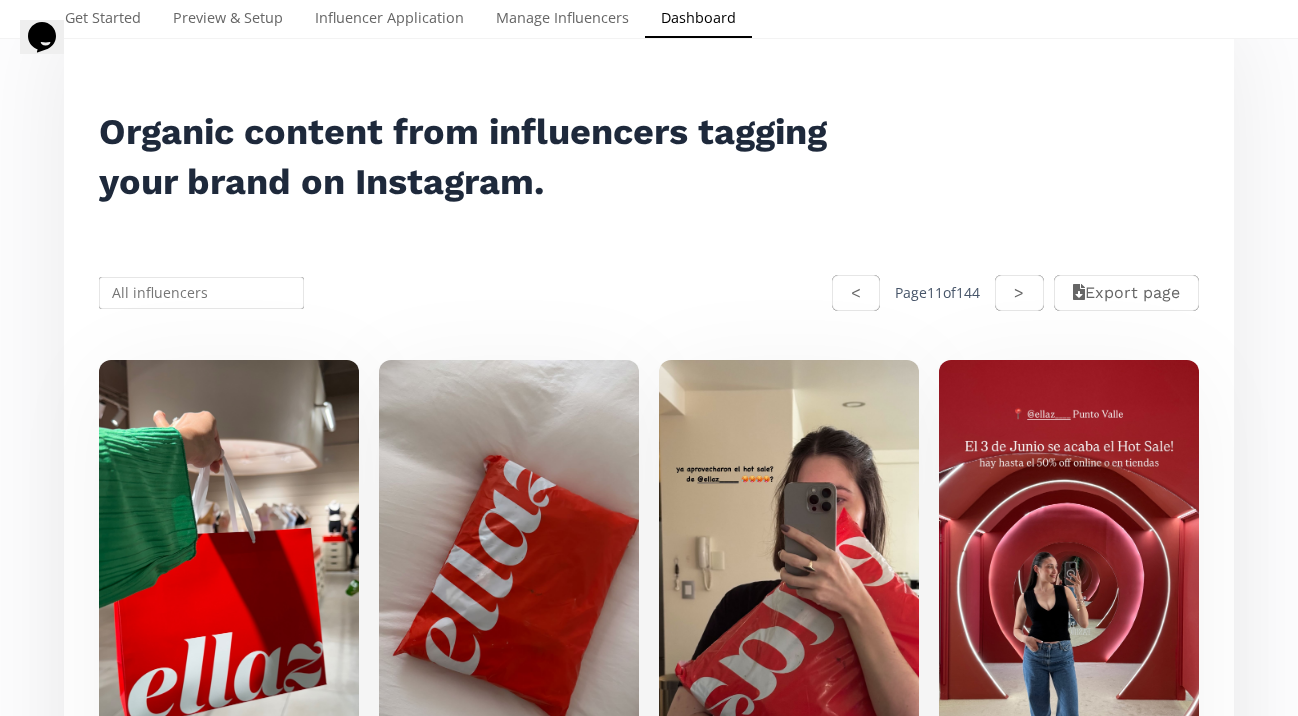 scroll, scrollTop: 238, scrollLeft: 0, axis: vertical 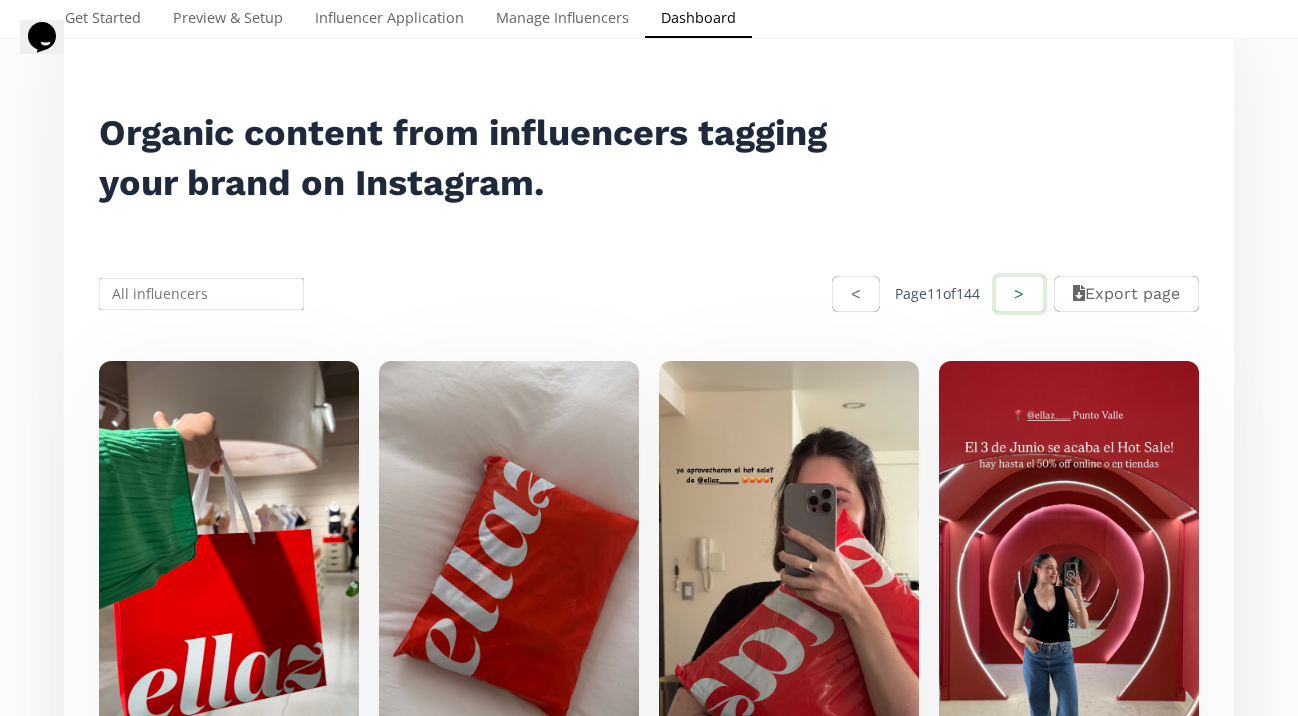 click on ">" at bounding box center (1019, 294) 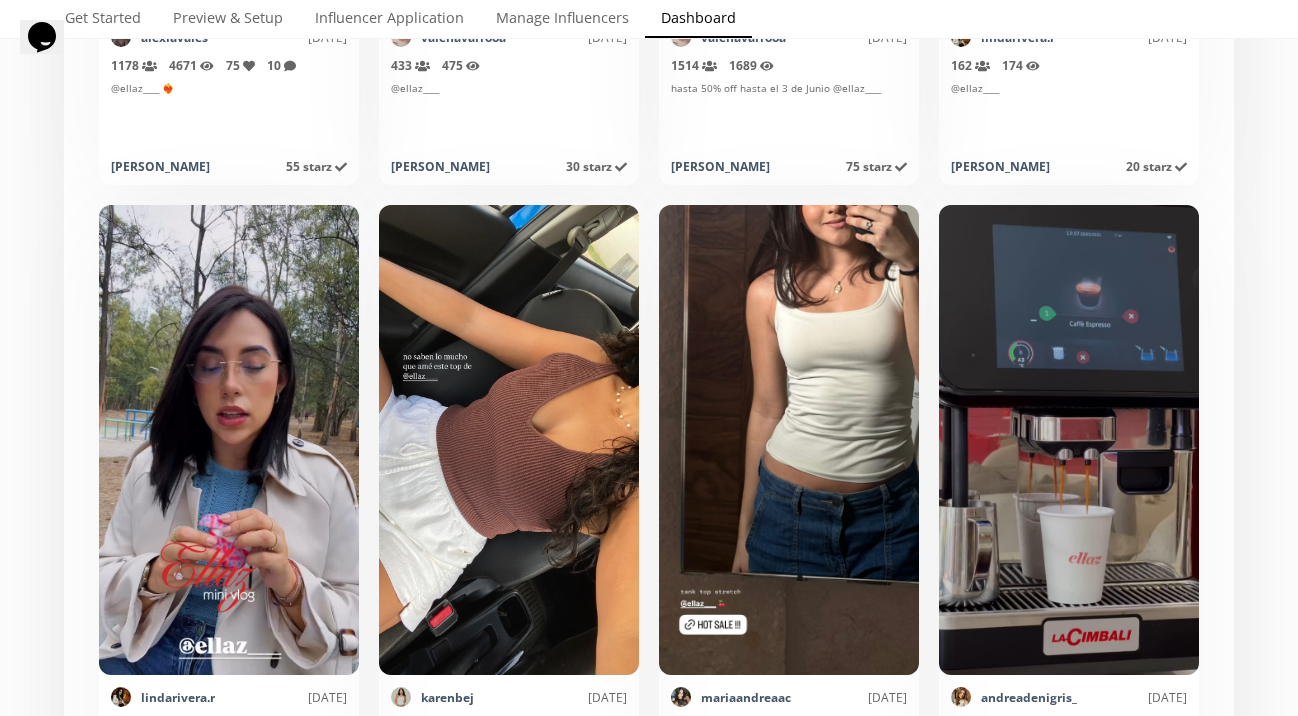 scroll, scrollTop: 6335, scrollLeft: 0, axis: vertical 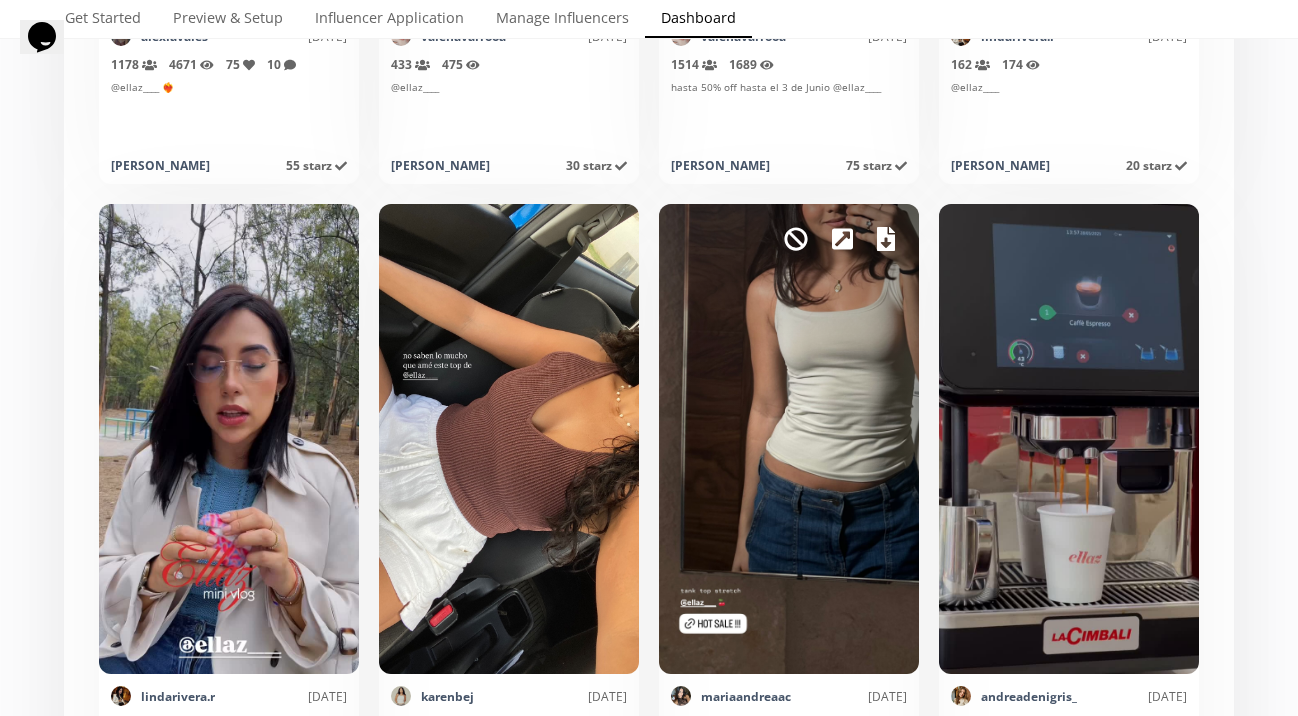 click at bounding box center (886, 239) 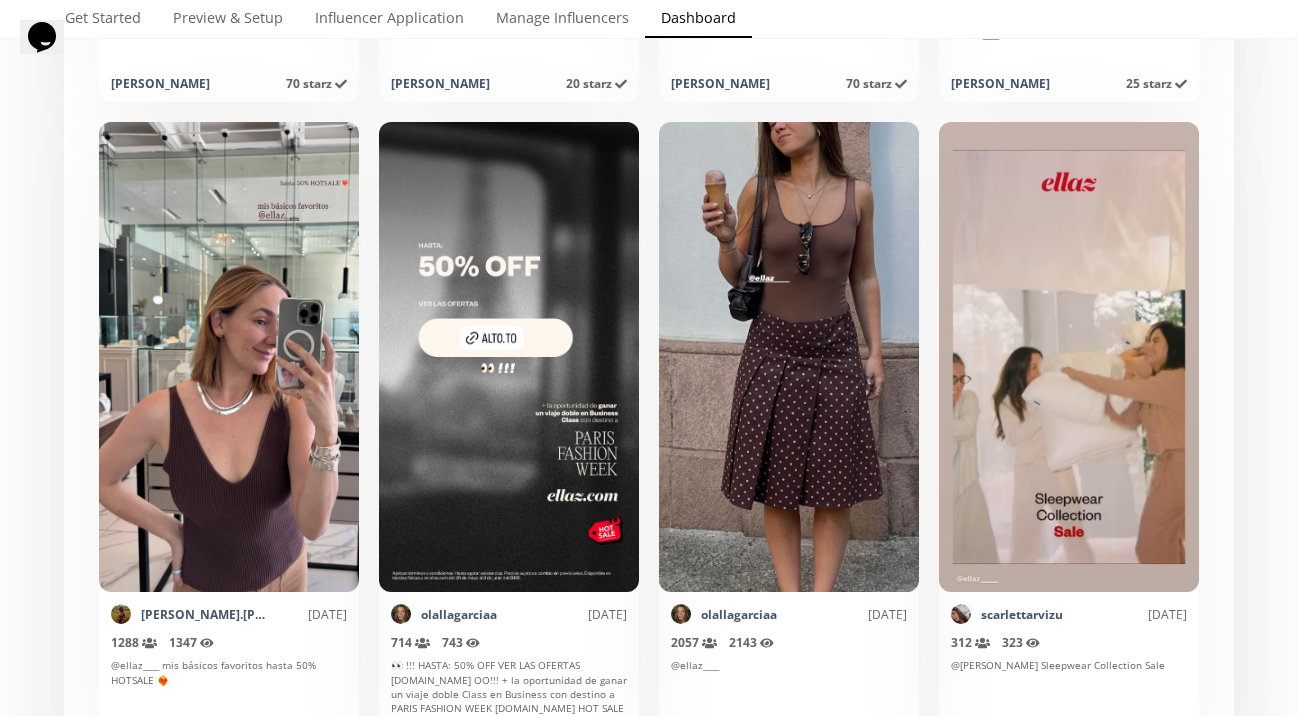 scroll, scrollTop: 9635, scrollLeft: 0, axis: vertical 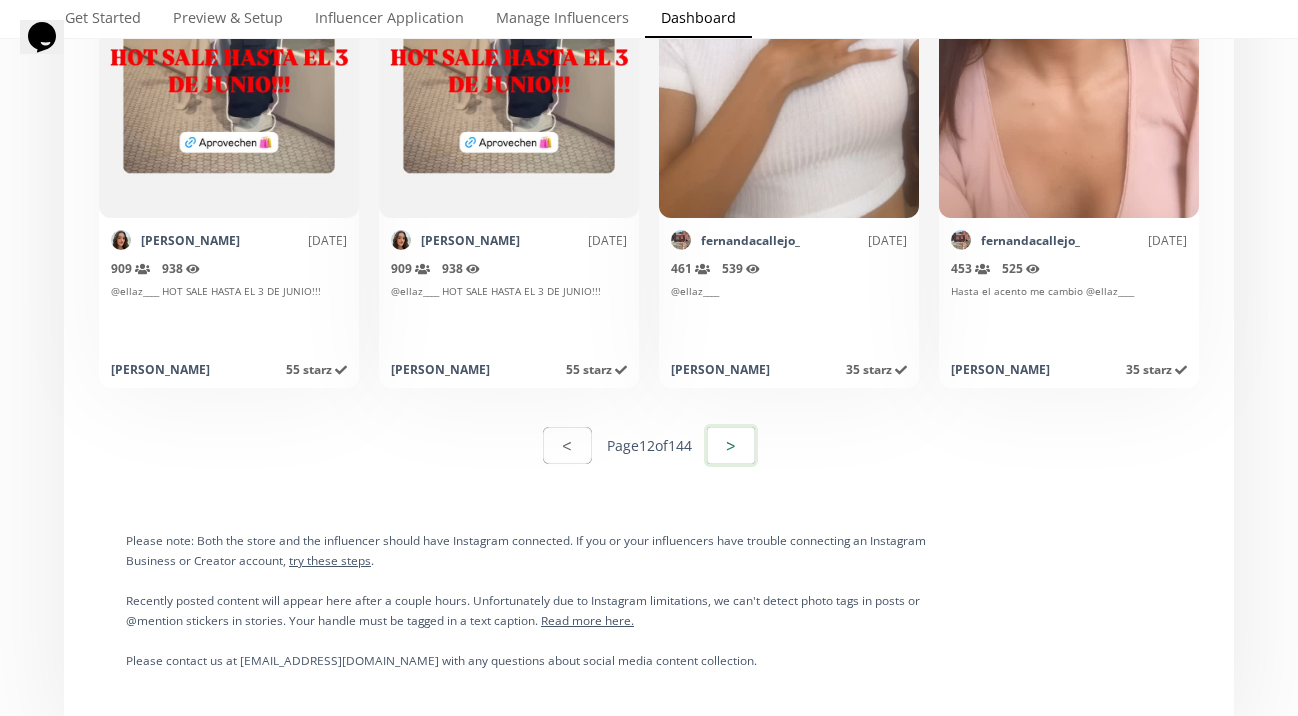 click on ">" at bounding box center [731, 445] 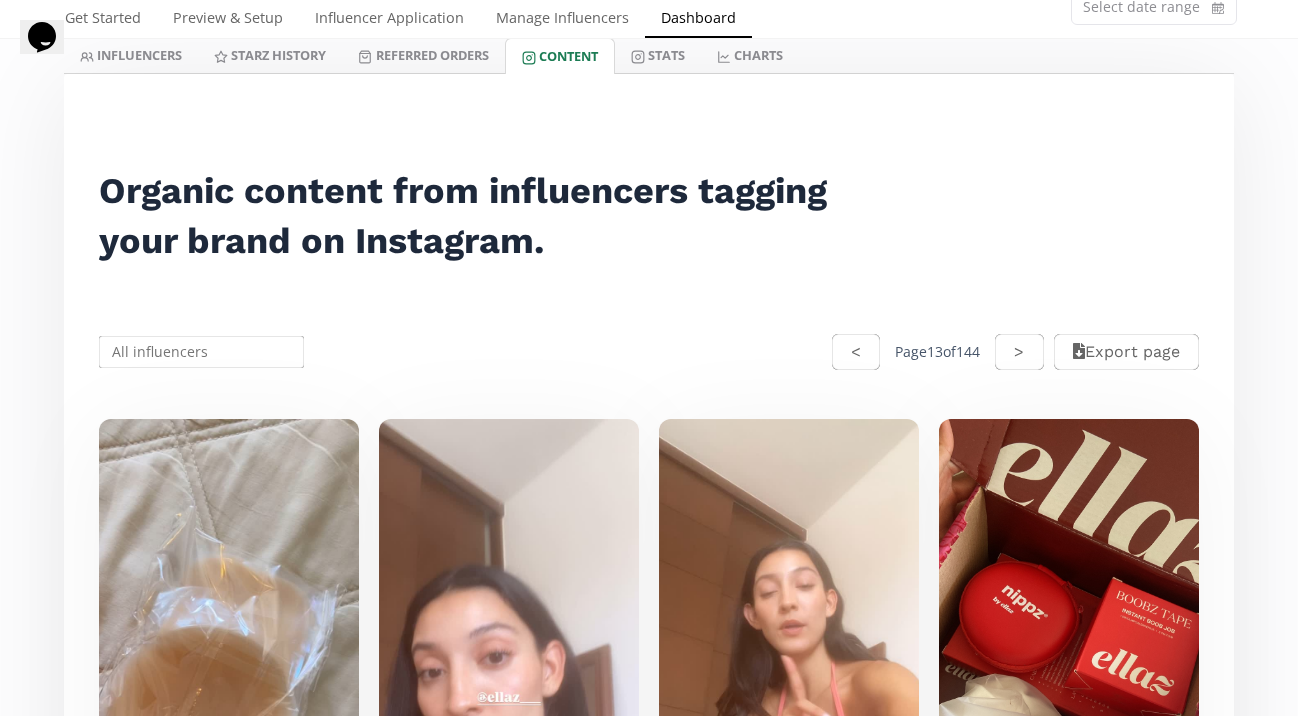 scroll, scrollTop: 149, scrollLeft: 0, axis: vertical 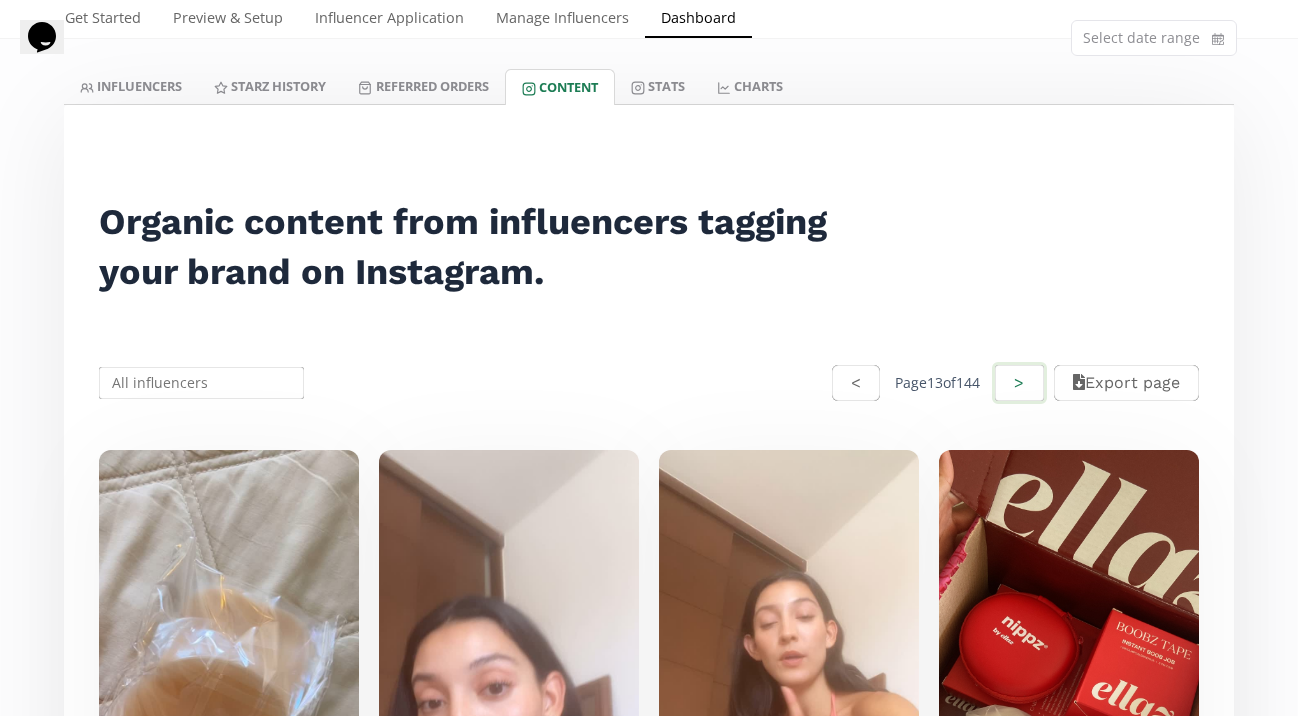 click on ">" at bounding box center [1019, 383] 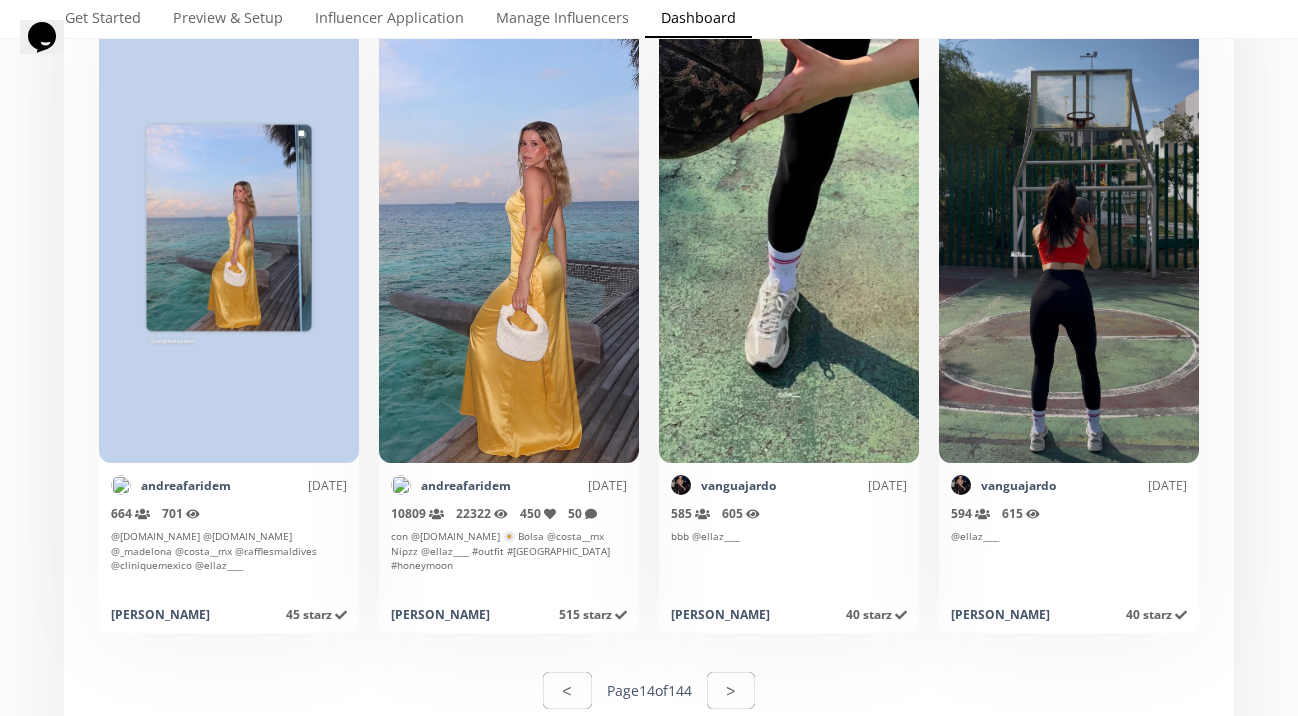 scroll, scrollTop: 9842, scrollLeft: 0, axis: vertical 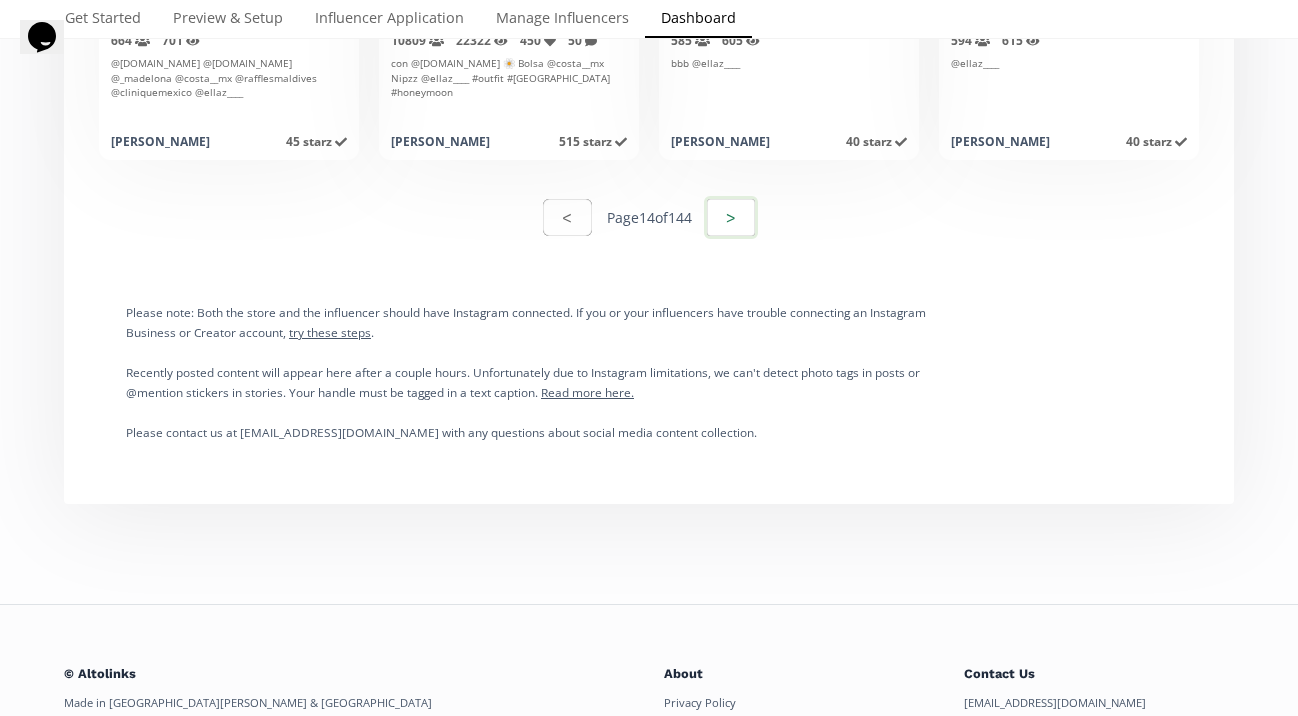 click on ">" at bounding box center (731, 217) 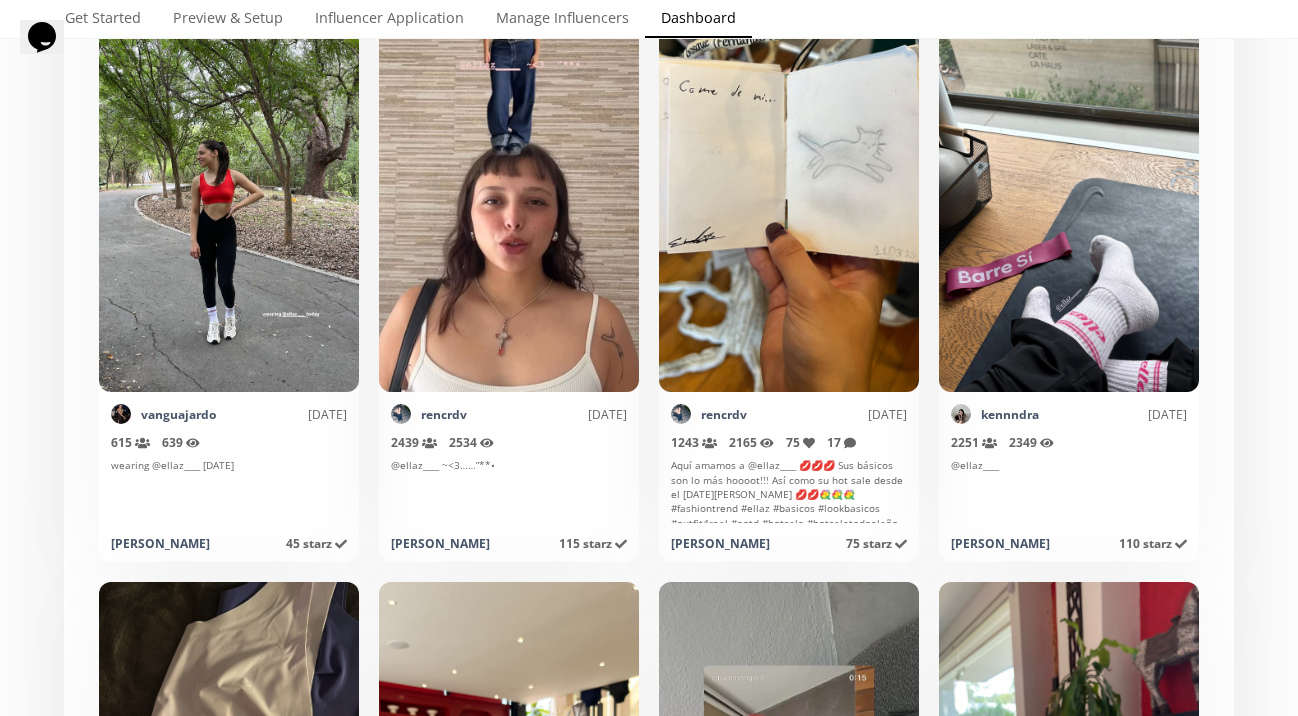 scroll, scrollTop: 263, scrollLeft: 0, axis: vertical 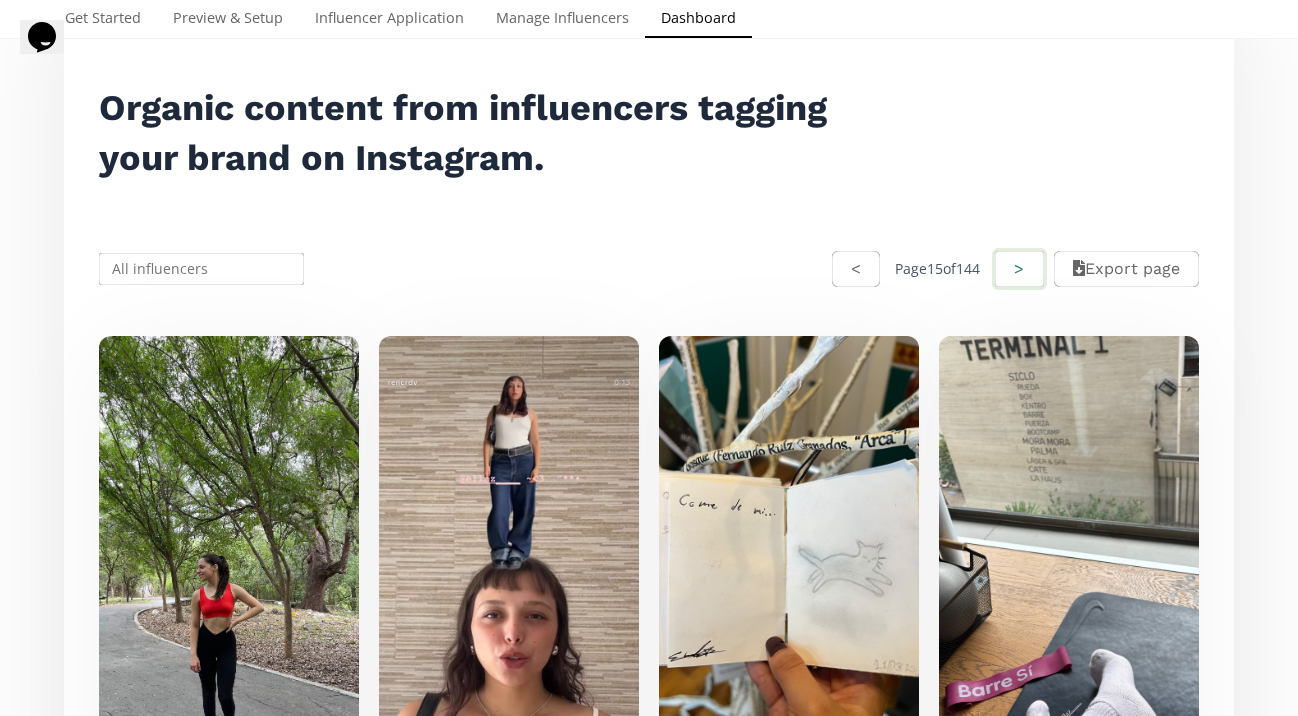 click on ">" at bounding box center [1019, 269] 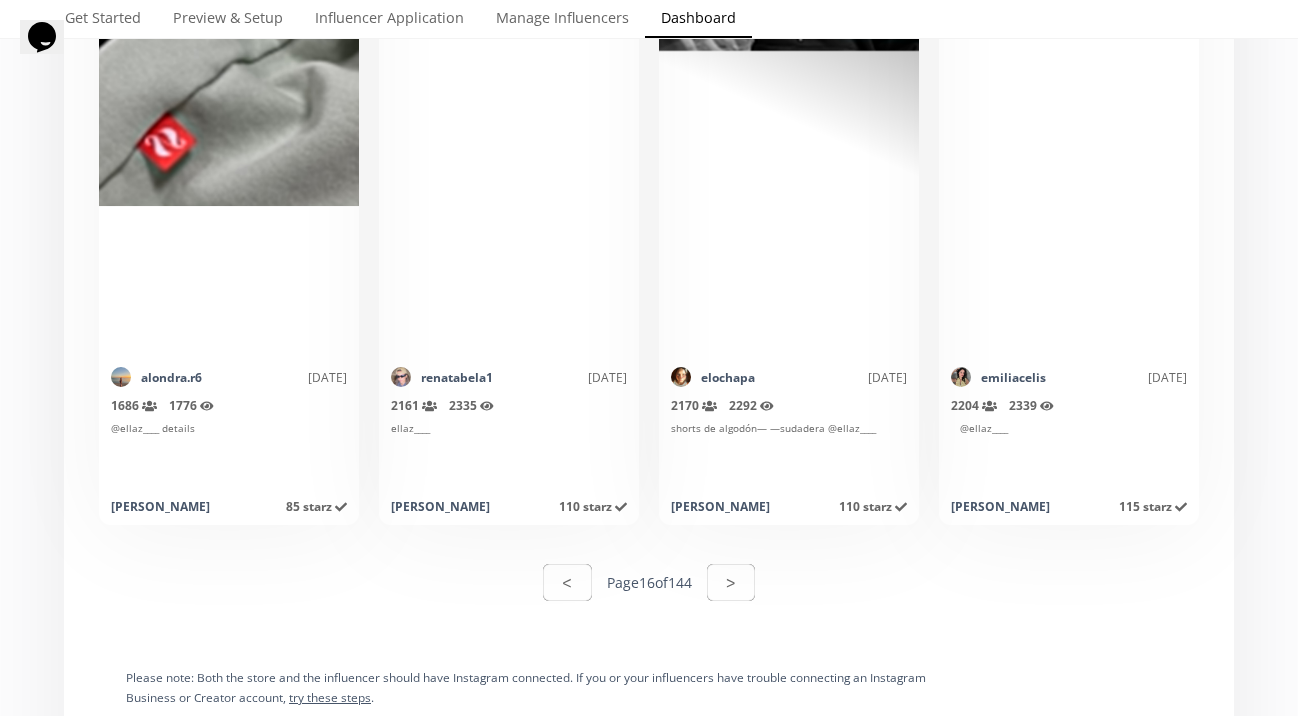 scroll, scrollTop: 9955, scrollLeft: 0, axis: vertical 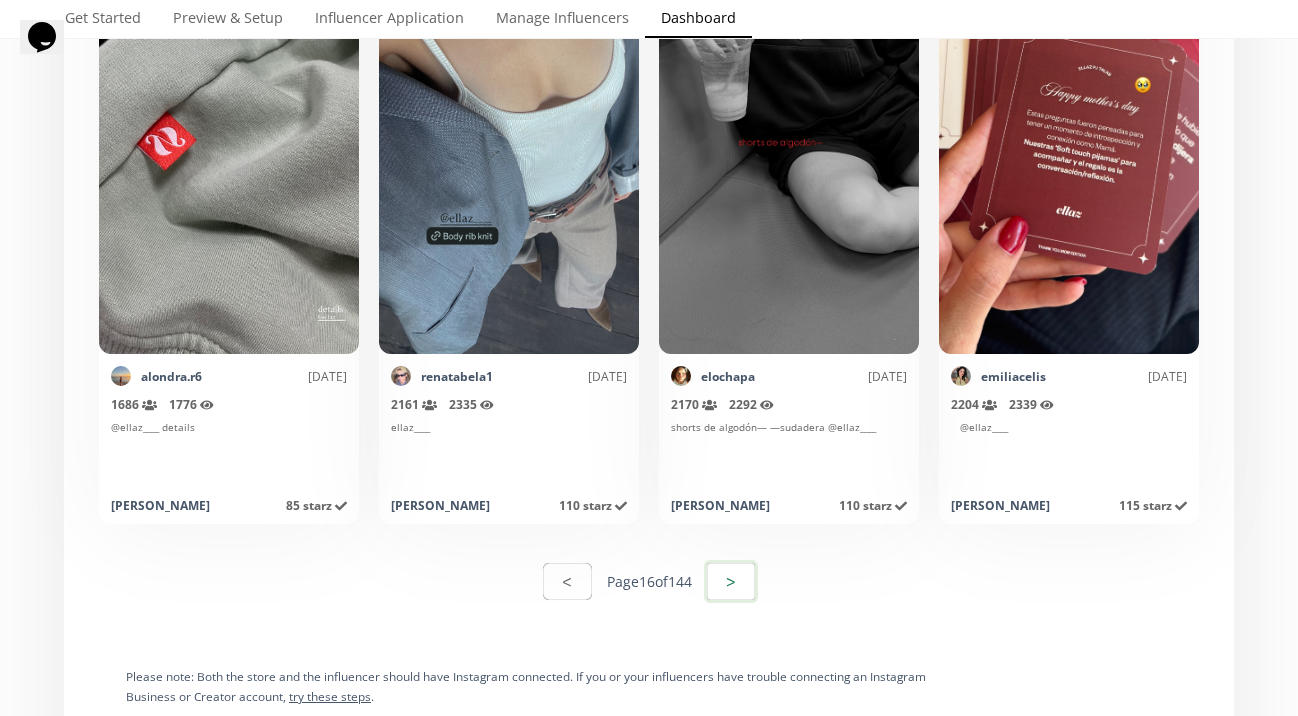 click on ">" at bounding box center [731, 581] 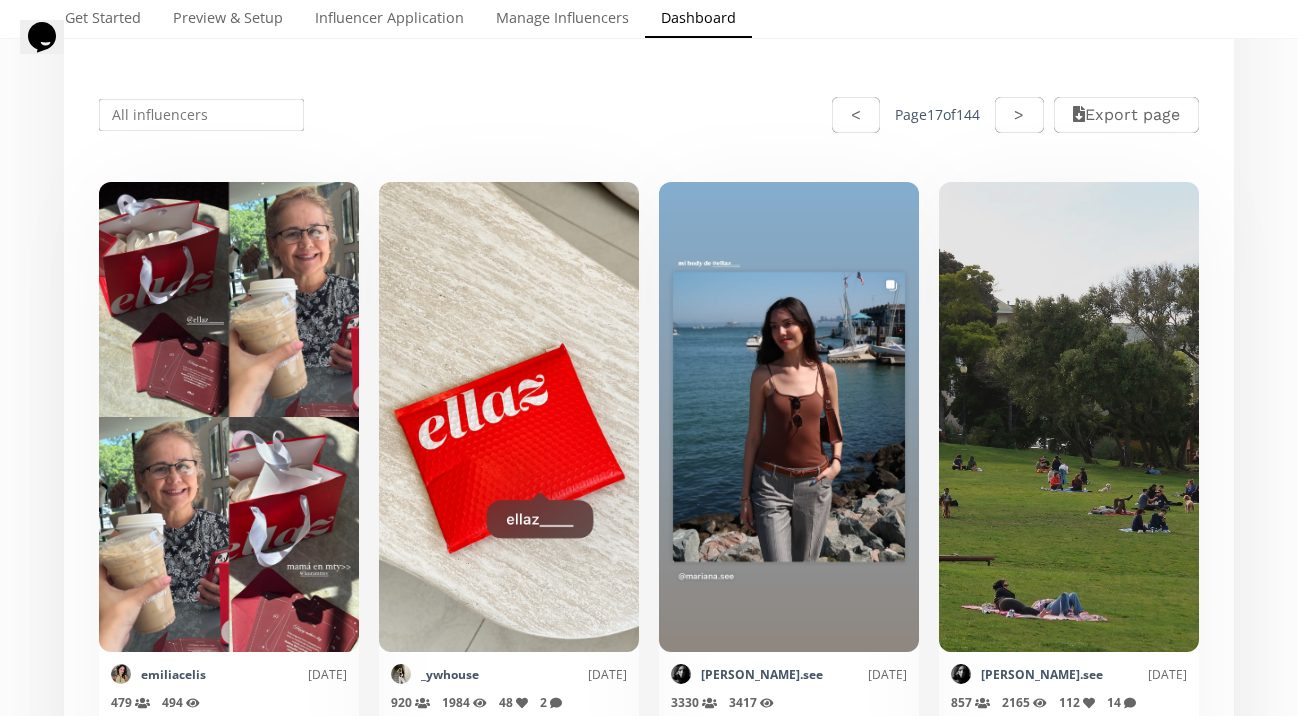scroll, scrollTop: 416, scrollLeft: 0, axis: vertical 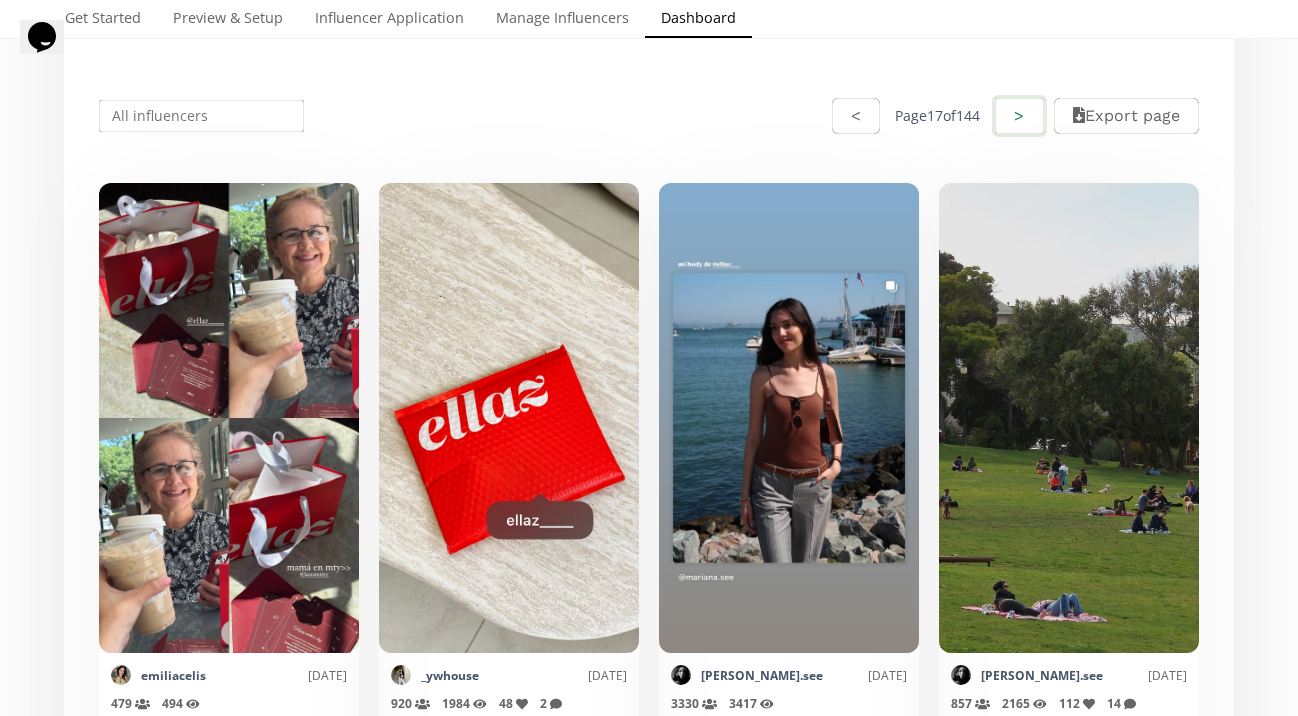 click on ">" at bounding box center (1019, 116) 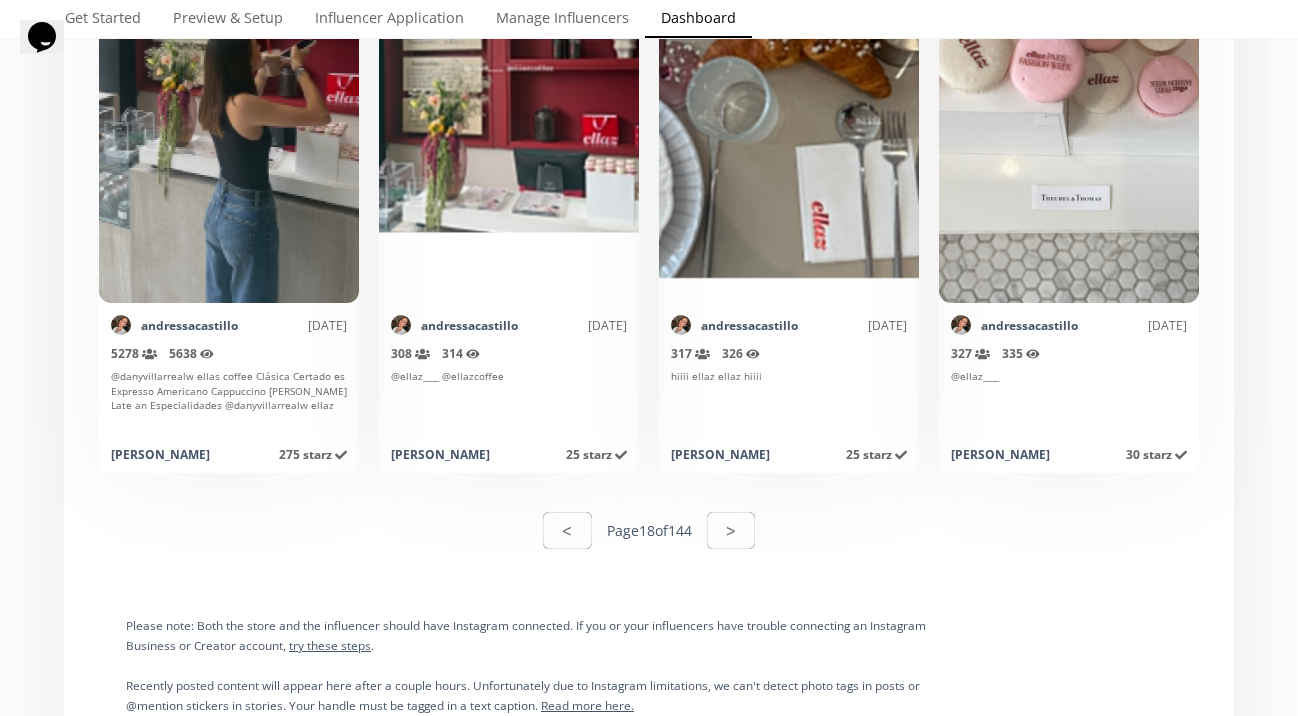 scroll, scrollTop: 10012, scrollLeft: 0, axis: vertical 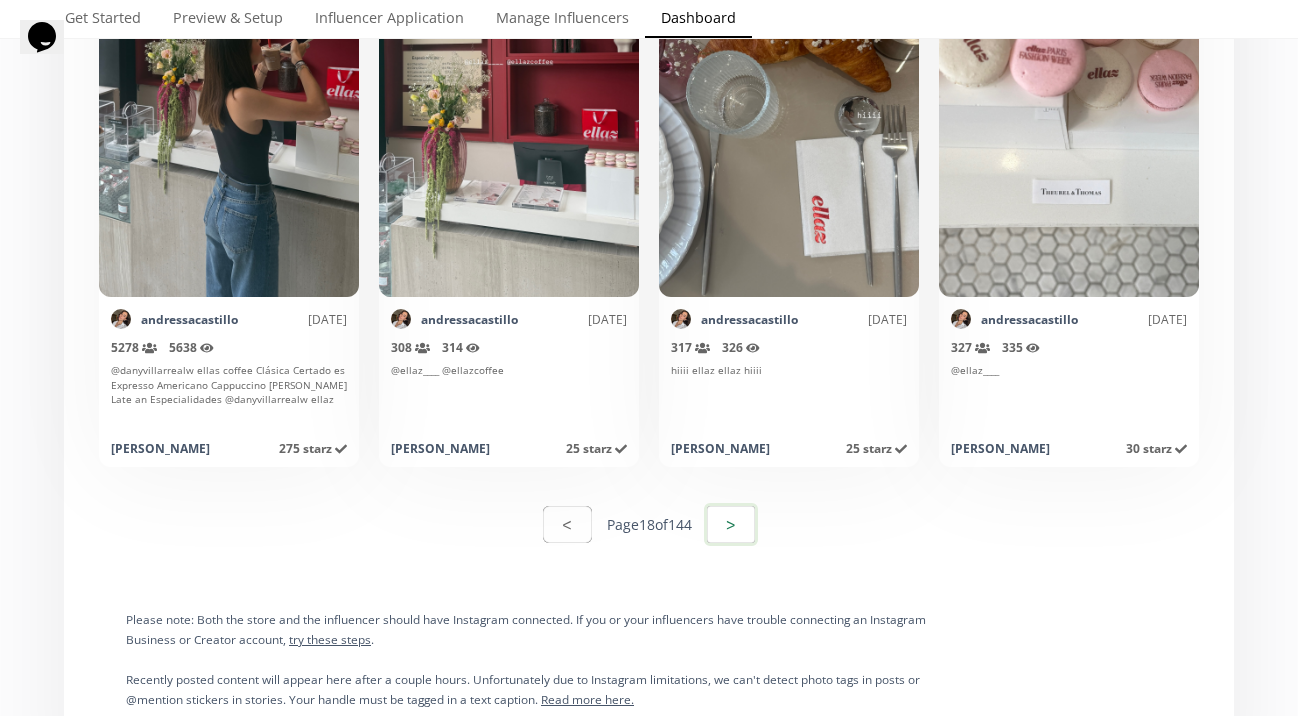 click on ">" at bounding box center (731, 524) 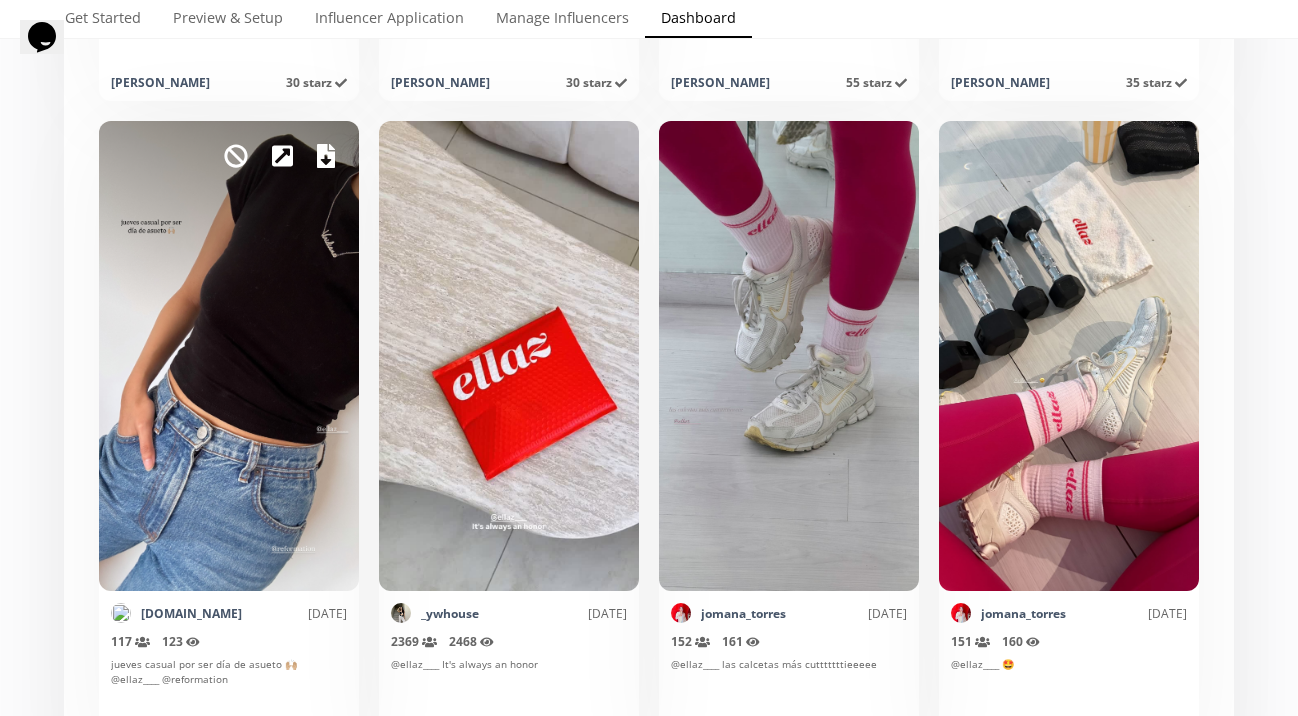 scroll, scrollTop: 1141, scrollLeft: 0, axis: vertical 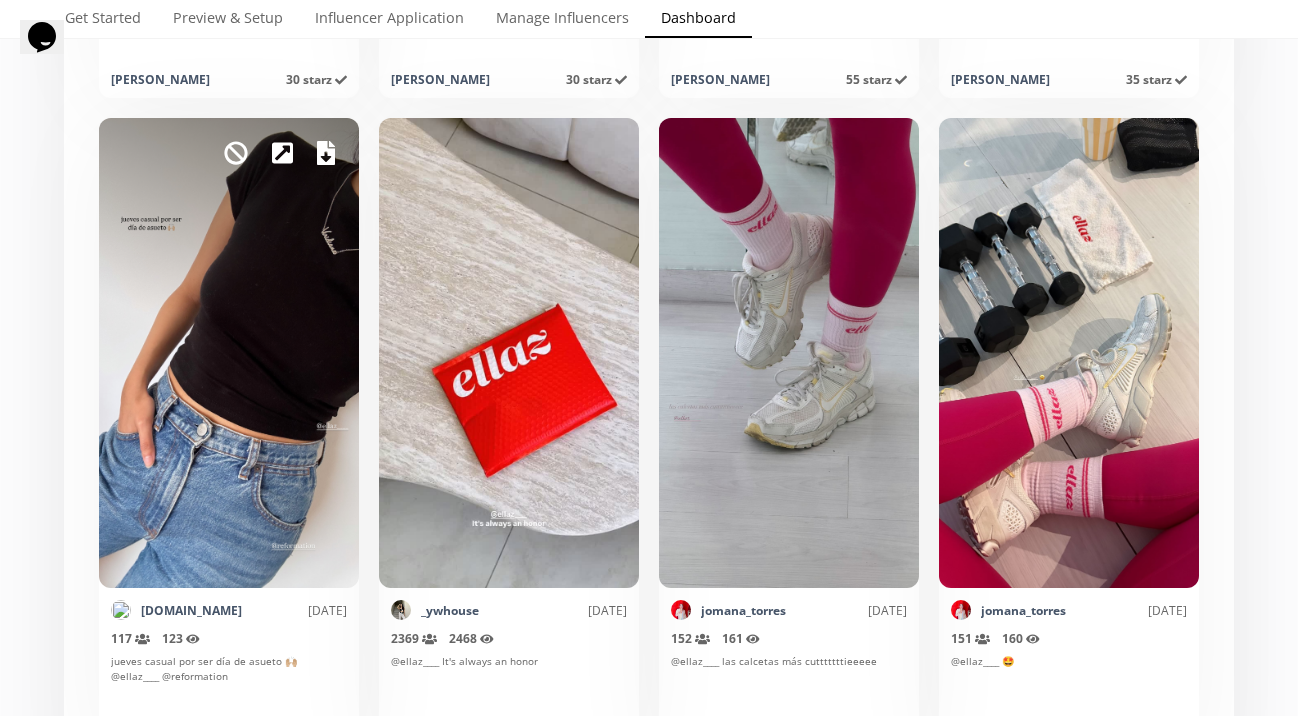 click 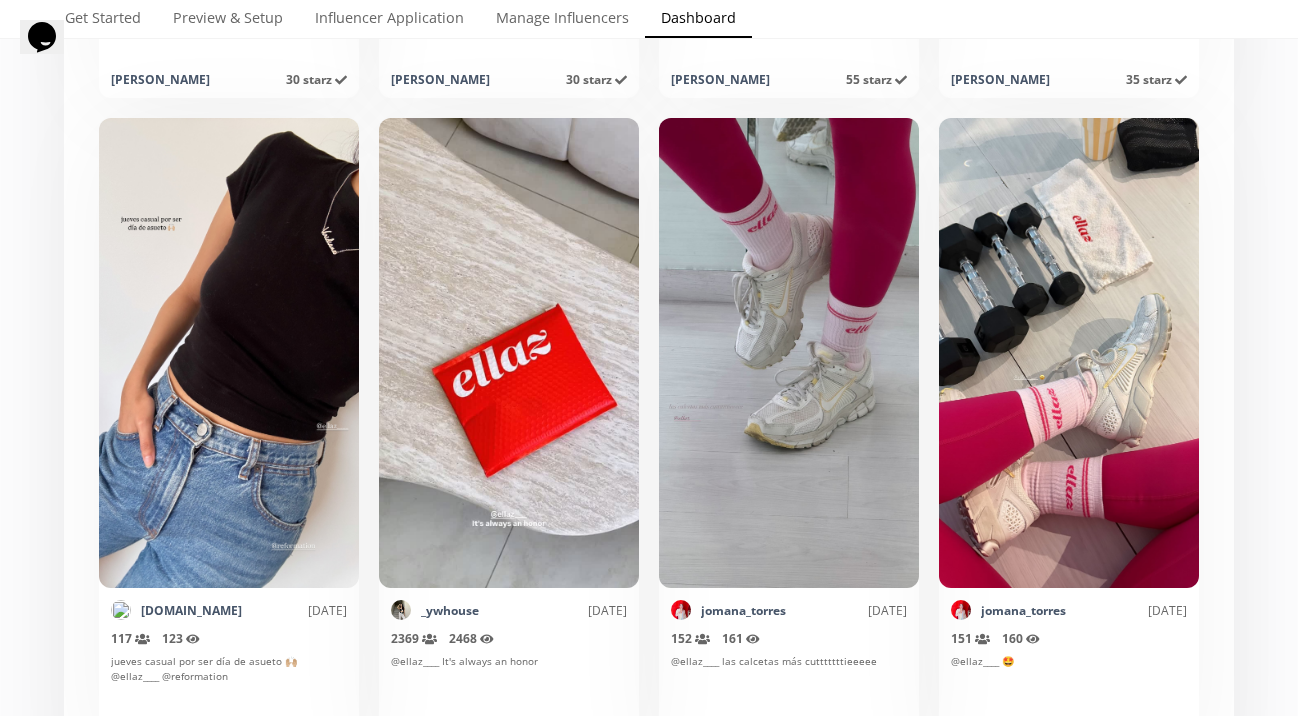 click on "Select date range INFLUENCERS Starz HISTORY Referred Orders Content Stats CHARTS INFLUENCERS Starz HISTORY Referred Orders Content Stats CHARTS Organic content from influencers tagging your brand on Instagram. < Page  19  of  144 >  Export   page Mark as invalid so that no points awarded. andressacastillo [DATE] 340   Reach (unique views) 349   Impressions se pasannnn con sus eventos wooow @ellaz____ [PERSON_NAME] 30 starz   Points awarded [DATE] [PERSON_NAME] as invalid so that no points awarded. andressacastillo [DATE] 360   Reach (unique views) 368   Impressions @ellaz____ [PERSON_NAME] 30 starz   Points awarded [DATE] [PERSON_NAME] as invalid so that no points awarded. ximenasolmada [DATE] 1136   Reach (unique views) 1202   Impressions @ellaz____ ♥️♥️♥️ [PERSON_NAME] 55 starz   Points awarded [DATE] [PERSON_NAME] as invalid so that no points awarded. andressacastillo [DATE] 488   Reach (unique views) 502   Impressions [PERSON_NAME] 35 starz   Points awarded [DATE] [DATE] 117" at bounding box center [649, 4344] 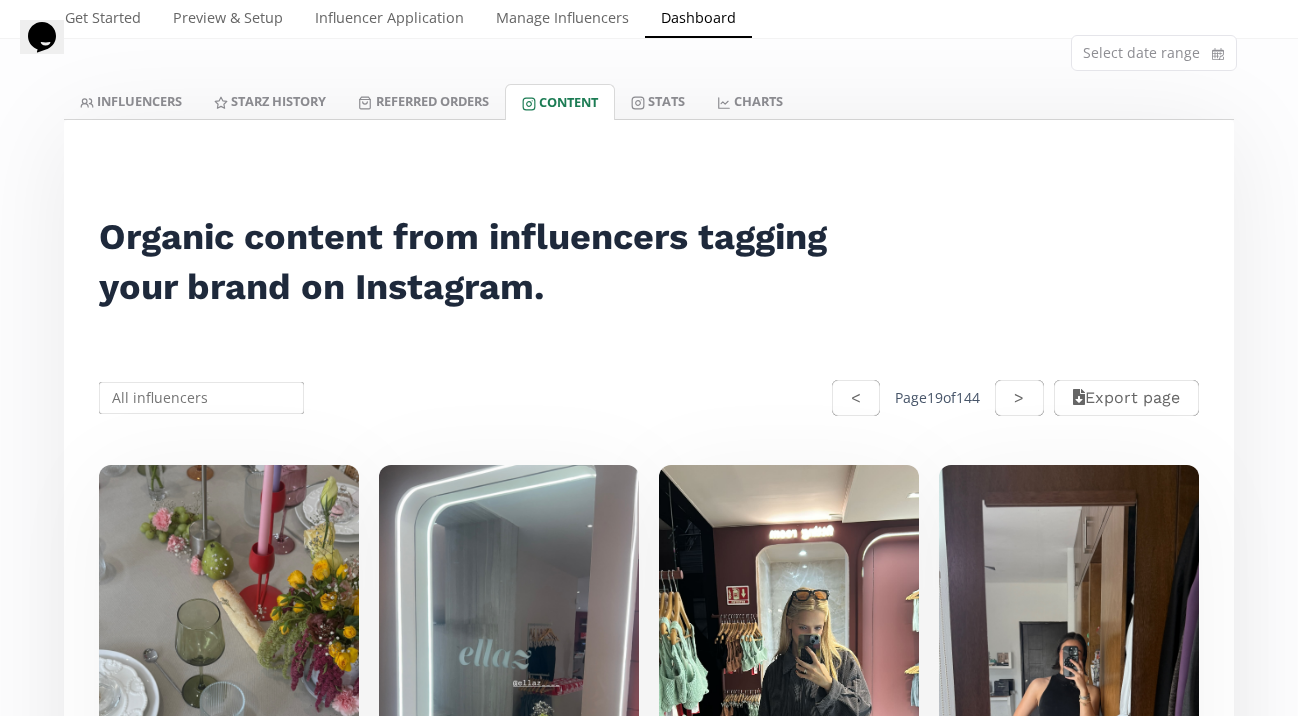 scroll, scrollTop: 0, scrollLeft: 0, axis: both 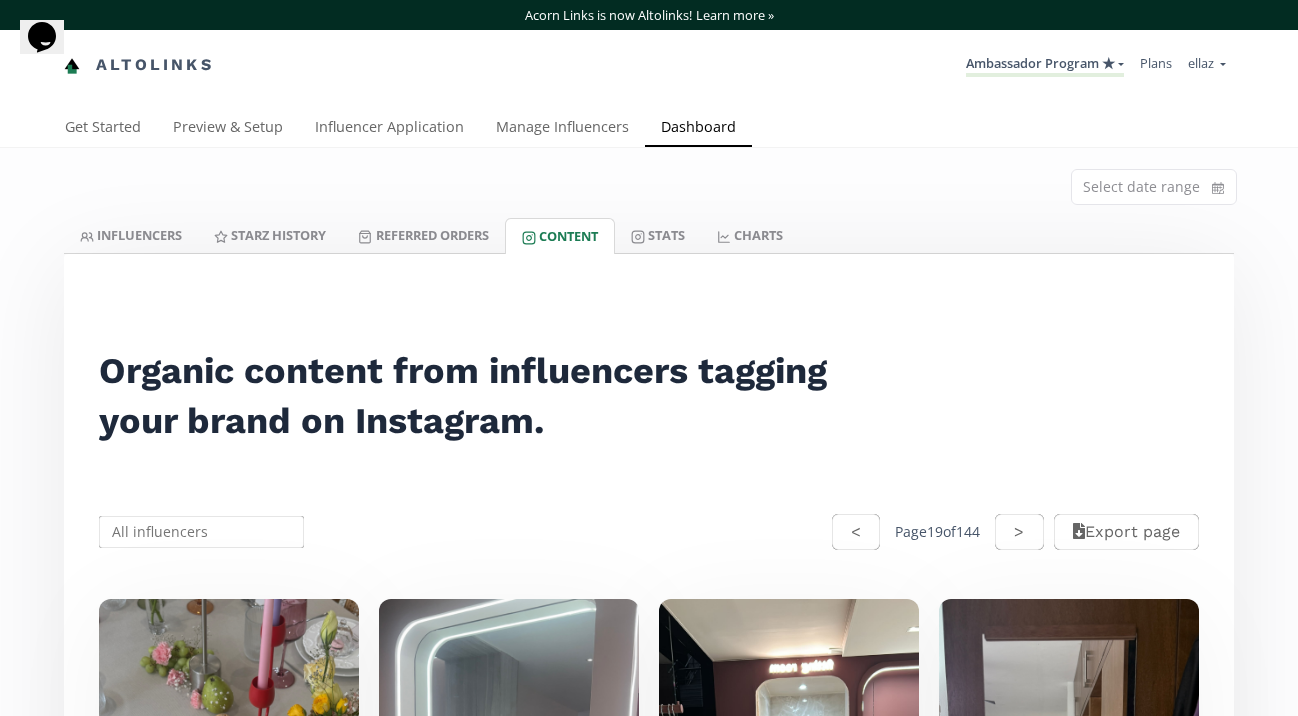 click on "< Page  19  of  144 >  Export   page" at bounding box center (649, 532) 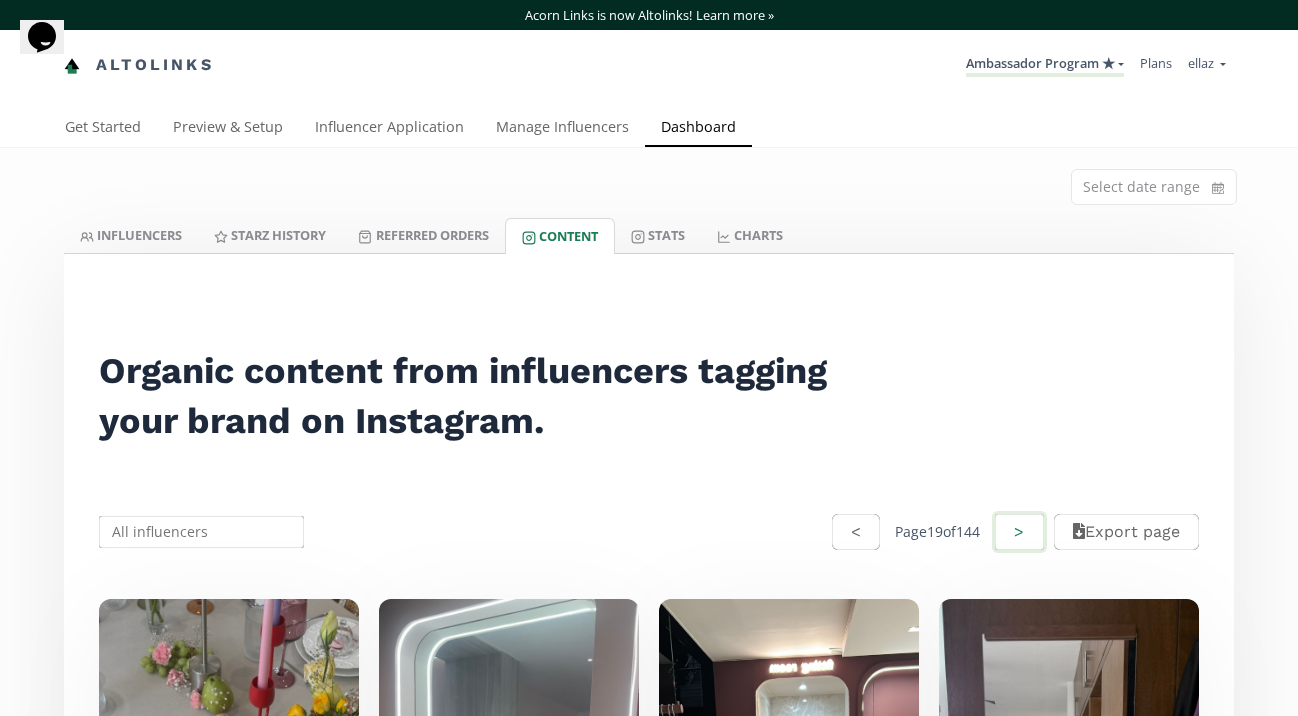 click on ">" at bounding box center [1019, 532] 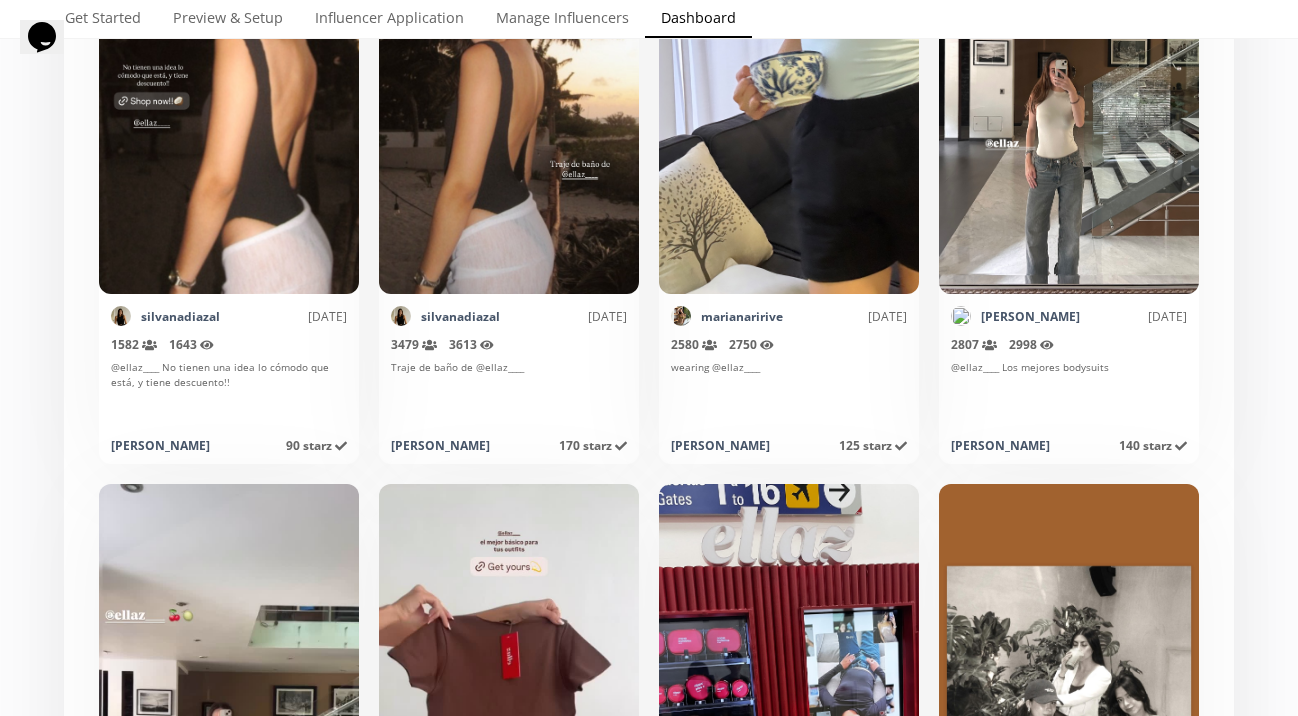 scroll, scrollTop: 8426, scrollLeft: 0, axis: vertical 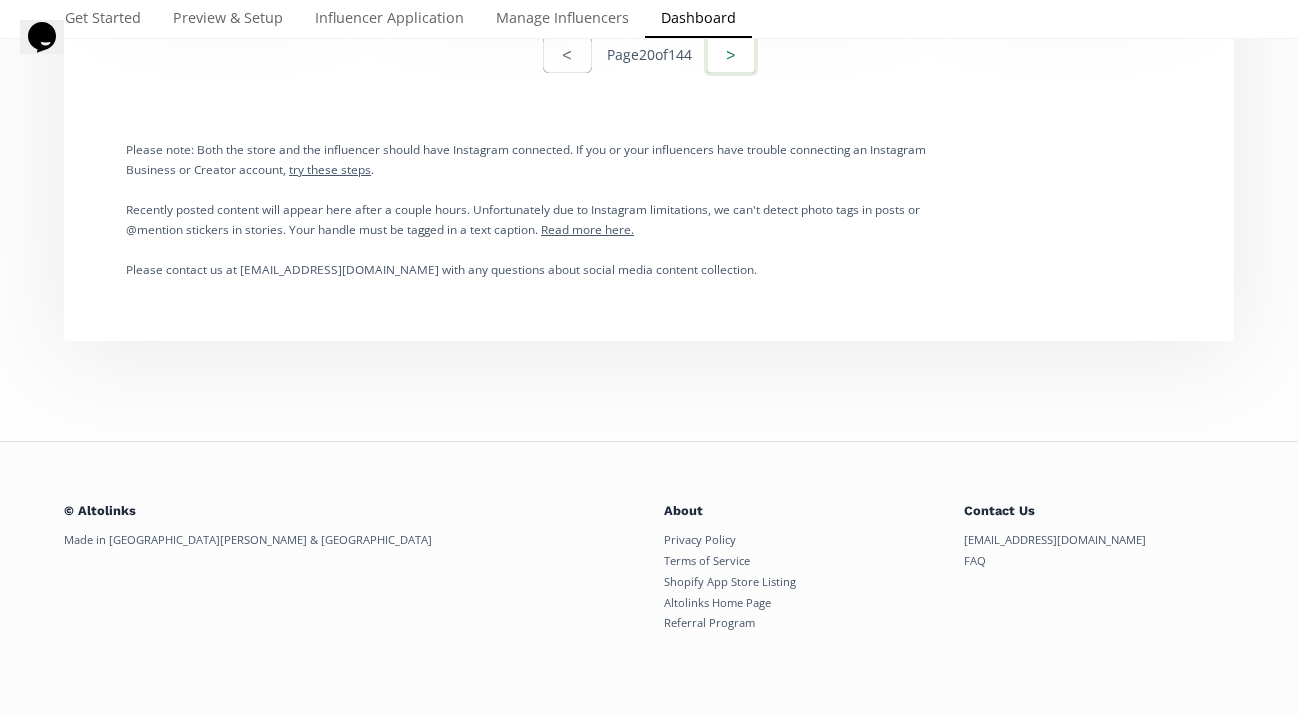 click on ">" at bounding box center (731, 54) 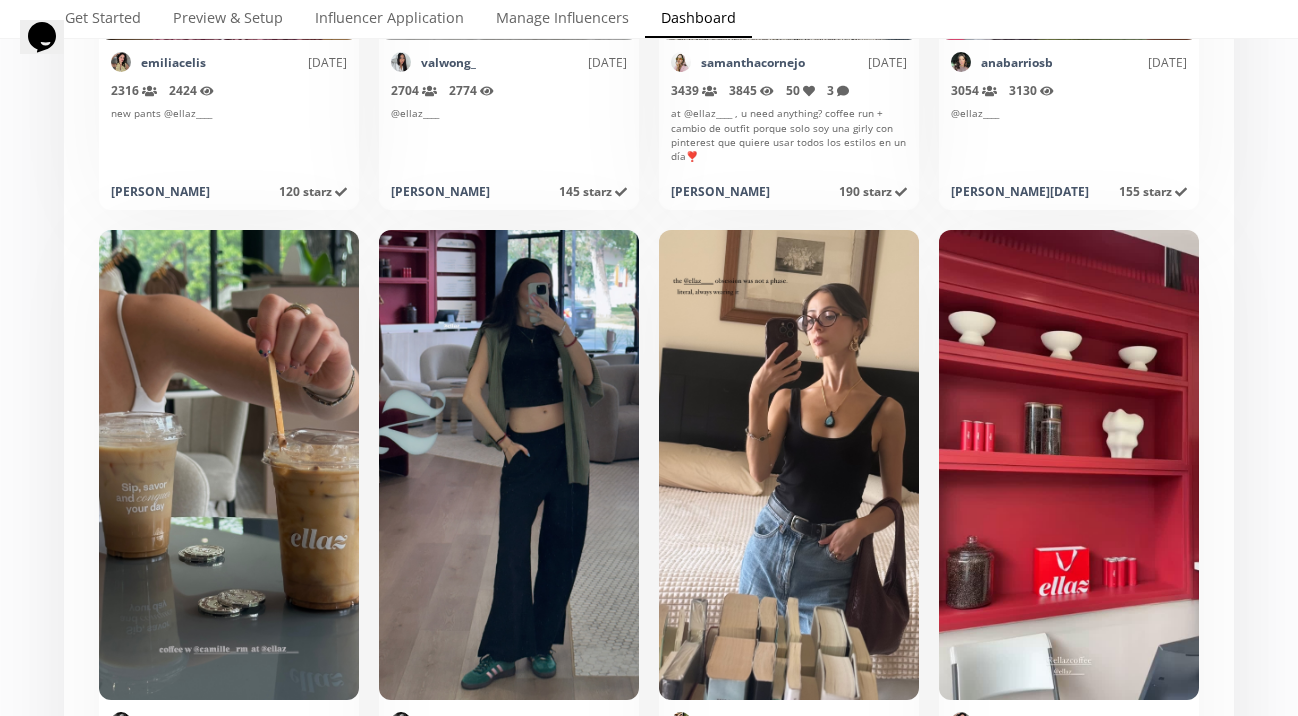 scroll, scrollTop: 1683, scrollLeft: 0, axis: vertical 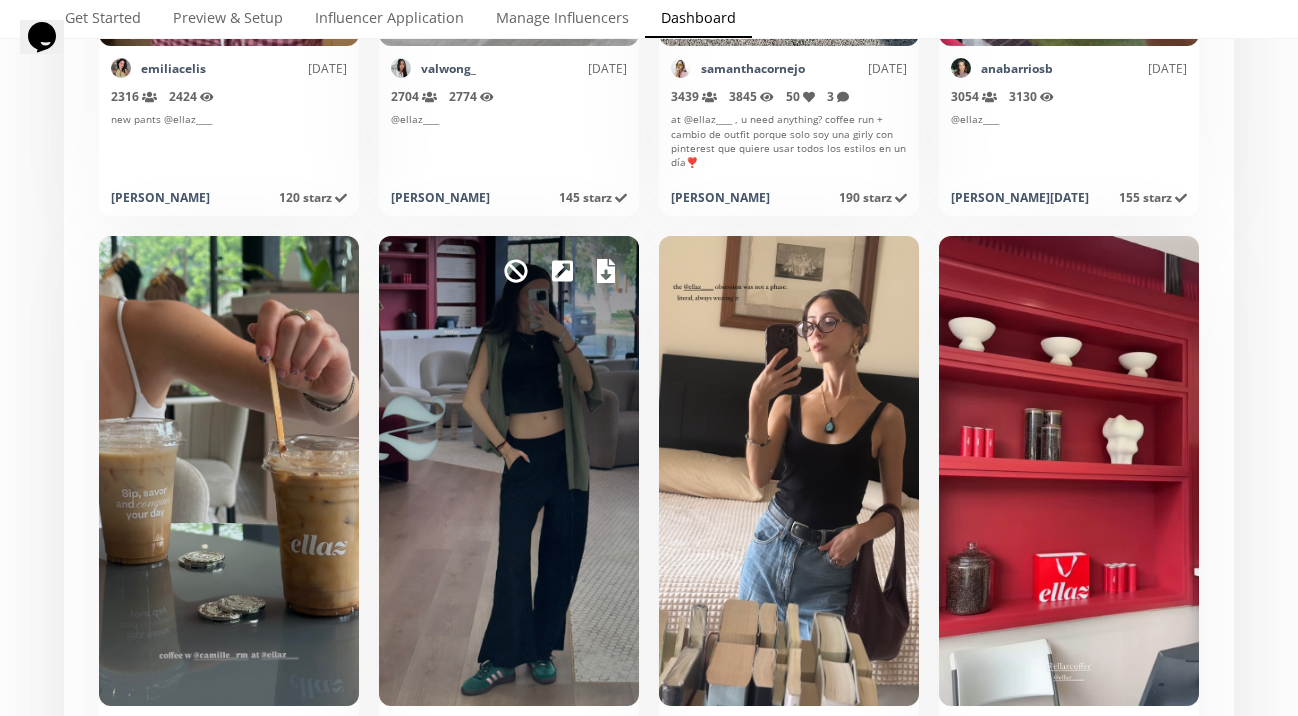 click 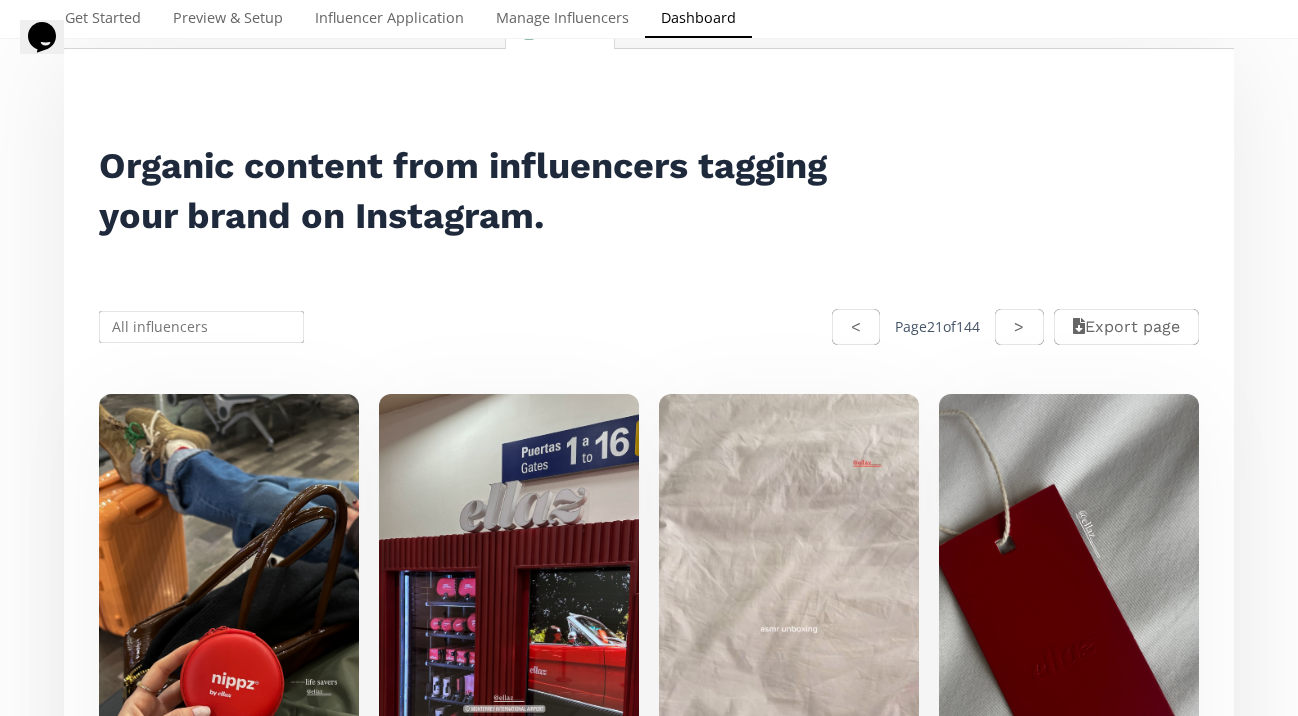 scroll, scrollTop: 193, scrollLeft: 0, axis: vertical 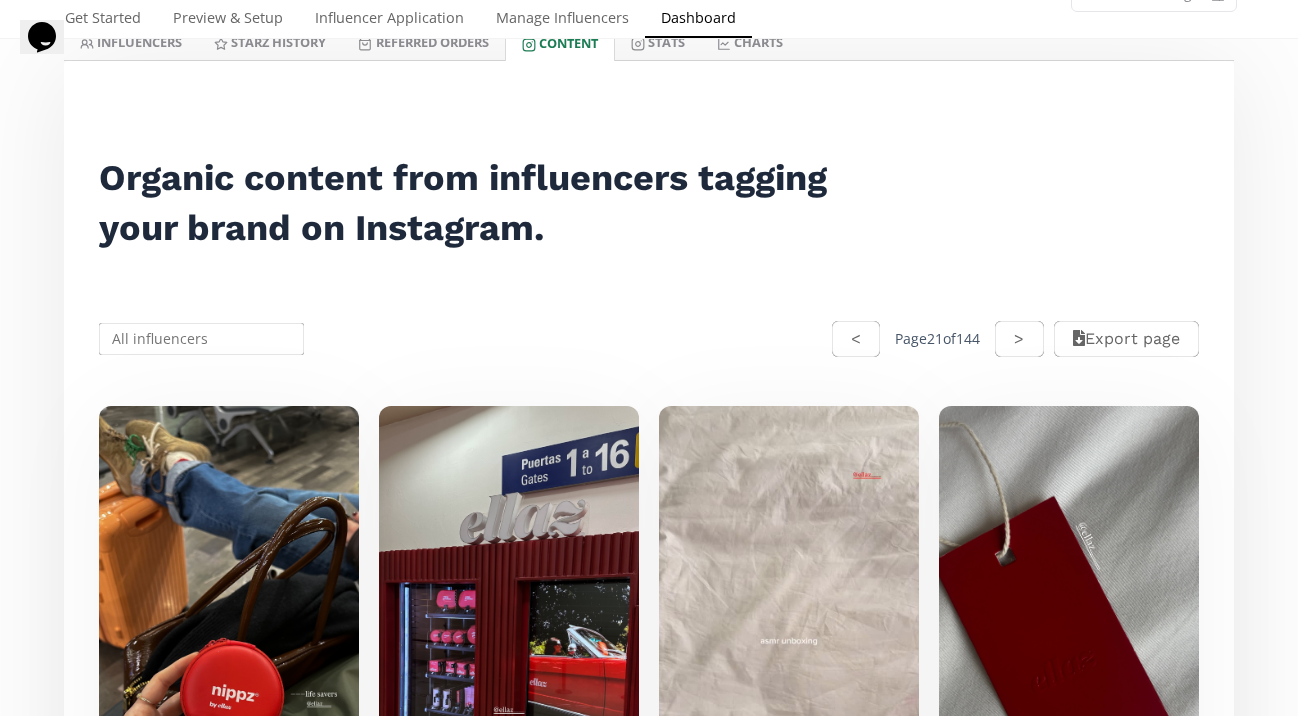 click on "Organic content from influencers tagging your brand on Instagram. < Page  21  of  144 >  Export   page Mark as invalid so that no points awarded. camilamonroym [DATE] 2835   Reach (unique views) 2964   Impressions ———life savers  @ellaz____ [PERSON_NAME] 155 starz   Points awarded [DATE] Mark as invalid so that no points awarded. camilamonroym [DATE] 2823   Reach (unique views) 2932   Impressions @ellaz____ [PERSON_NAME] 150 starz   Points awarded [DATE] Mark as invalid so that no points awarded. valwong_ [DATE] 2745   Reach (unique views) 2913   Impressions @ellaz____ [PERSON_NAME] 135 starz   Points awarded [DATE] [PERSON_NAME] as invalid so that no points awarded. emiliacelis [DATE] 2332   Reach (unique views) 2478   Impressions @ellaz____ [PERSON_NAME] 120 starz   Points awarded [DATE] Mark as invalid so that no points awarded. emiliacelis [DATE] 2316   Reach (unique views) 2424   Impressions new pants  @ellaz____ [PERSON_NAME] 120 starz   Points awarded [DATE]" at bounding box center [649, 5346] 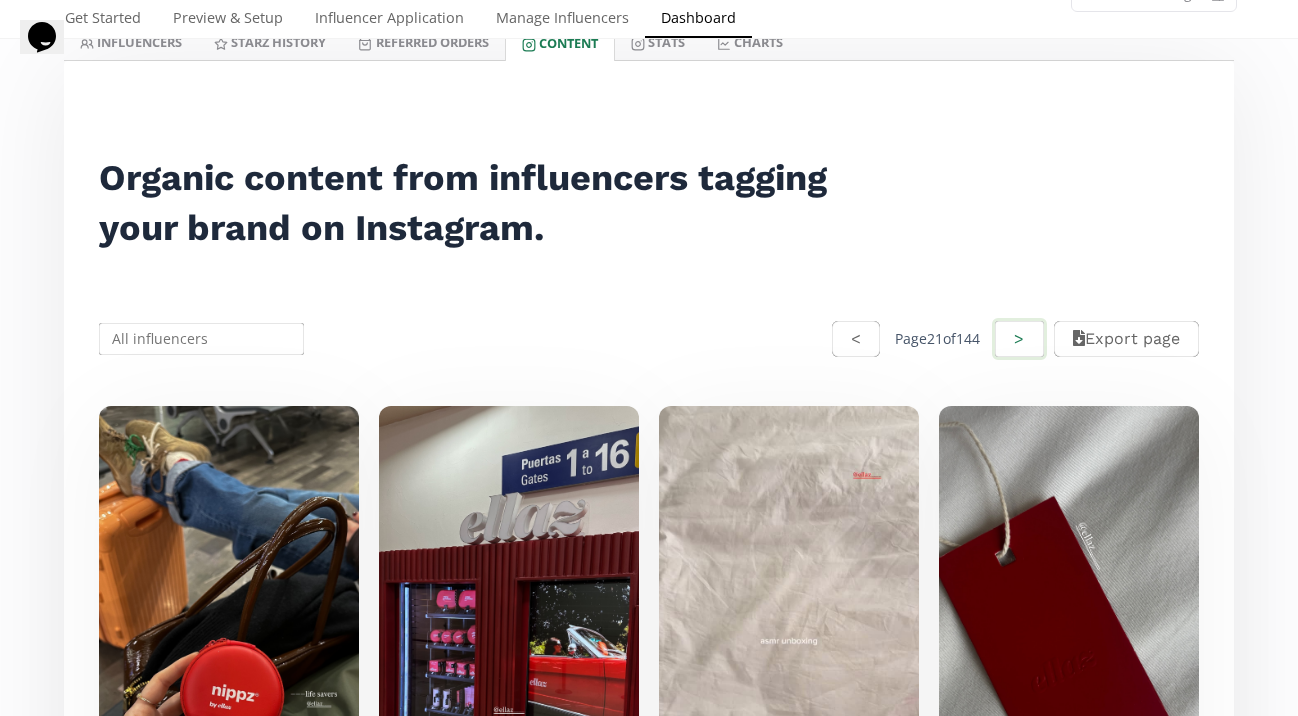 click on ">" at bounding box center (1019, 339) 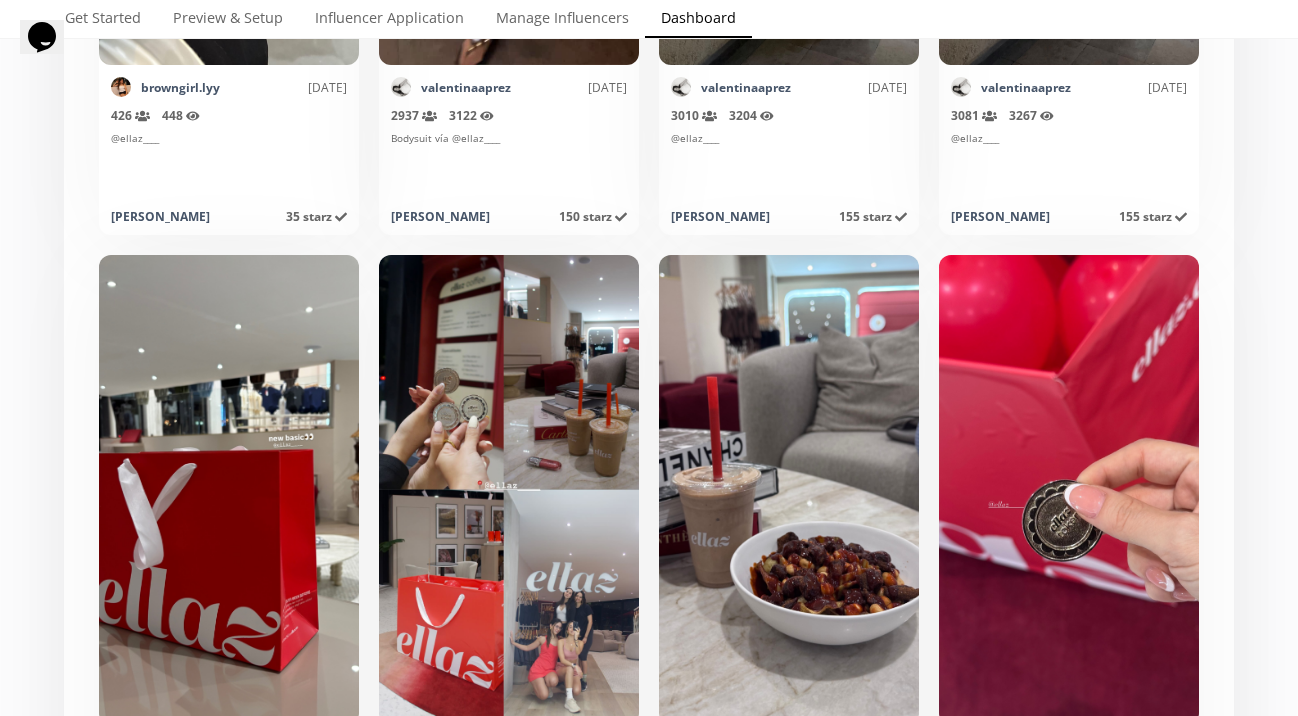 scroll, scrollTop: 4305, scrollLeft: 0, axis: vertical 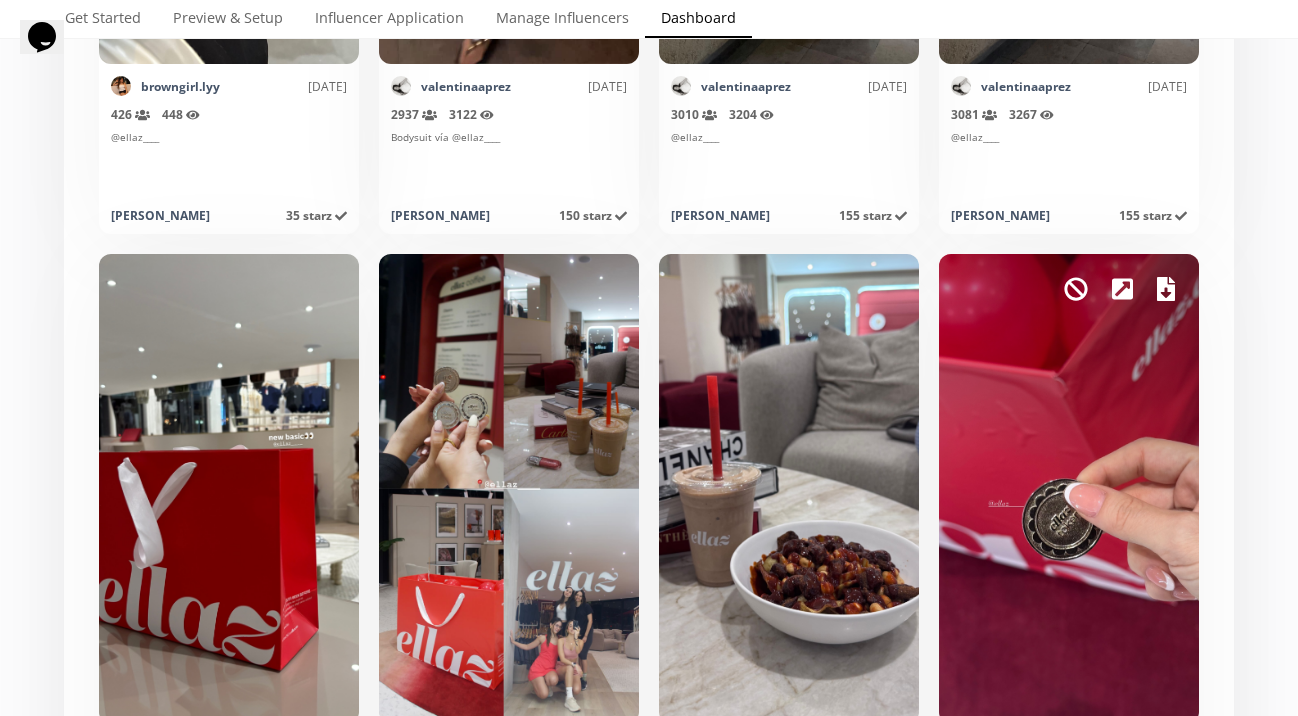 click 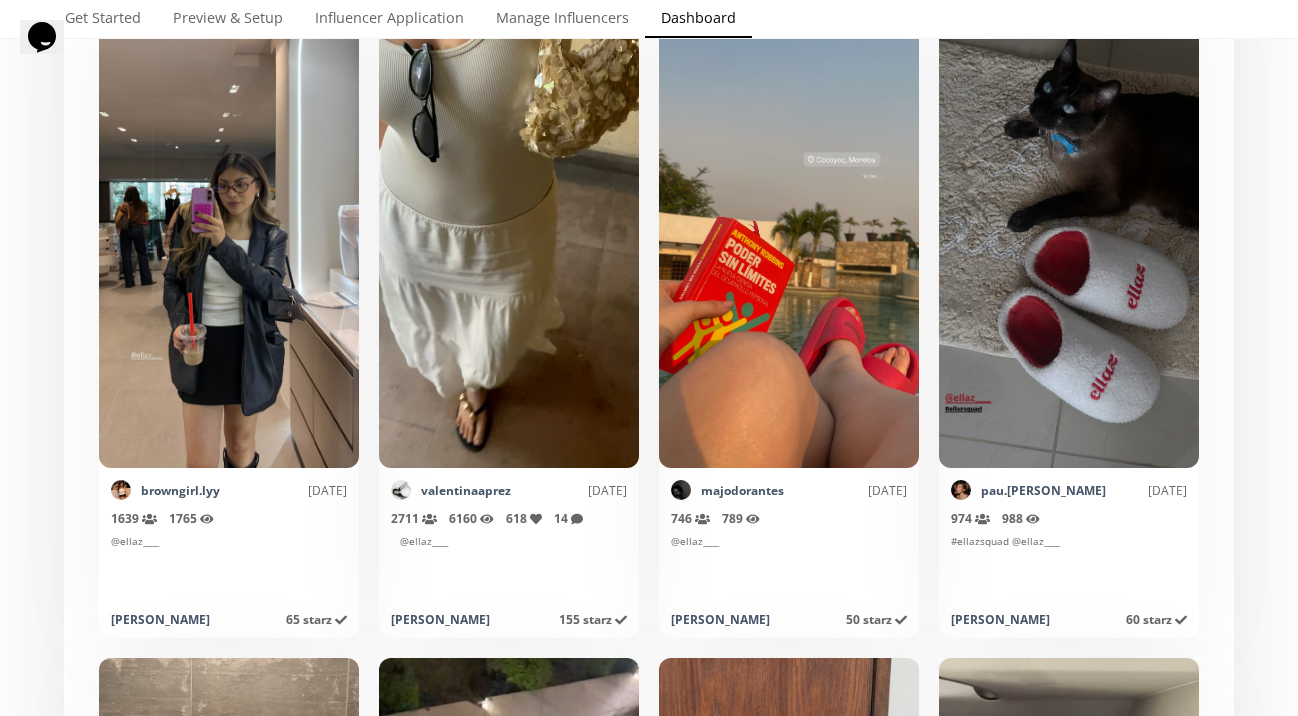 scroll, scrollTop: 5237, scrollLeft: 0, axis: vertical 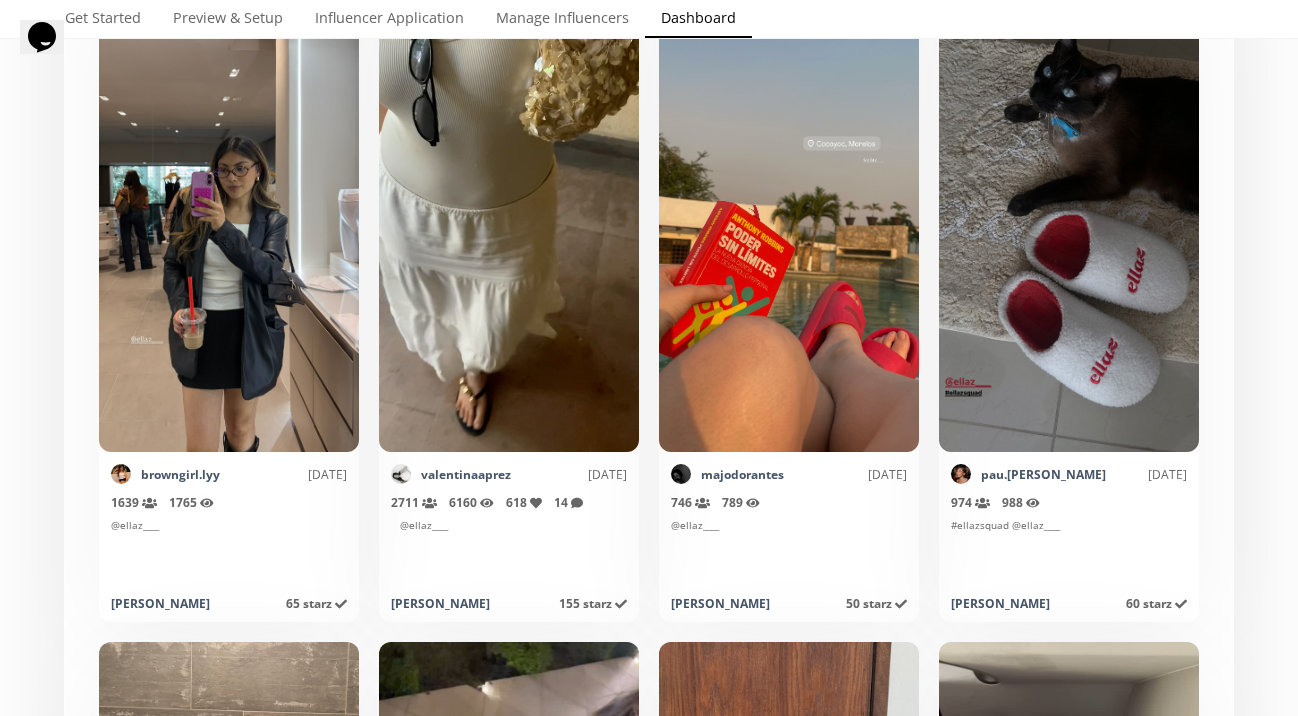 click on "Select date range INFLUENCERS Starz HISTORY Referred Orders Content Stats CHARTS INFLUENCERS Starz HISTORY Referred Orders Content Stats CHARTS Organic content from influencers tagging your brand on Instagram. < Page  22  of  144 >  Export   page Mark as invalid so that no points awarded. camilasaenza [DATE] 1499   Reach (unique views) 1644   Impressions @ellaz____ [PERSON_NAME] 55 starz   Points awarded [DATE] Mark as invalid so that no points awarded. elochapa [DATE] 1362   Reach (unique views) 1554   Impressions @ellaz____
@ellazcoffee [PERSON_NAME]  35 starz   Points awarded [DATE] Mark as invalid so that no points awarded. sofzubieta [DATE] 302   Reach (unique views) 320   Impressions @ellaz____ <3 [PERSON_NAME] 25 starz   Points awarded [DATE] [PERSON_NAME] as invalid so that no points awarded. leah_dajud [DATE] 2984   Reach (unique views) 3059   Impressions @ellaz____ [PERSON_NAME] 155 starz   Points awarded [DATE] [PERSON_NAME] as invalid so that no points awarded. elochapa [DATE] 2279" at bounding box center [649, 248] 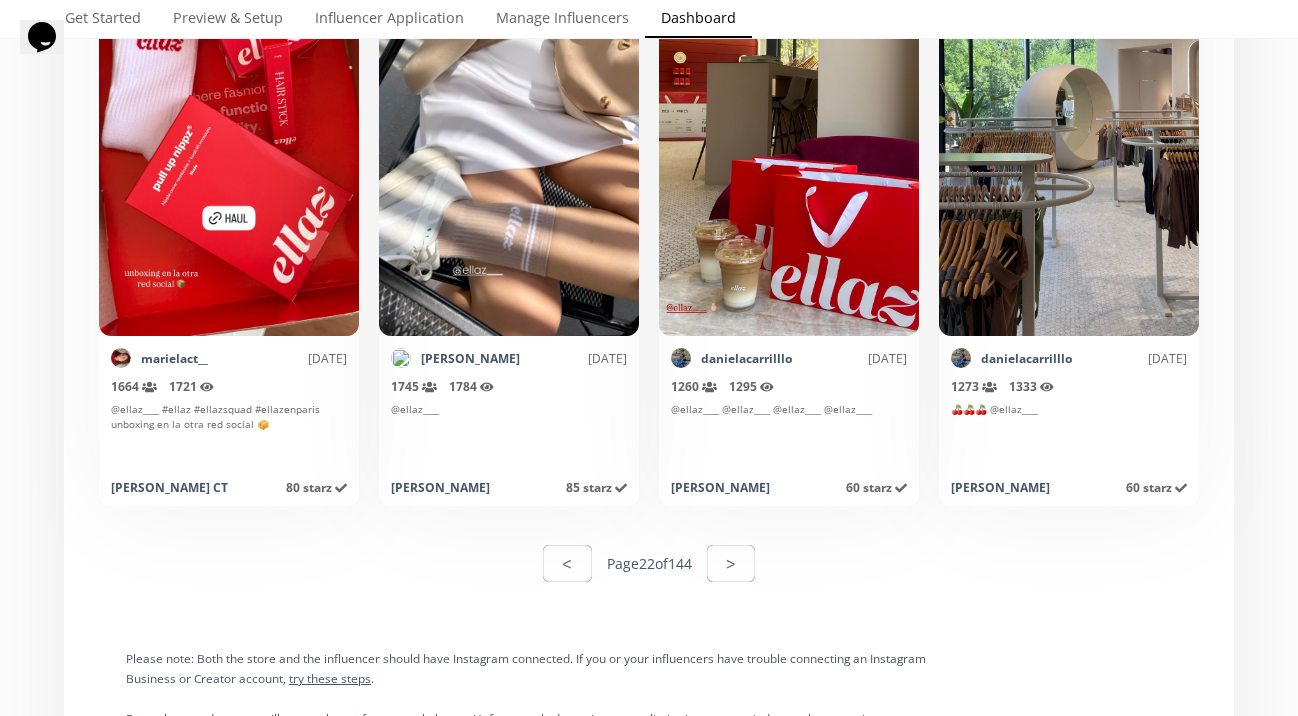 scroll, scrollTop: 9975, scrollLeft: 0, axis: vertical 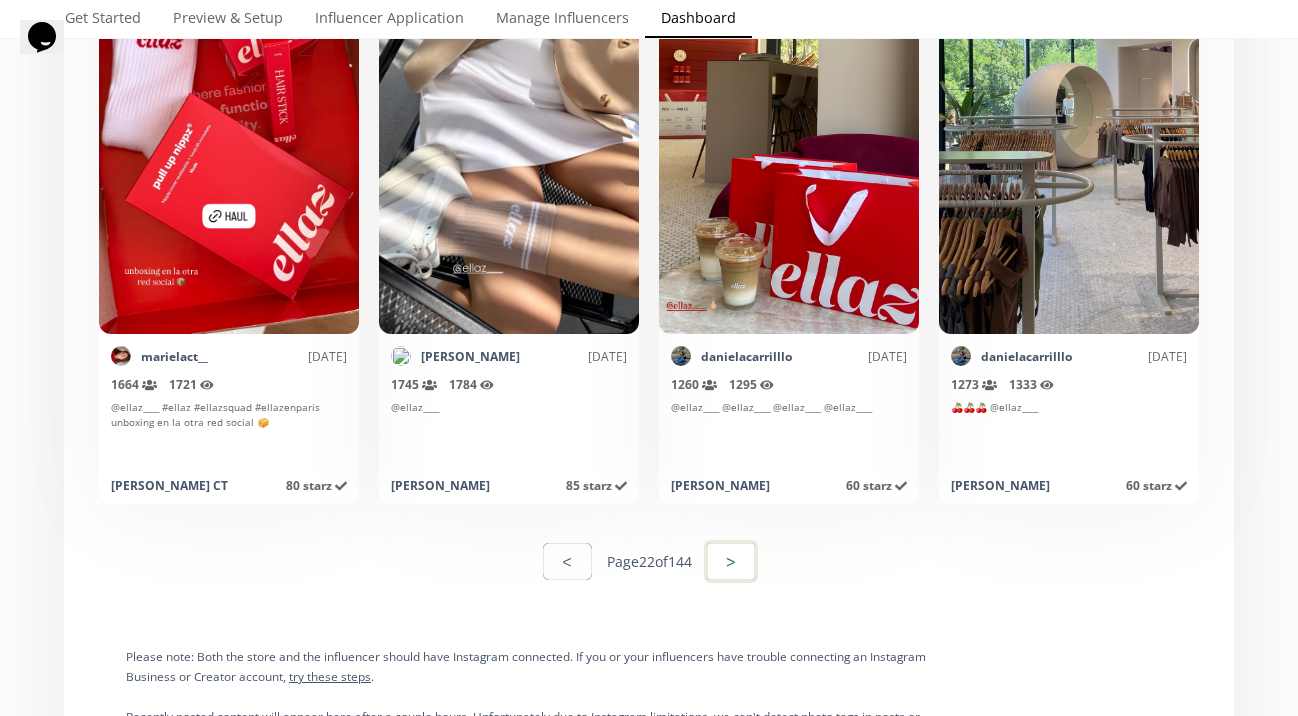 click on ">" at bounding box center [731, 561] 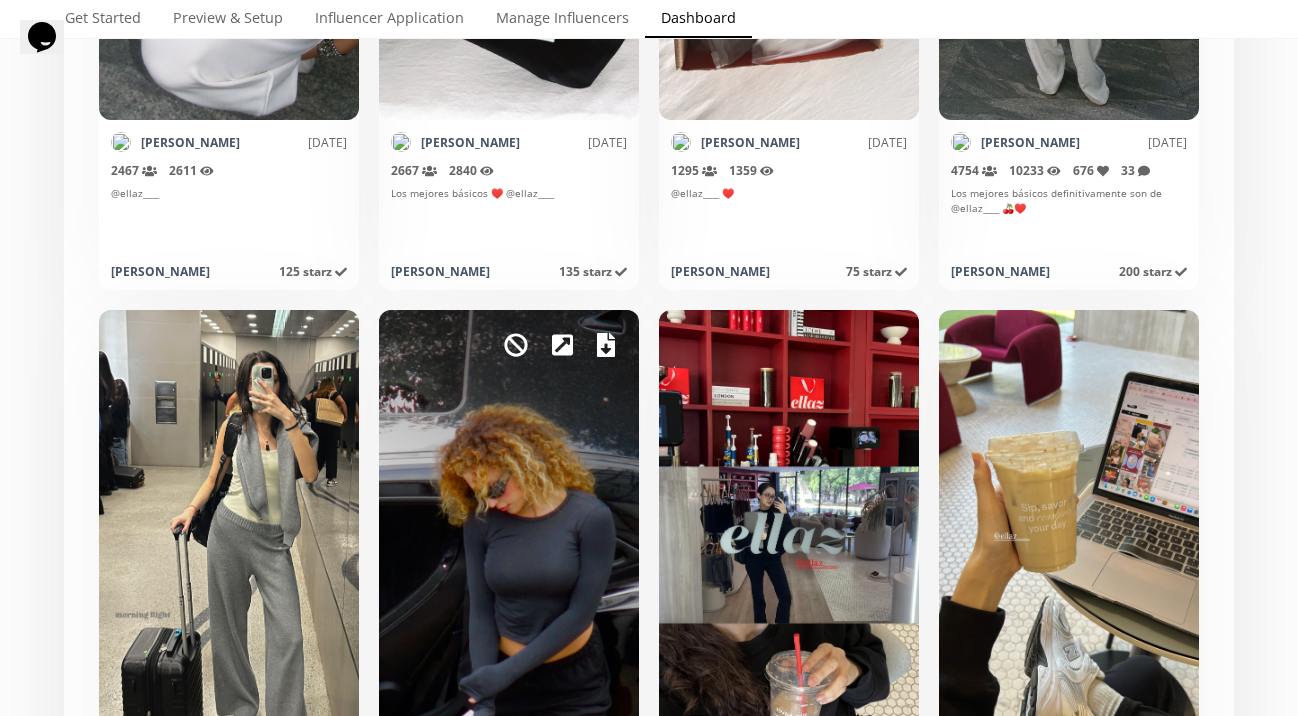 scroll, scrollTop: 7719, scrollLeft: 0, axis: vertical 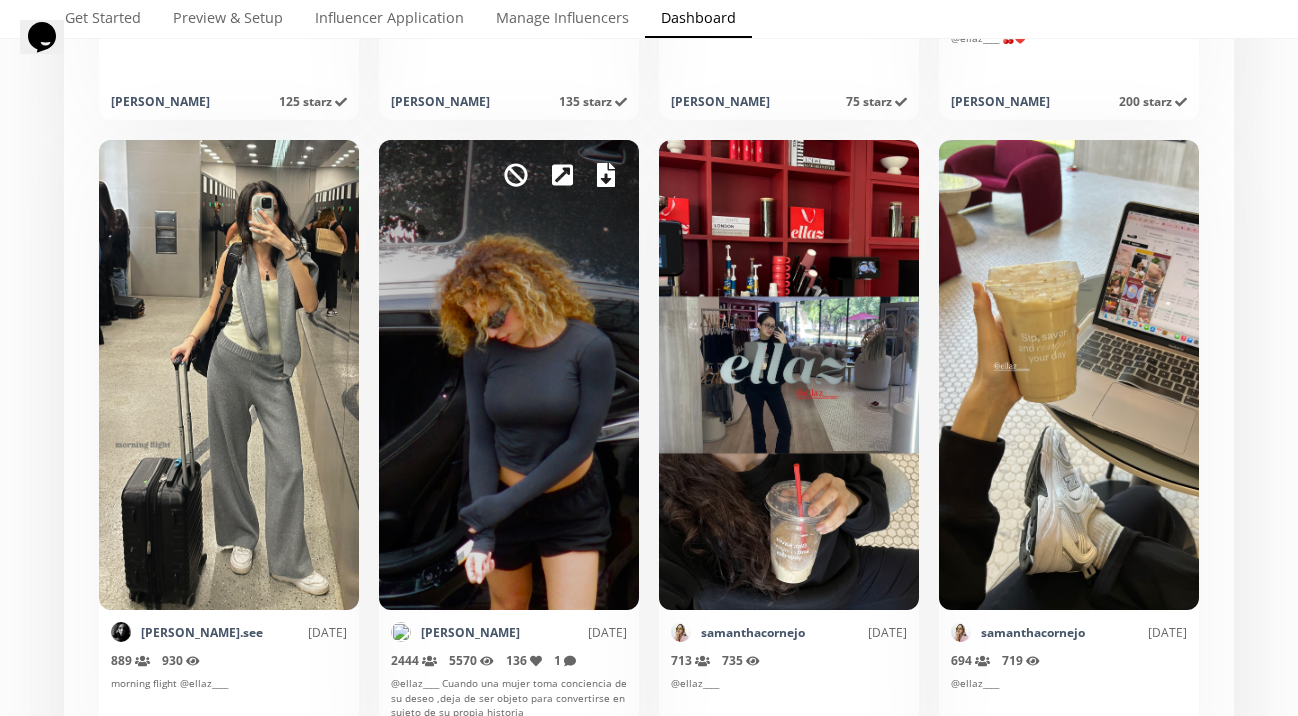 click 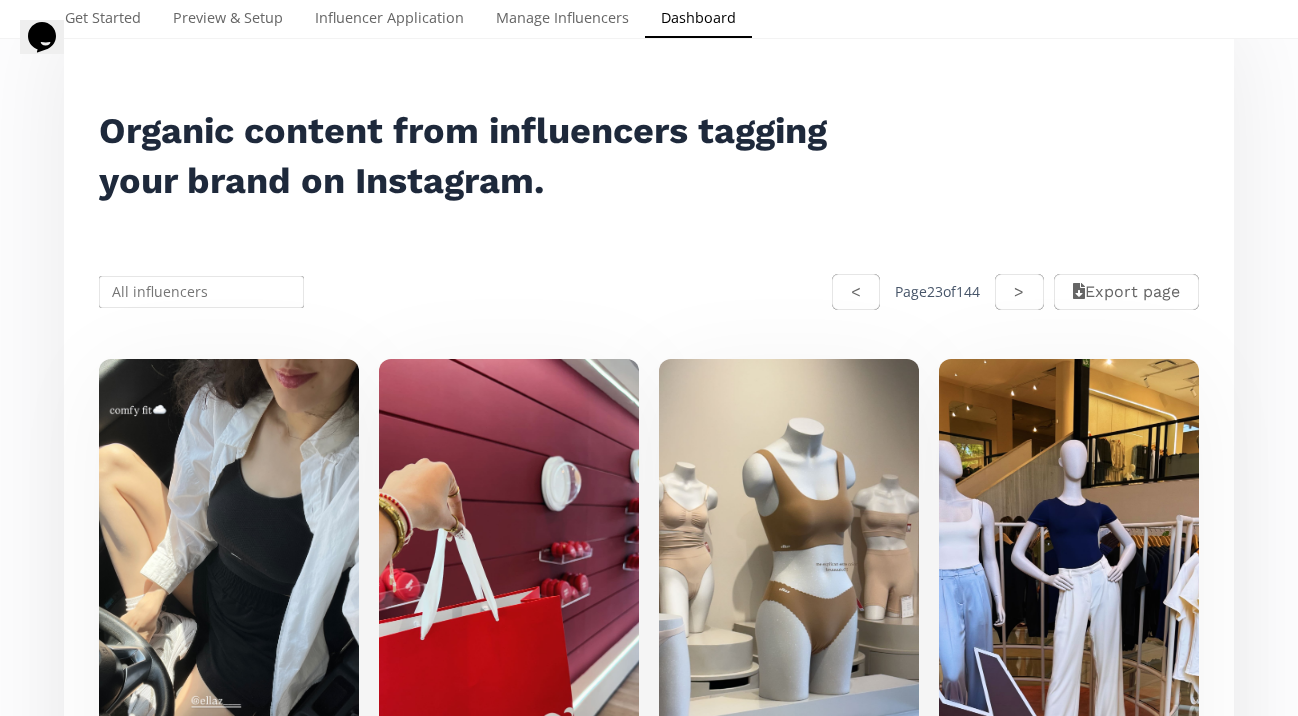 scroll, scrollTop: 242, scrollLeft: 0, axis: vertical 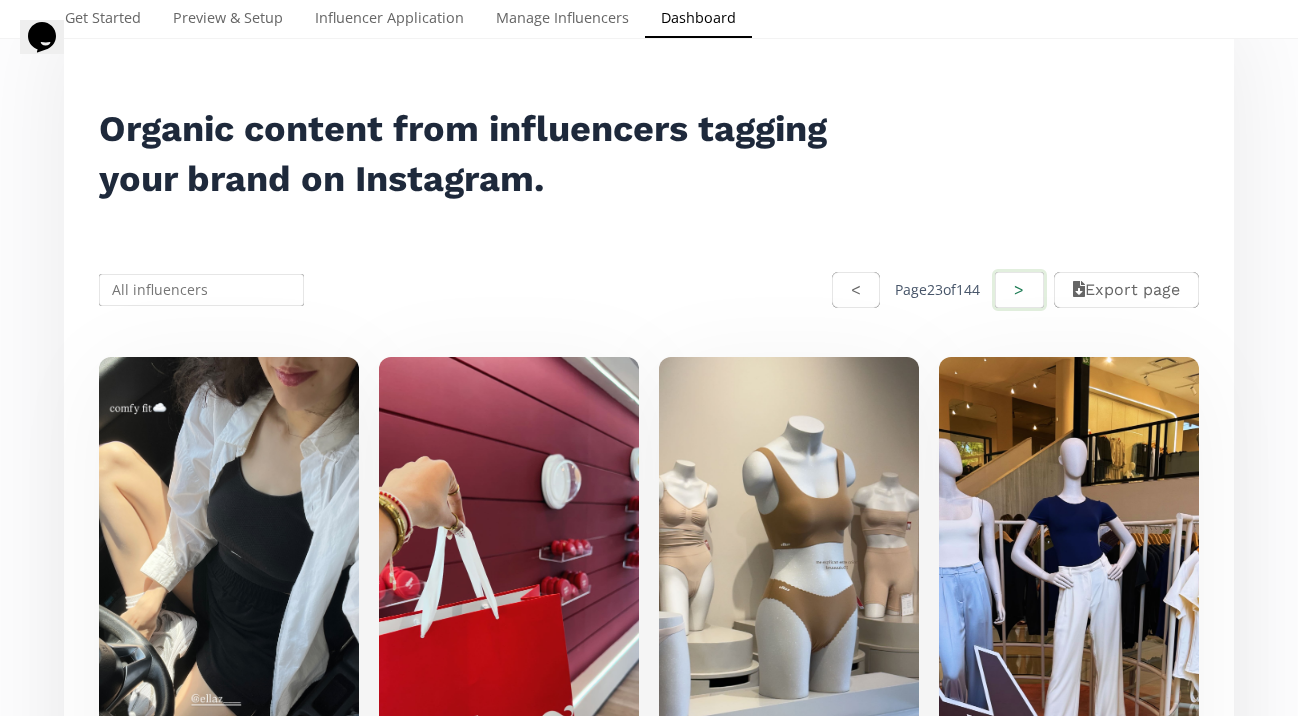 click on ">" at bounding box center (1019, 290) 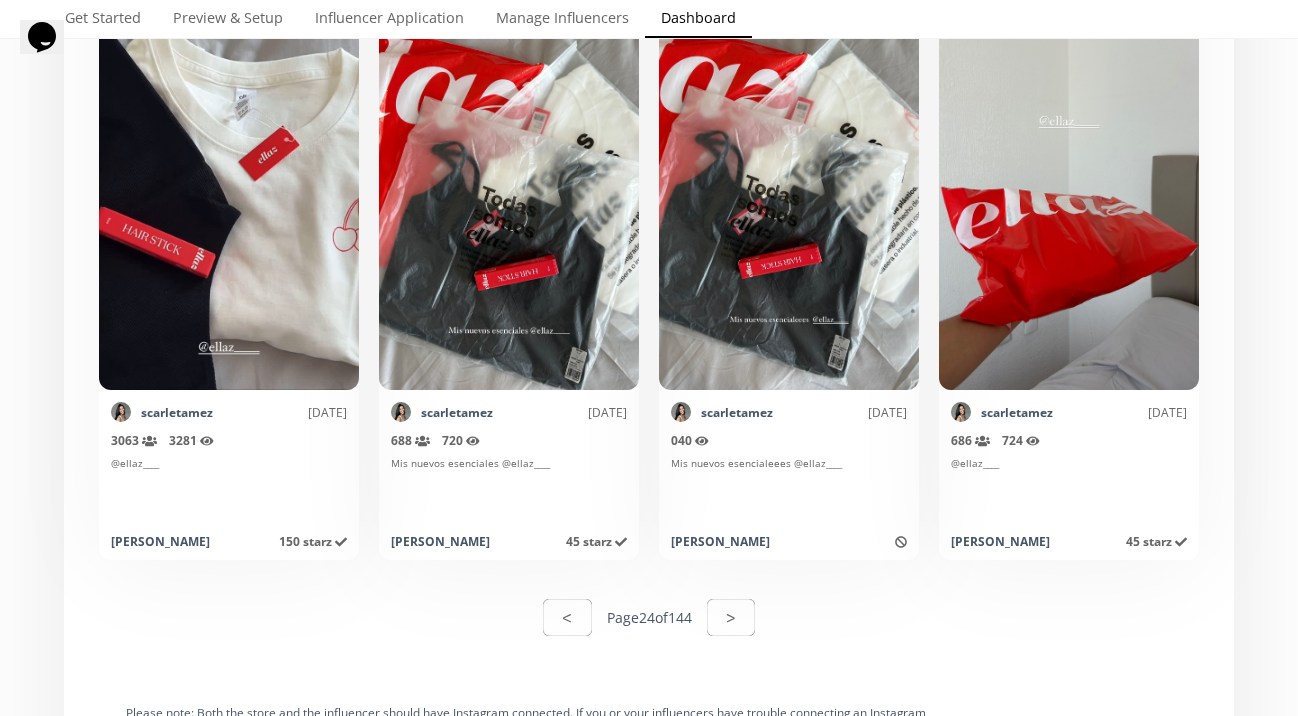 scroll, scrollTop: 10238, scrollLeft: 0, axis: vertical 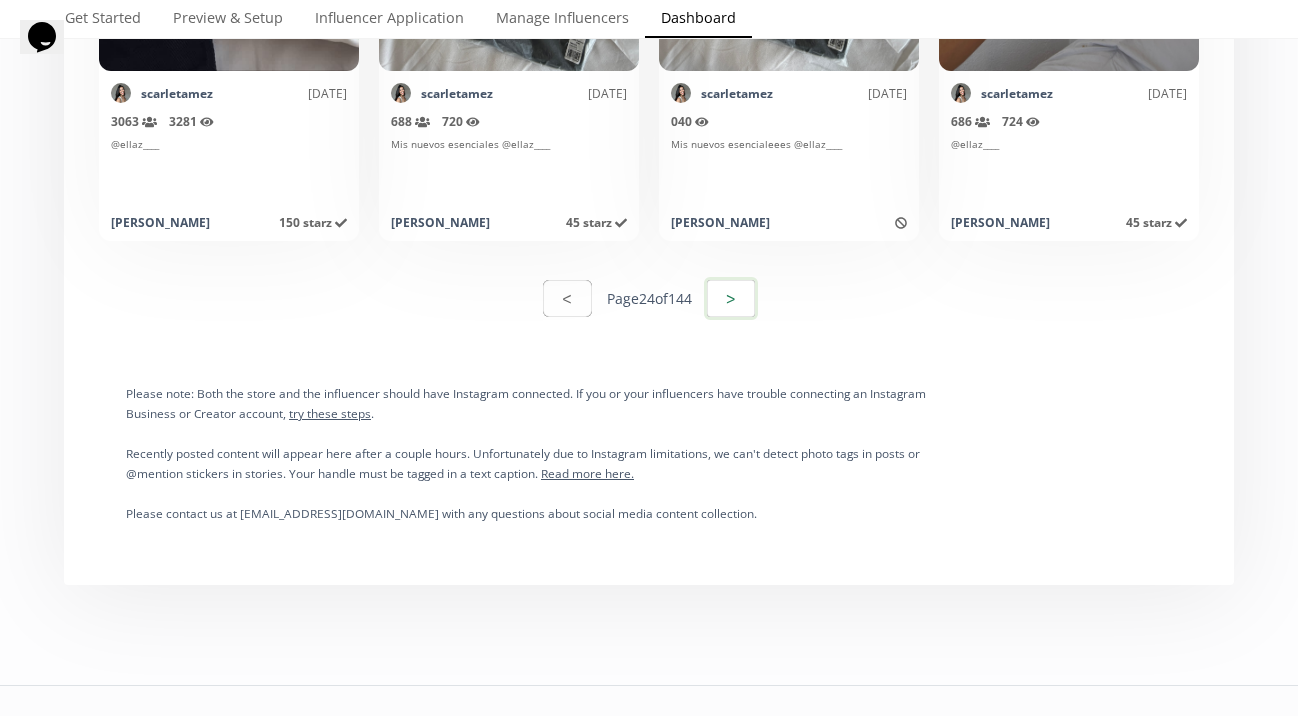click on ">" at bounding box center (731, 298) 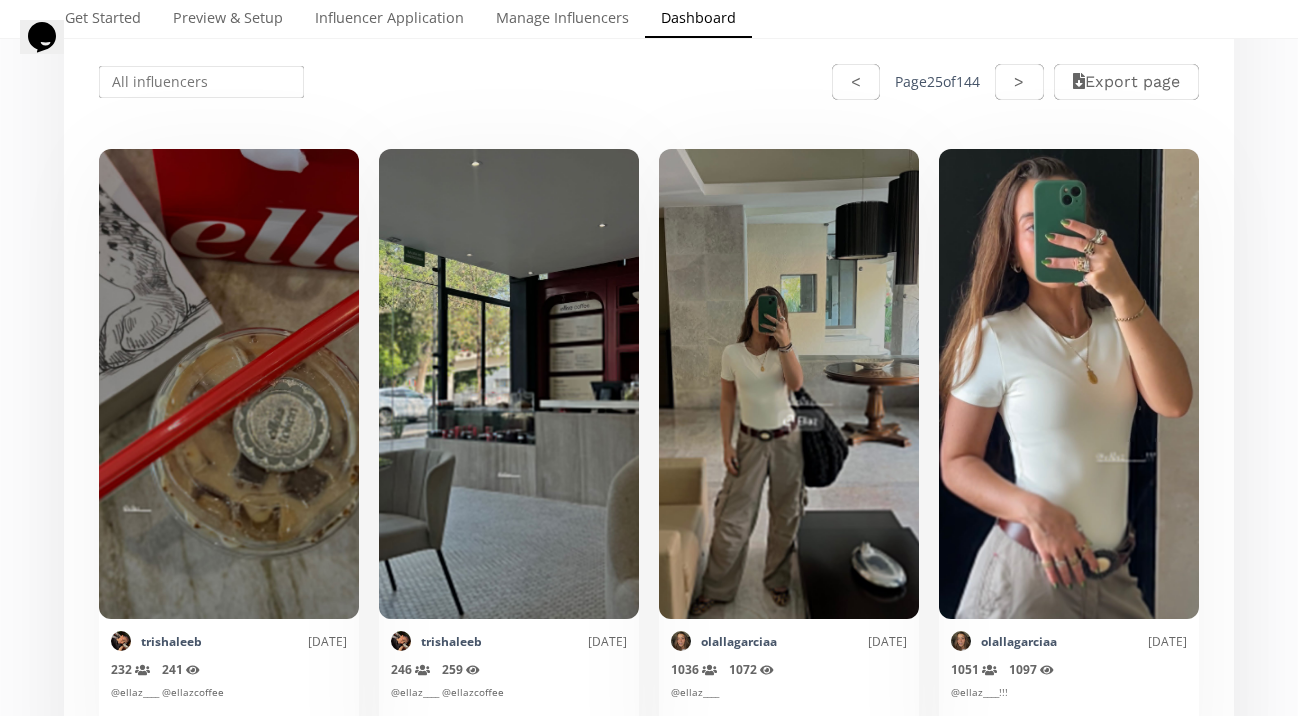 scroll, scrollTop: 364, scrollLeft: 0, axis: vertical 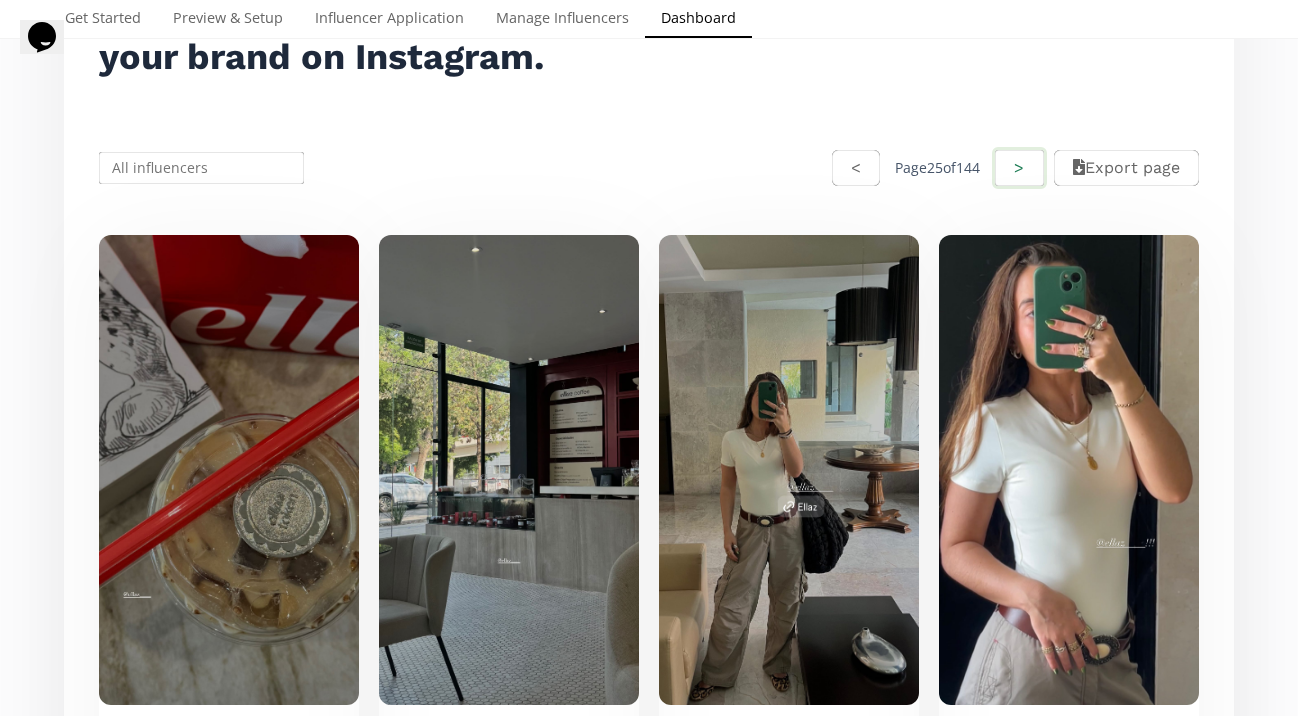 click on ">" at bounding box center (1019, 168) 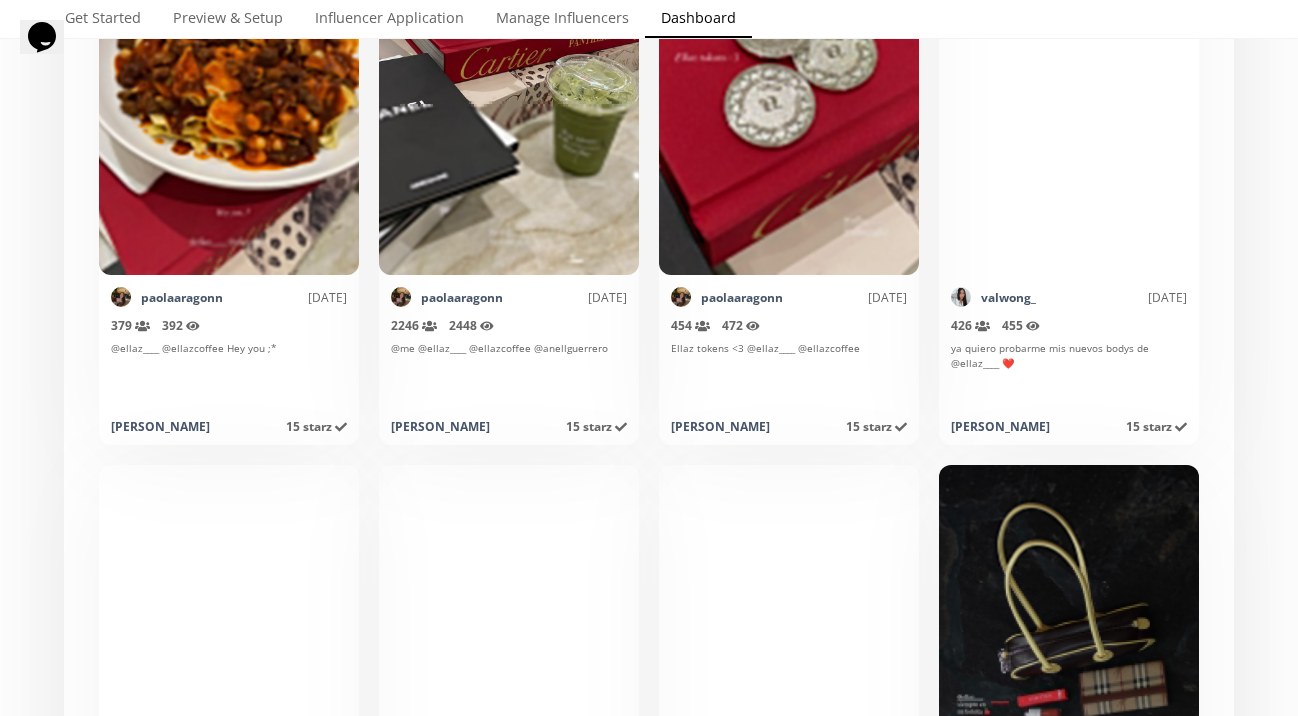 scroll, scrollTop: 7032, scrollLeft: 0, axis: vertical 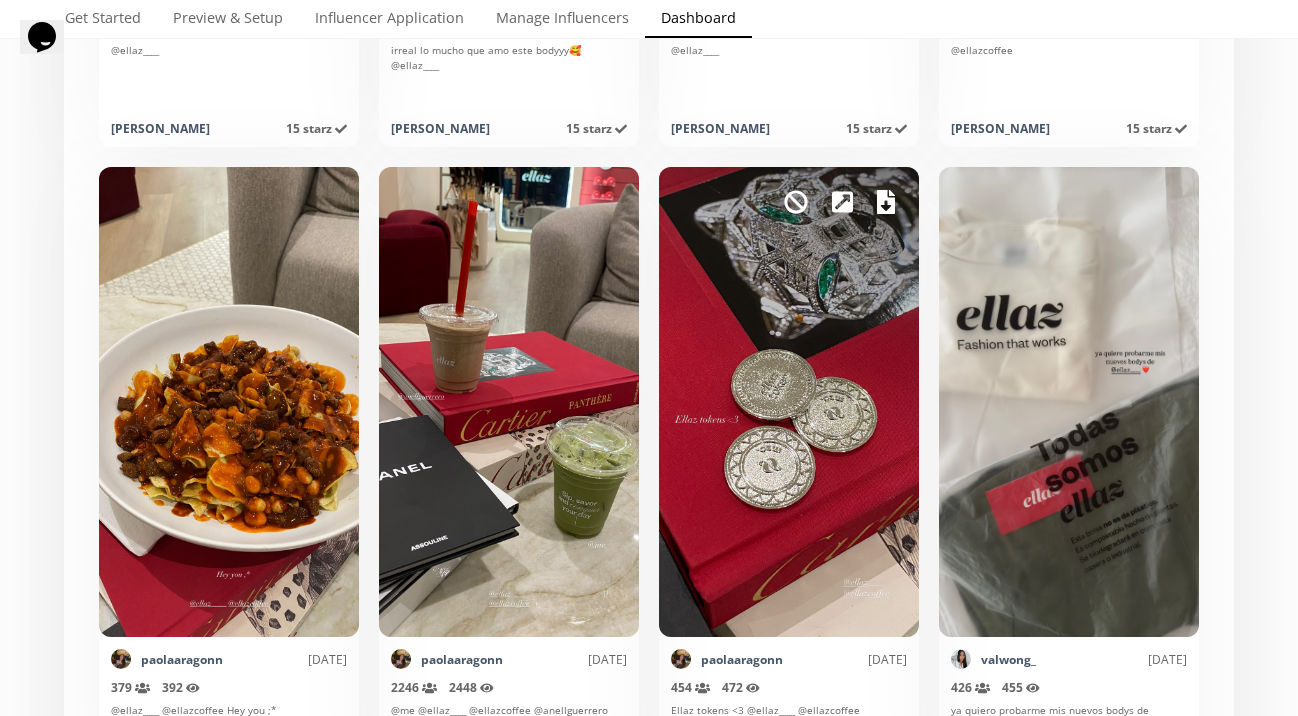click 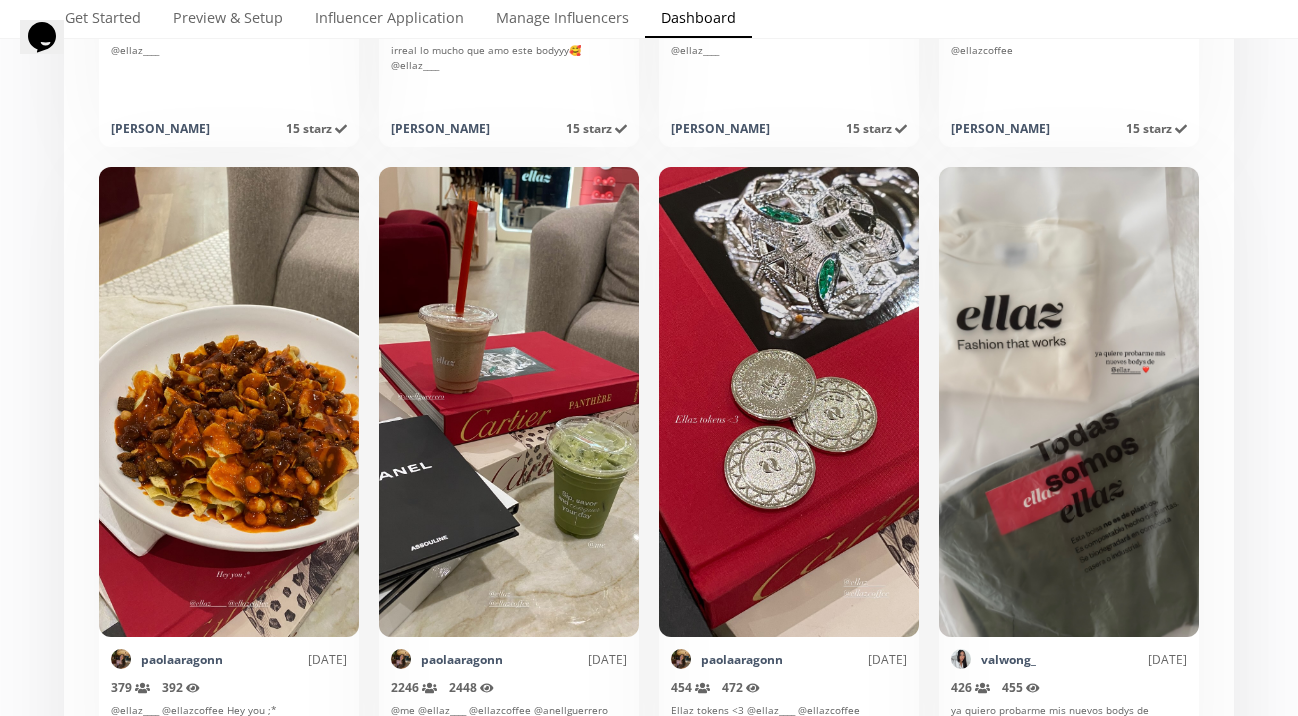 click on "Select date range INFLUENCERS Starz HISTORY Referred Orders Content Stats CHARTS INFLUENCERS Starz HISTORY Referred Orders Content Stats CHARTS Organic content from influencers tagging your brand on Instagram. < Page  26  of  144 >  Export   page Mark as invalid so that no points awarded. reni.glz [DATE] 727   Reach (unique views) 837   Impressions @ellaz____
@ellazcoffee @vannedanaecj [PERSON_NAME]  45 starz   Points awarded [DATE] [PERSON_NAME] as invalid so that no points awarded. reni.glz [DATE] 415   Reach (unique views) 445   Impressions 📍Arcos Bosques
@ellaz____ [PERSON_NAME]  30 starz   Points awarded [DATE] [PERSON_NAME] as invalid so that no points awarded. valwong_ [DATE] 1424   Reach (unique views) 1518   Impressions @ellaz____ [PERSON_NAME] 65 starz   Points awarded [DATE] Mark as invalid so that no points awarded. valwong_ [DATE] 2847   Reach (unique views) 4849   Impressions 118   Likes 15   Commnets fashion but make it effortless @ellaz____ [PERSON_NAME] 115 starz   gabrielafariaseli" at bounding box center [649, -1547] 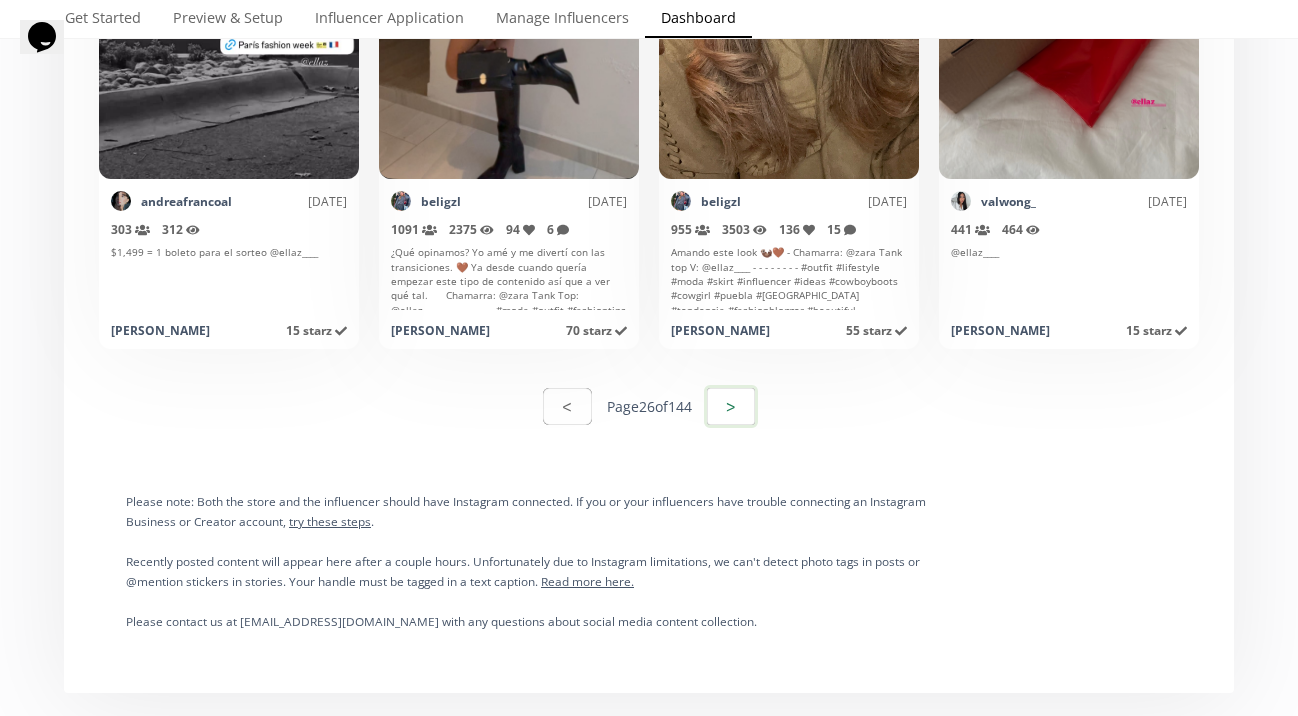 click on ">" at bounding box center [731, 406] 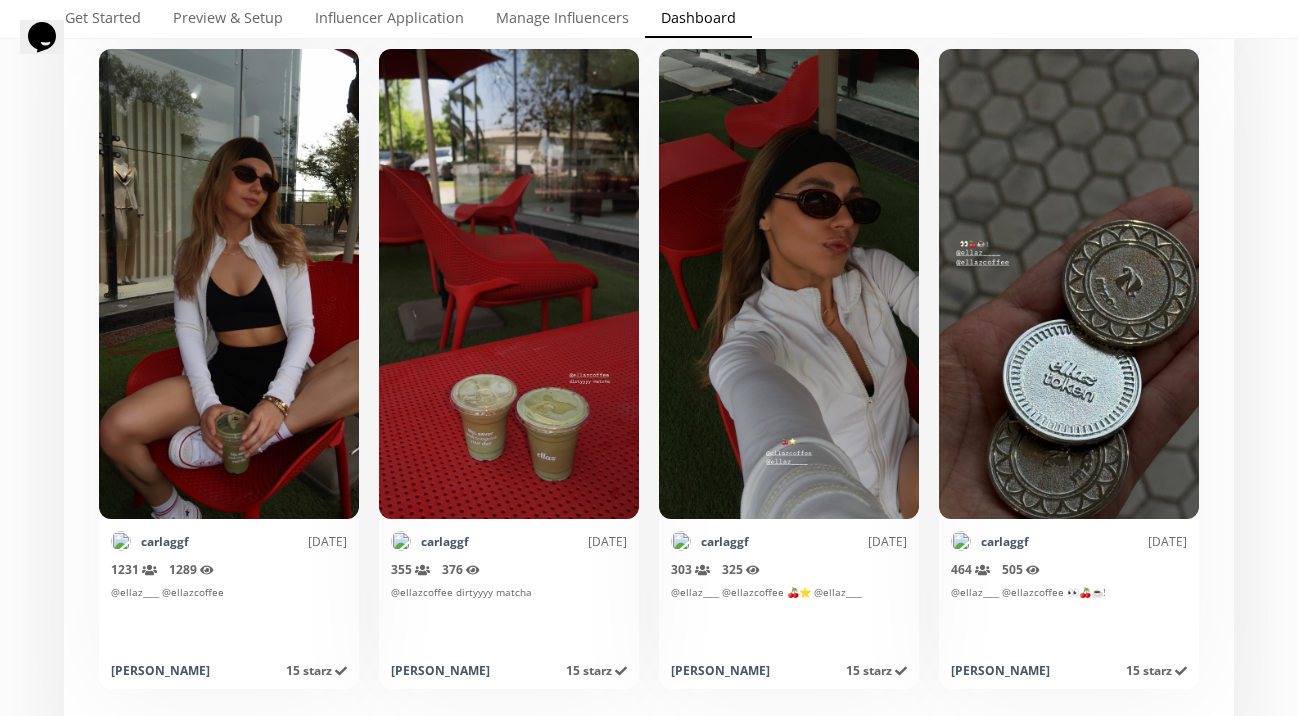 scroll, scrollTop: 9797, scrollLeft: 0, axis: vertical 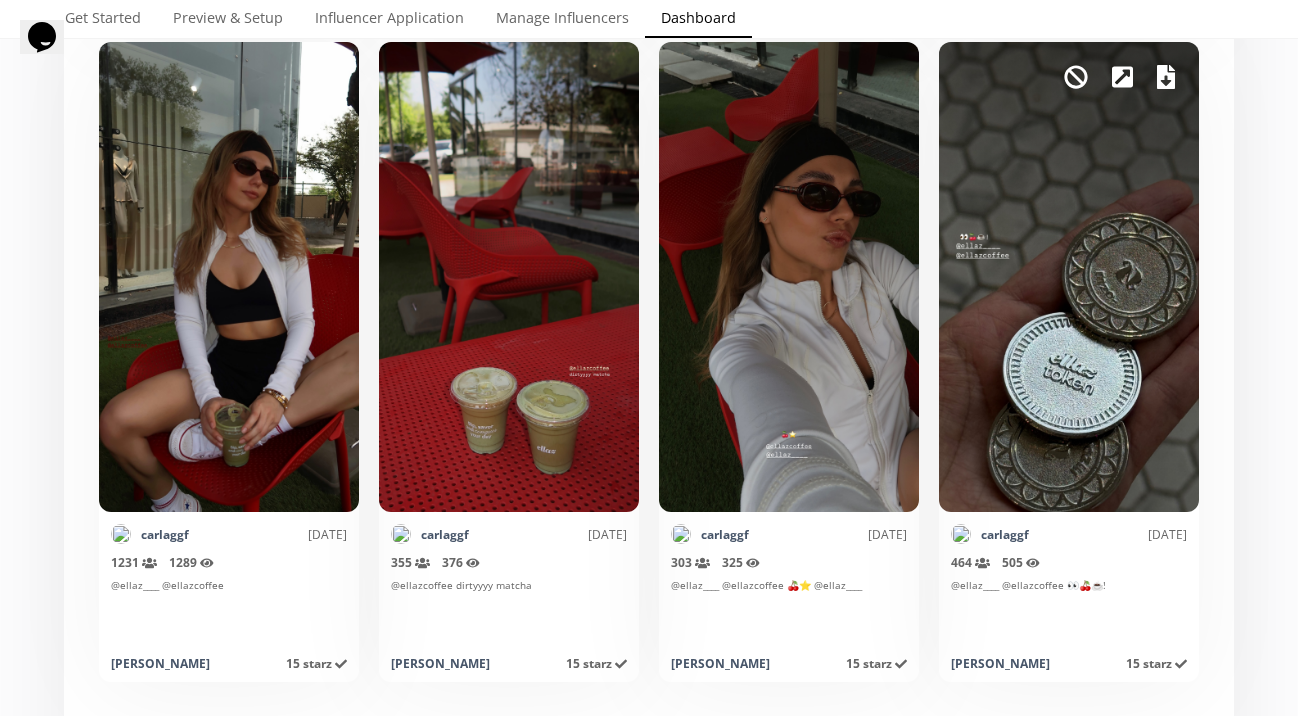 click 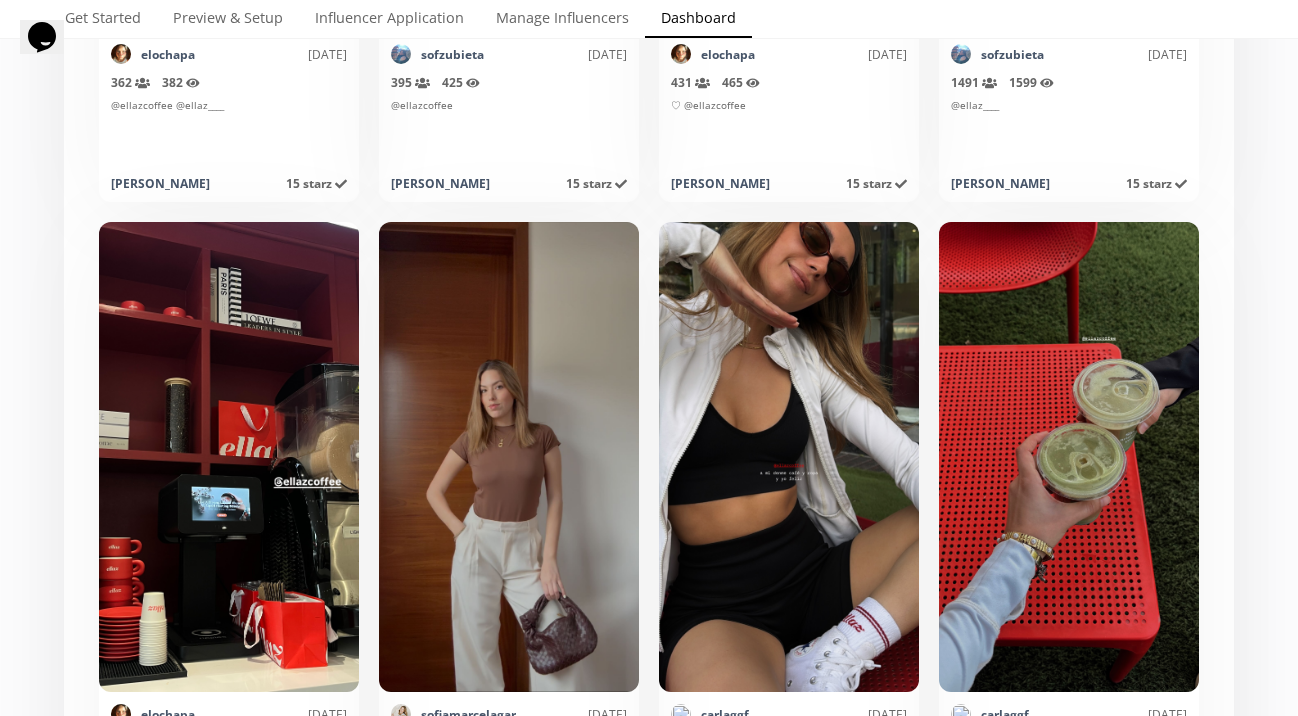 scroll, scrollTop: 8956, scrollLeft: 0, axis: vertical 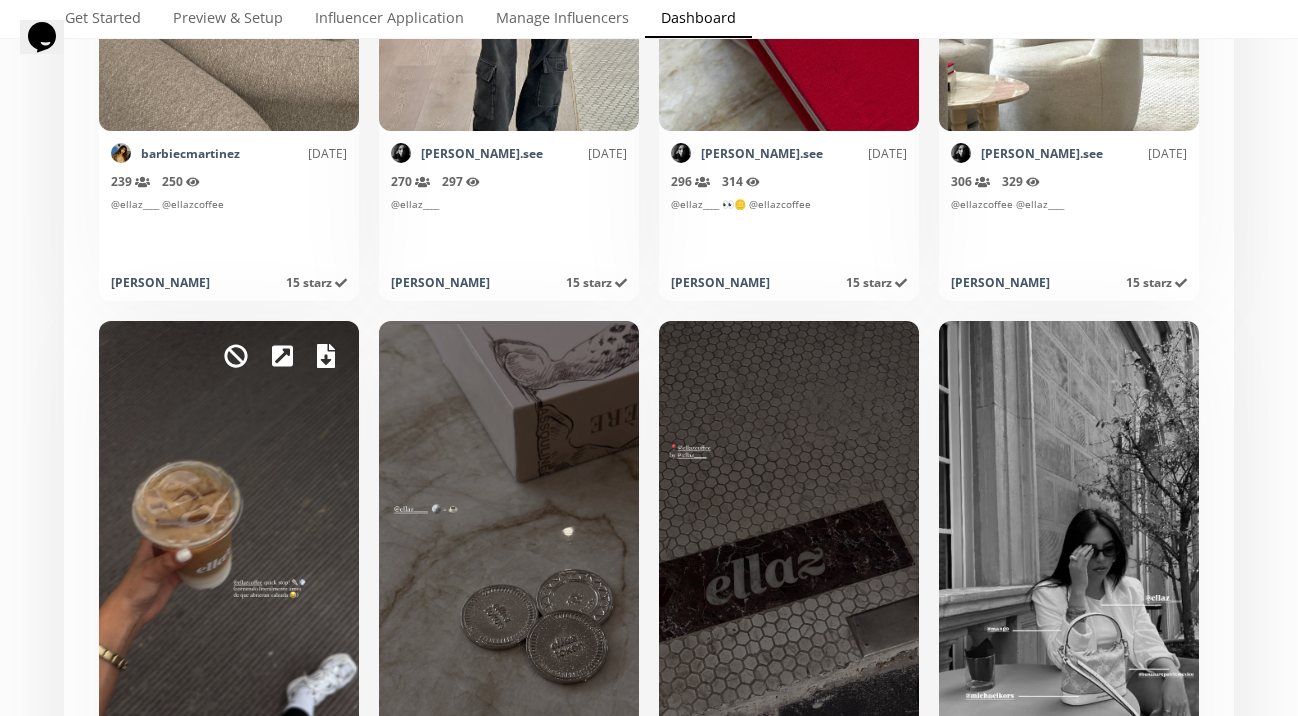 click at bounding box center (326, 356) 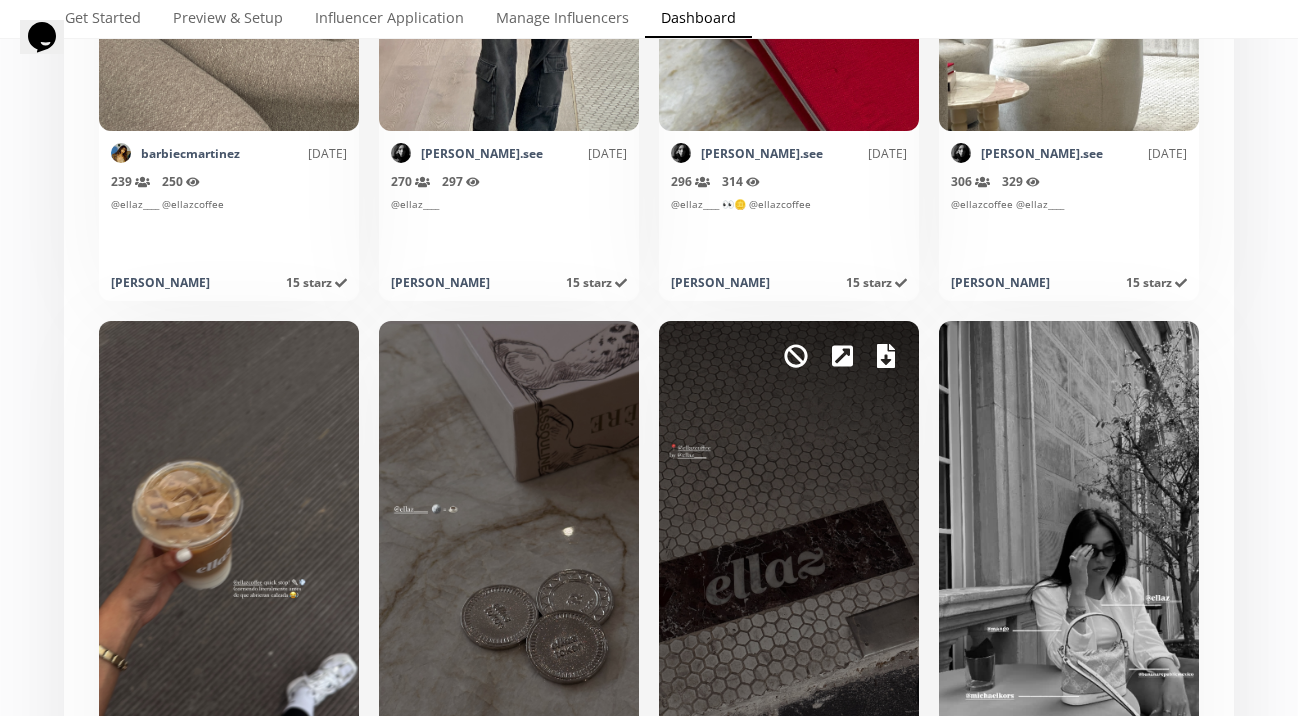 scroll, scrollTop: 7066, scrollLeft: 0, axis: vertical 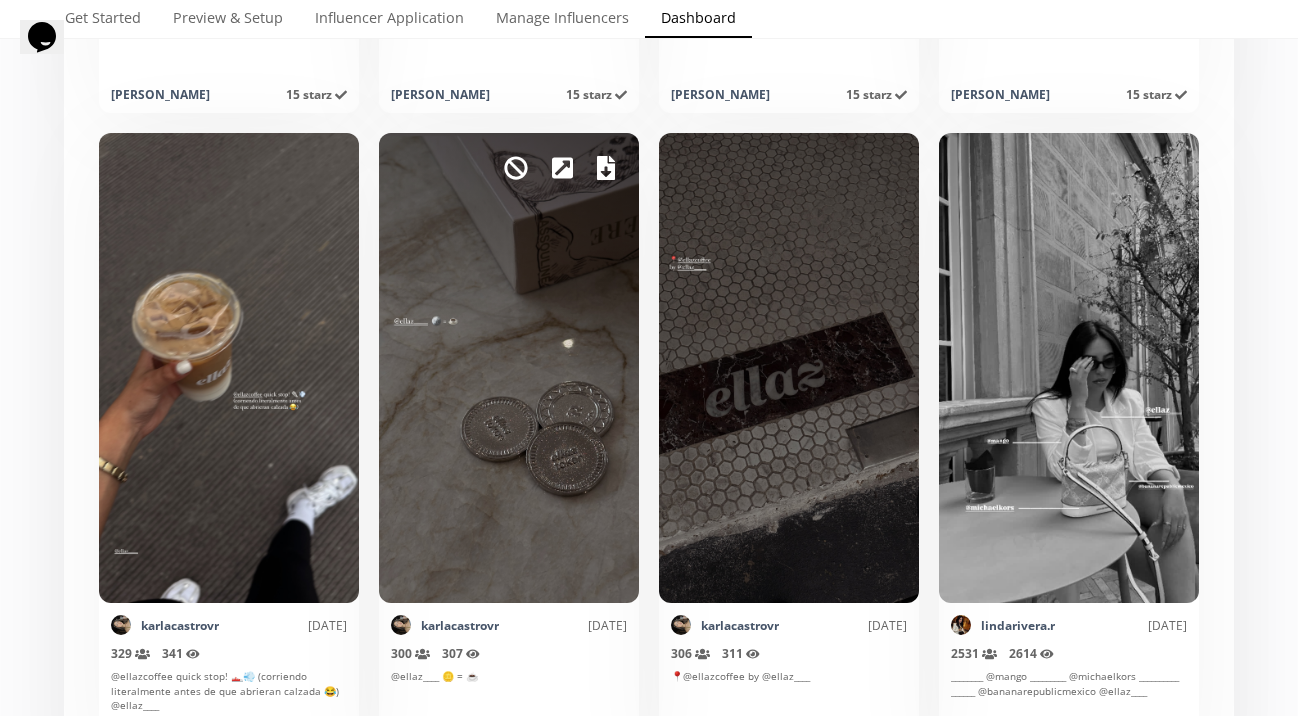 click 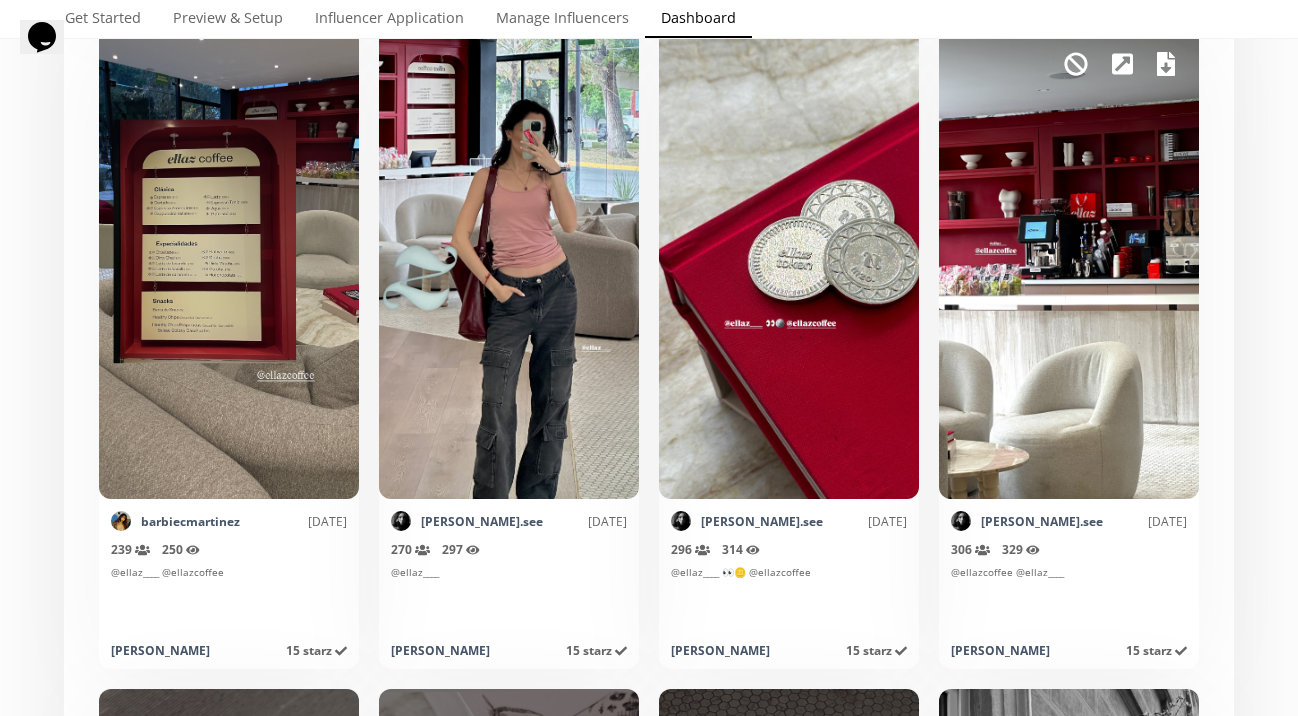 scroll, scrollTop: 6457, scrollLeft: 0, axis: vertical 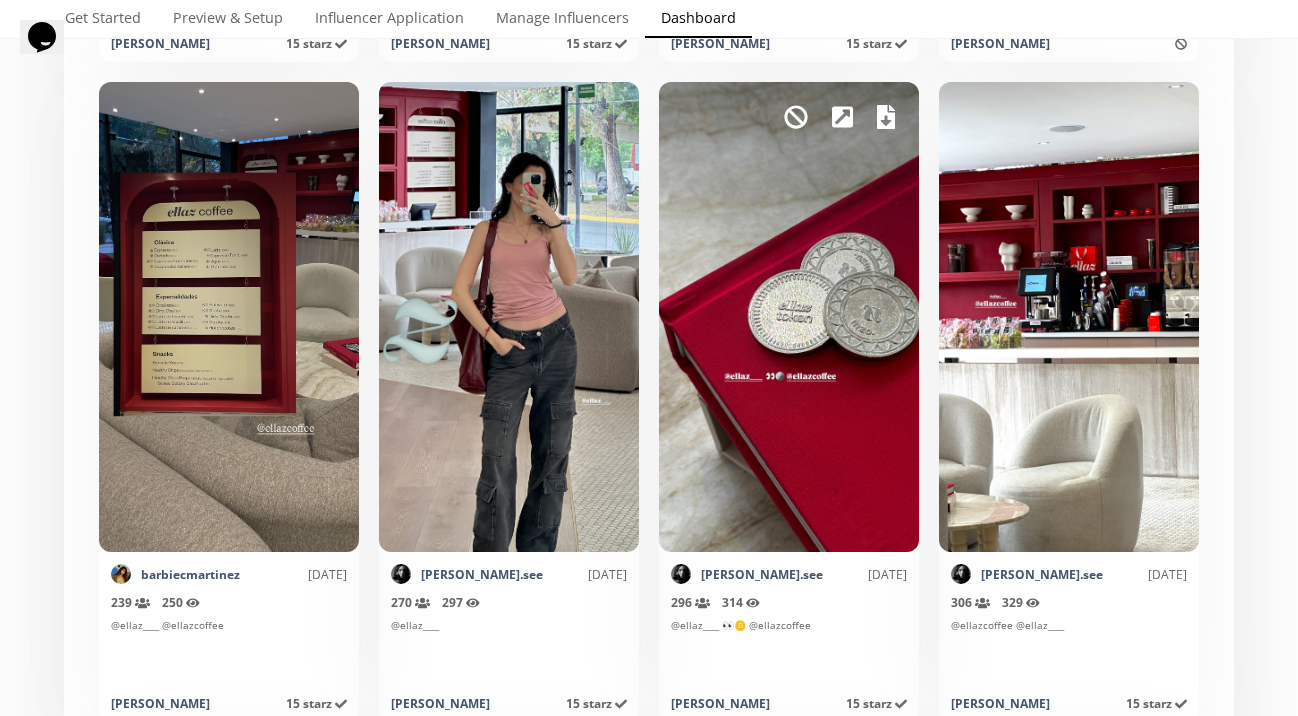 click on "Mark as invalid so that no points awarded." at bounding box center [789, 317] 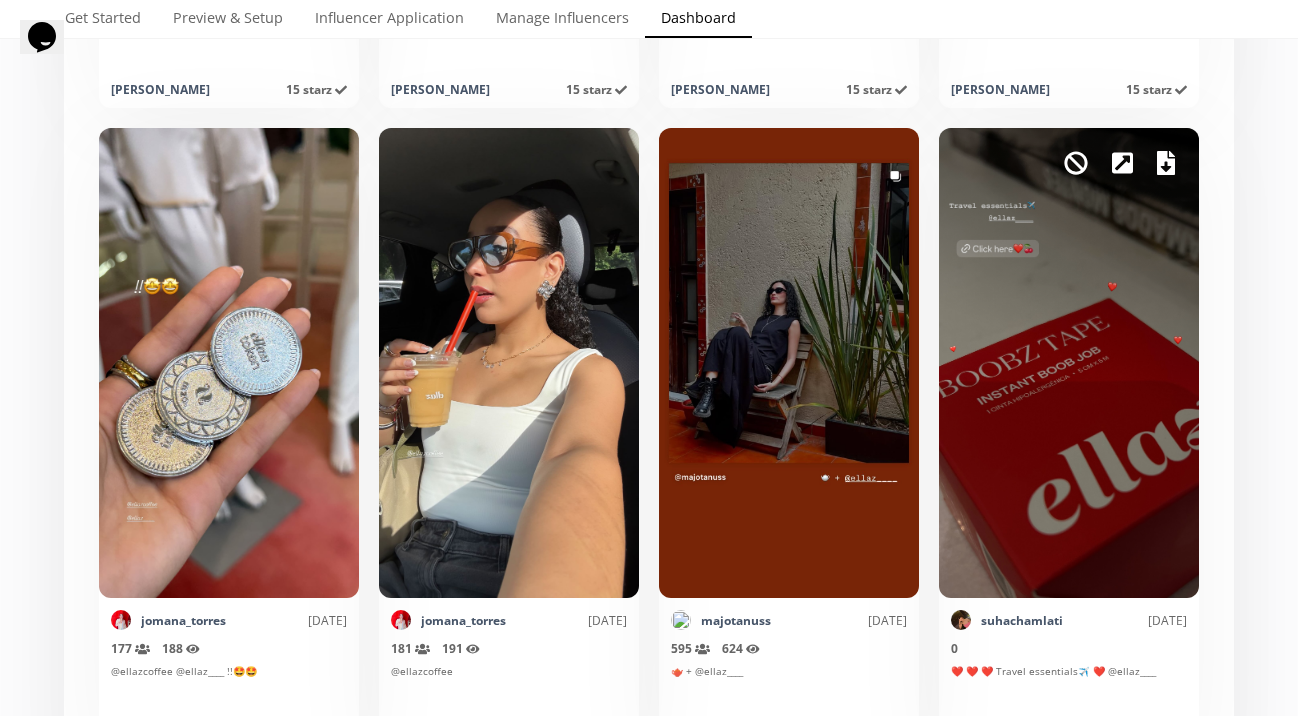 scroll, scrollTop: 5750, scrollLeft: 0, axis: vertical 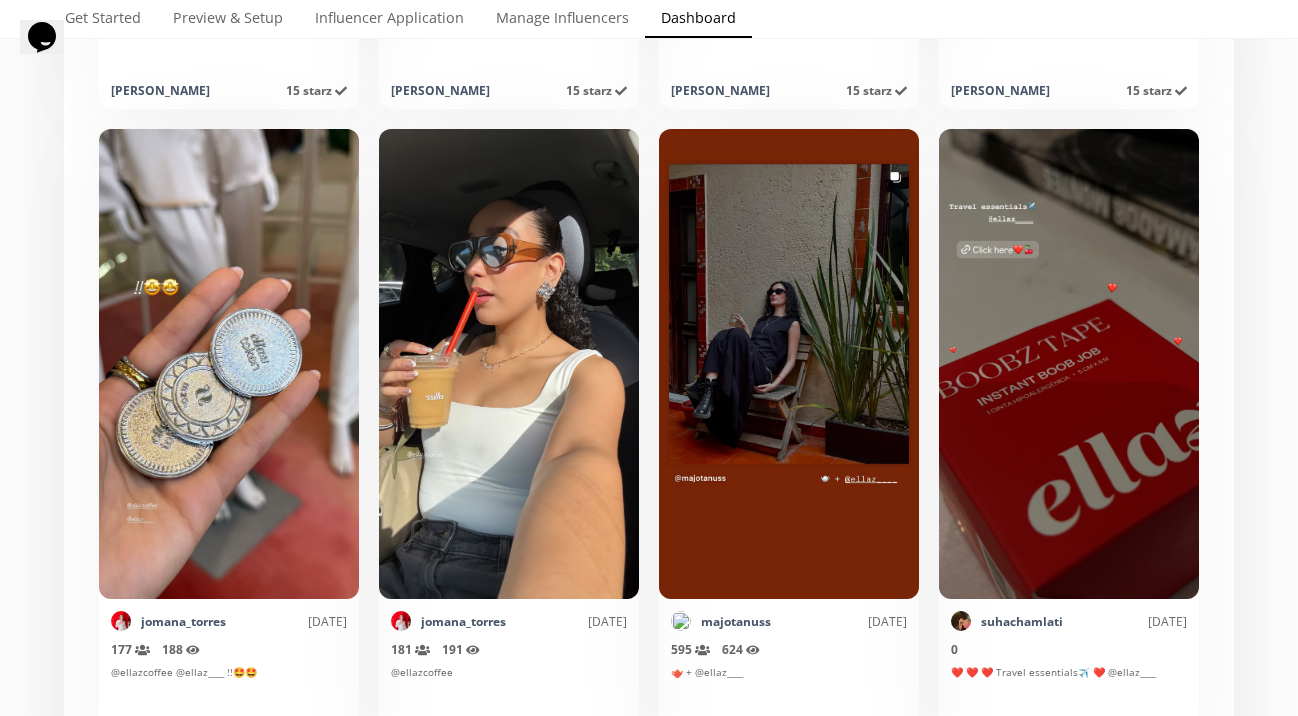 click on "Organic content from influencers tagging your brand on Instagram. < Page  27  of  144 >  Export   page Mark as invalid so that no points awarded. valwong_ [DATE] 474   Reach (unique views) 492   Impressions @ellaz____
👀 [PERSON_NAME] 15 starz   Points awarded [DATE] [PERSON_NAME] as invalid so that no points awarded. mariamtzg [DATE] 717   Reach (unique views) 779   Impressions muy @corre_enpastel  mi fit 💖🍥🎀🩰🍧🌸 gorrita de @ellaz____ 🫰🏼 [PERSON_NAME] 15 starz   Points awarded [DATE] [PERSON_NAME] as invalid so that no points awarded. reginalarenasm [DATE] 407   Reach (unique views) 422   Impressions @ellaz____ [PERSON_NAME]  15 starz   Points awarded [DATE] Mark as invalid so that no points awarded. valerialvarezr [DATE] 2780   Reach (unique views) 2944   Impressions @ellaz____ [PERSON_NAME] 15 starz   Points awarded [DATE] [PERSON_NAME] as invalid so that no points awarded. marielact__ [DATE] 2017   Reach (unique views) [STREET_ADDRESS][PERSON_NAME] starz   1684" at bounding box center (649, -211) 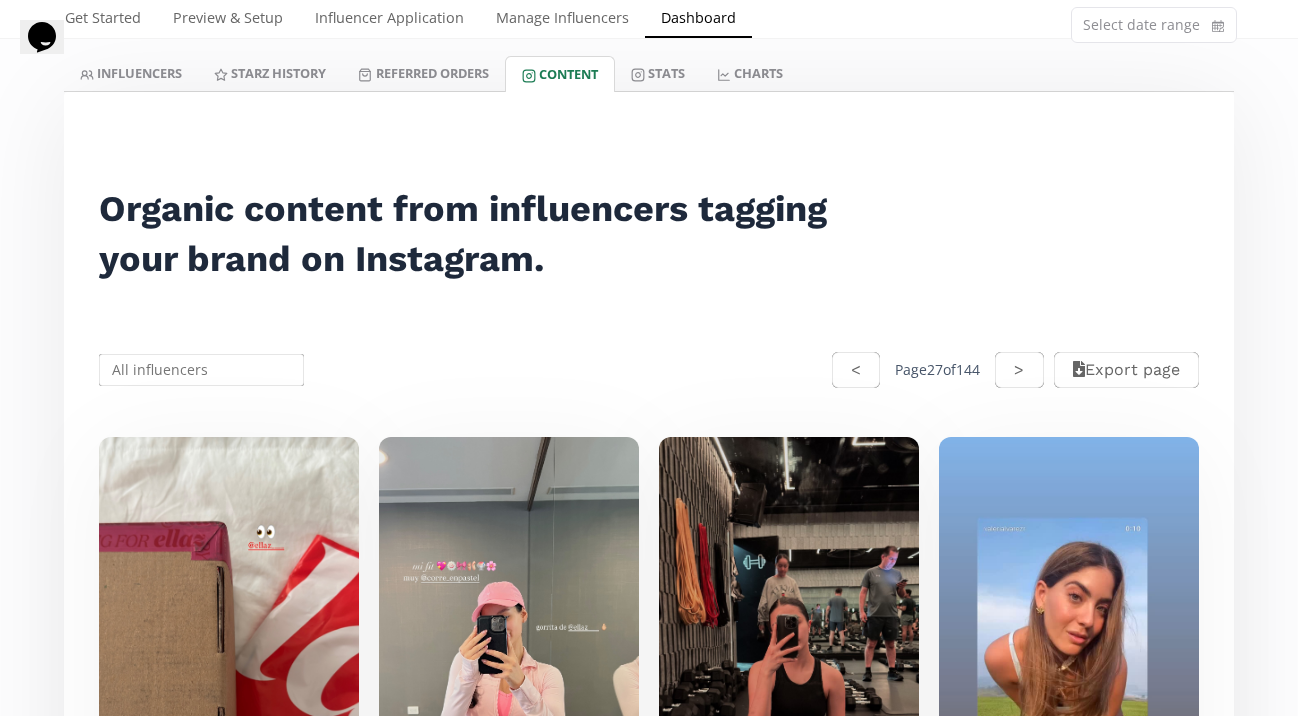 scroll, scrollTop: 163, scrollLeft: 0, axis: vertical 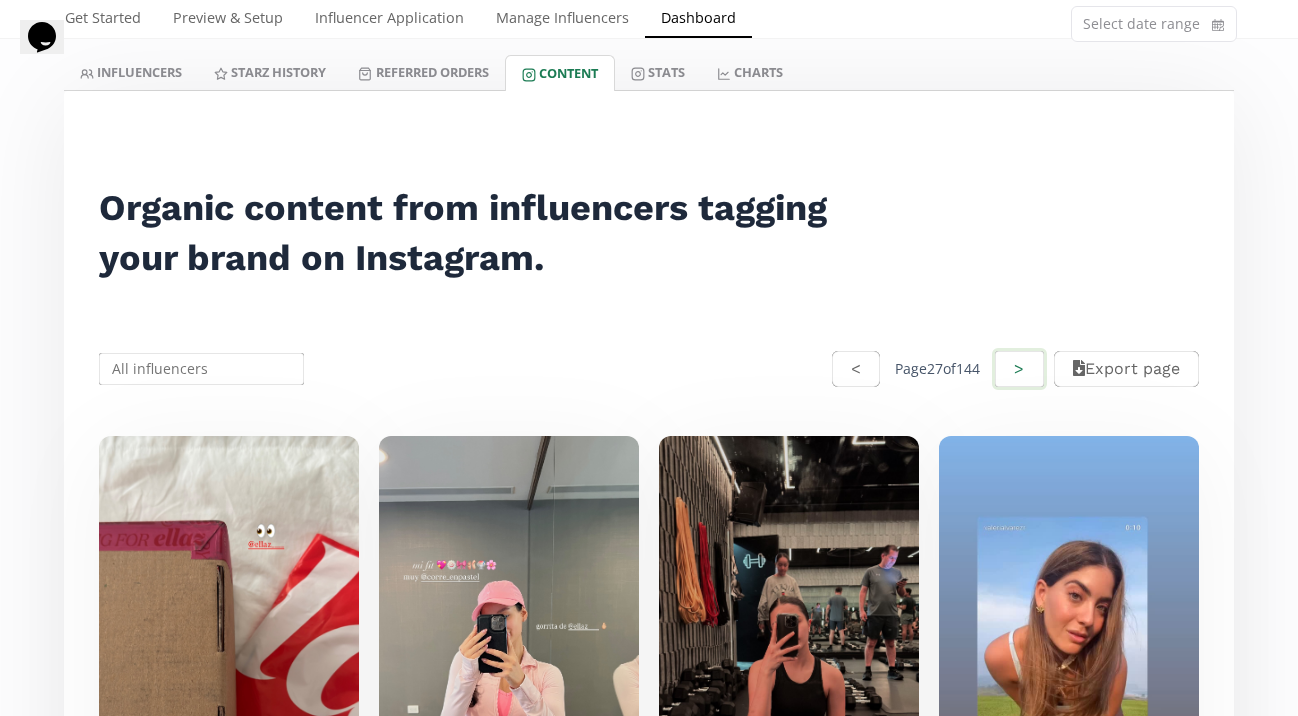 click on ">" at bounding box center [1019, 369] 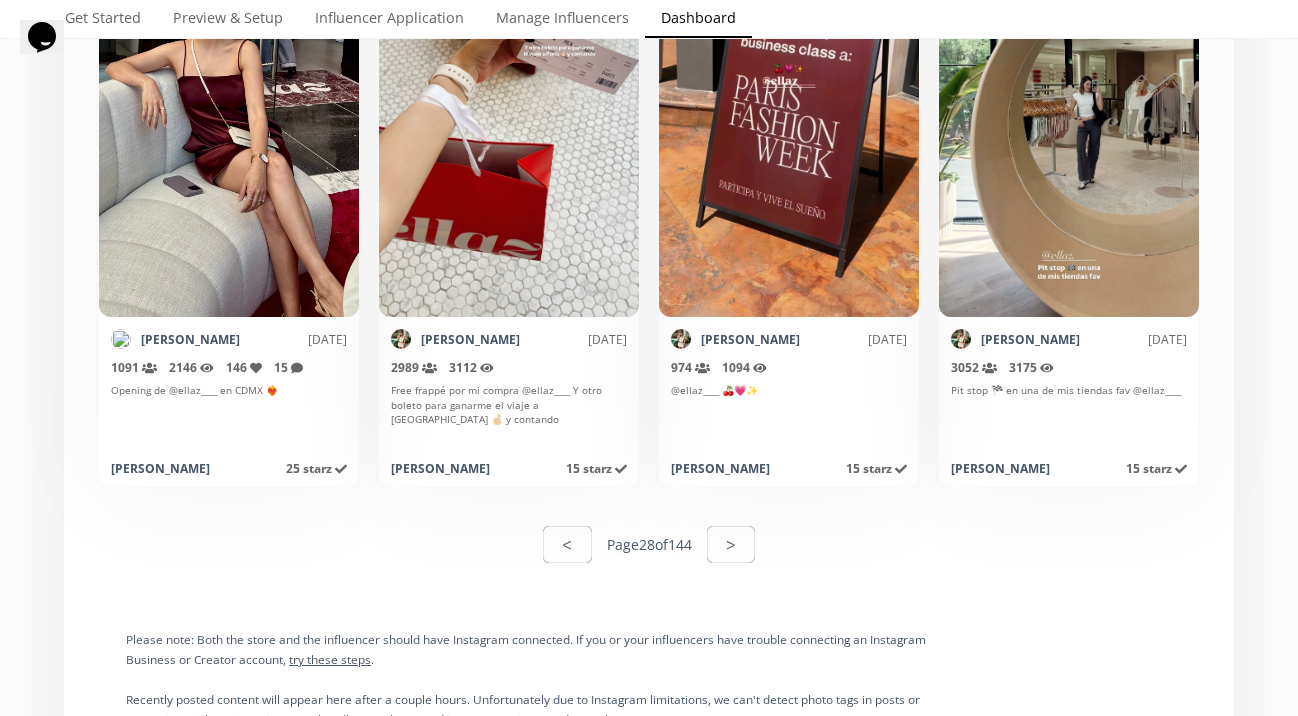 scroll, scrollTop: 9993, scrollLeft: 0, axis: vertical 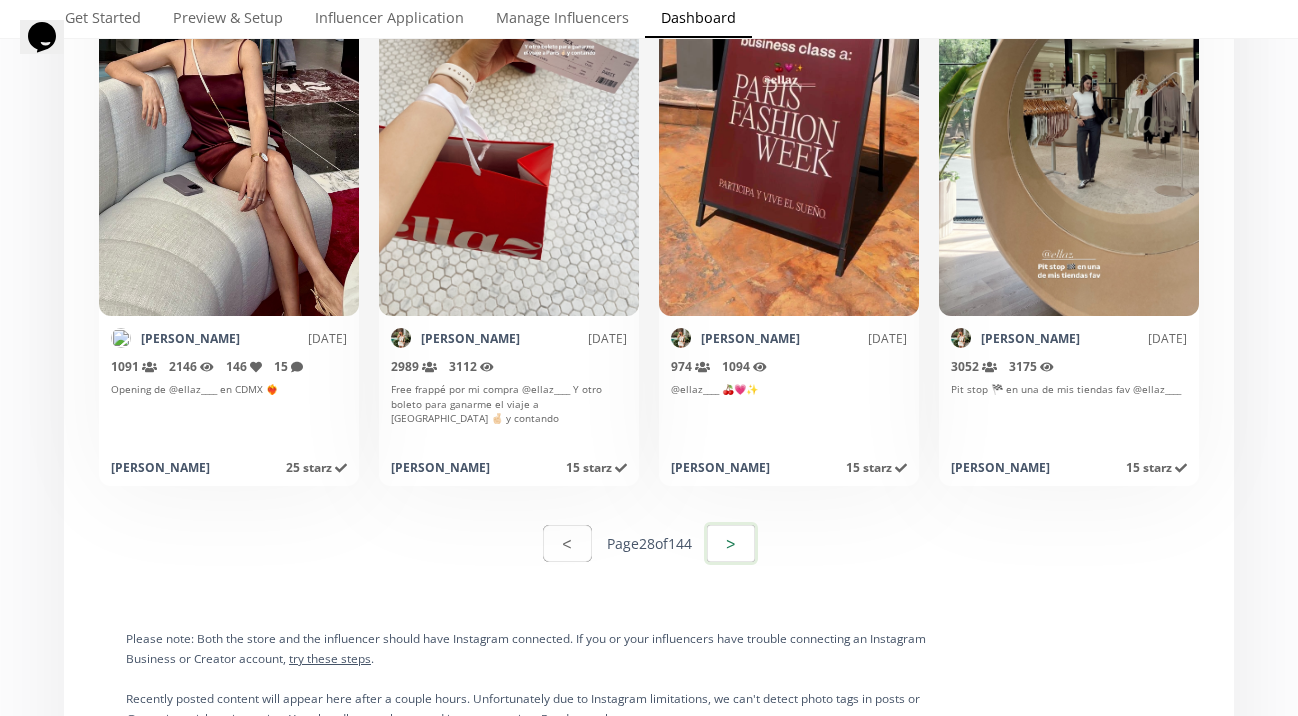 click on ">" at bounding box center [731, 543] 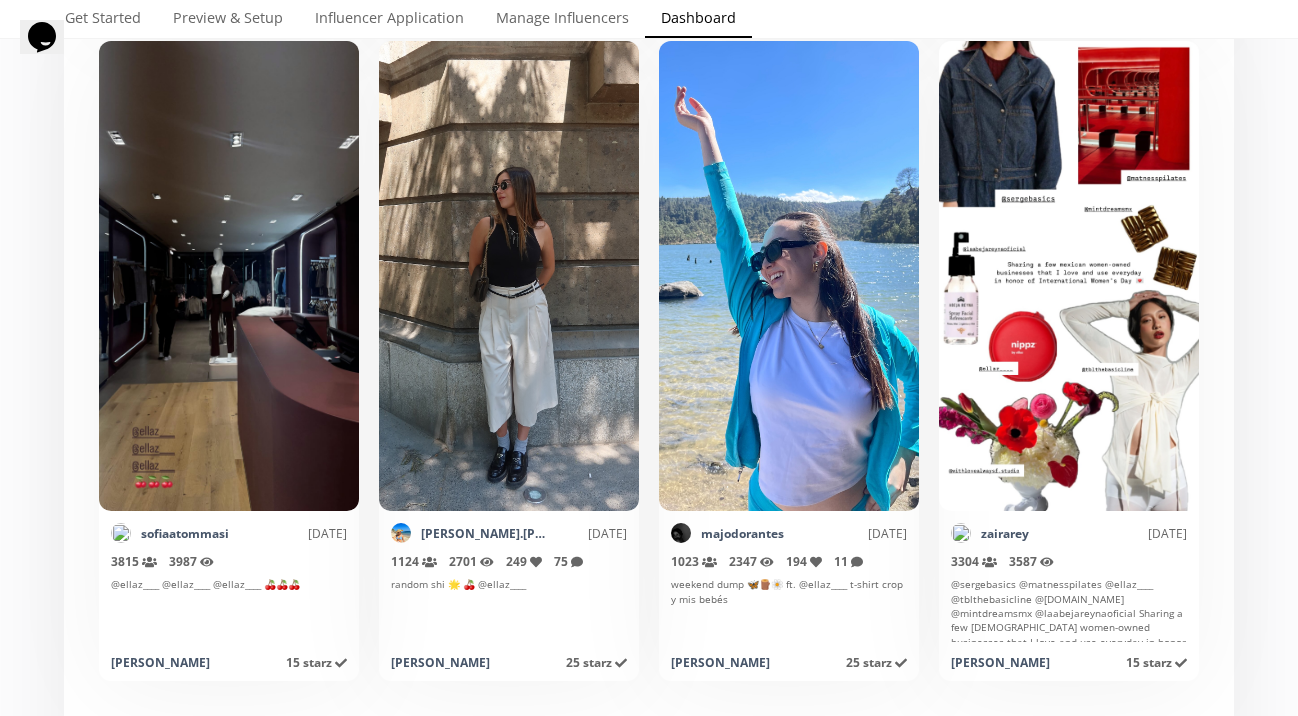 scroll, scrollTop: 10153, scrollLeft: 0, axis: vertical 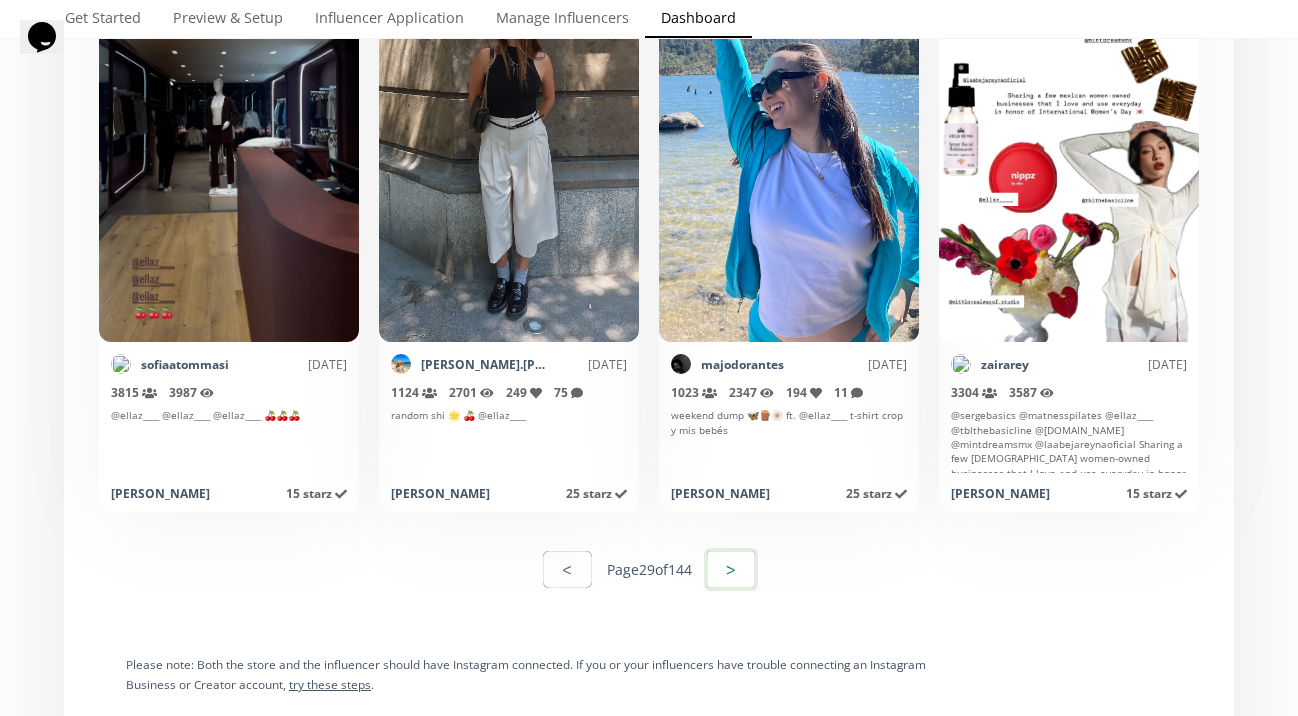 click on ">" at bounding box center [731, 569] 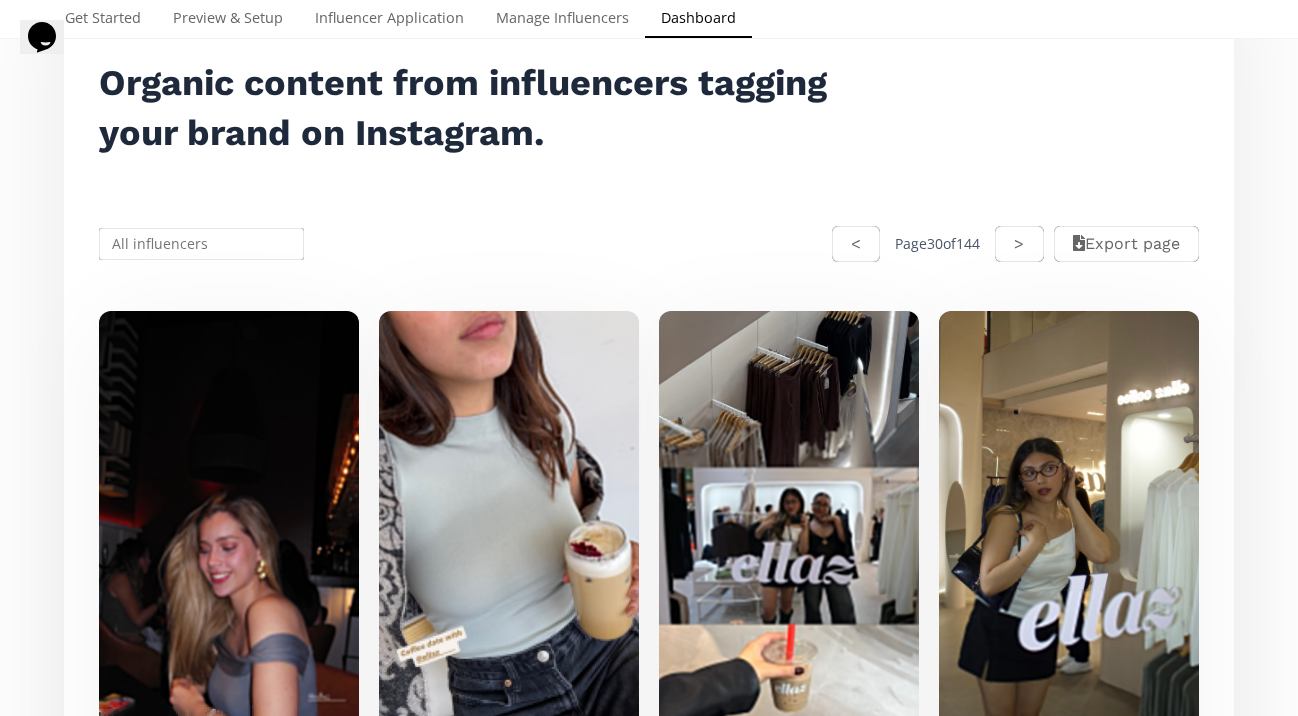 scroll, scrollTop: 467, scrollLeft: 0, axis: vertical 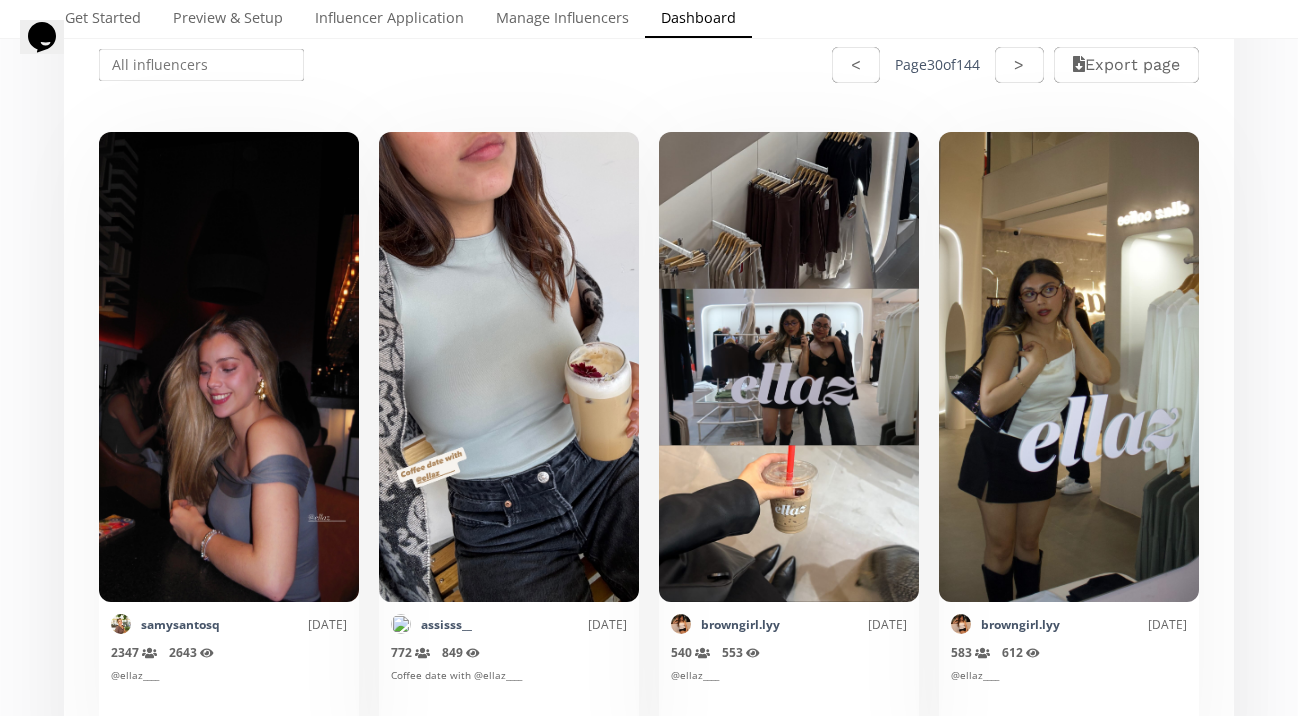 click on ">" at bounding box center [1019, 65] 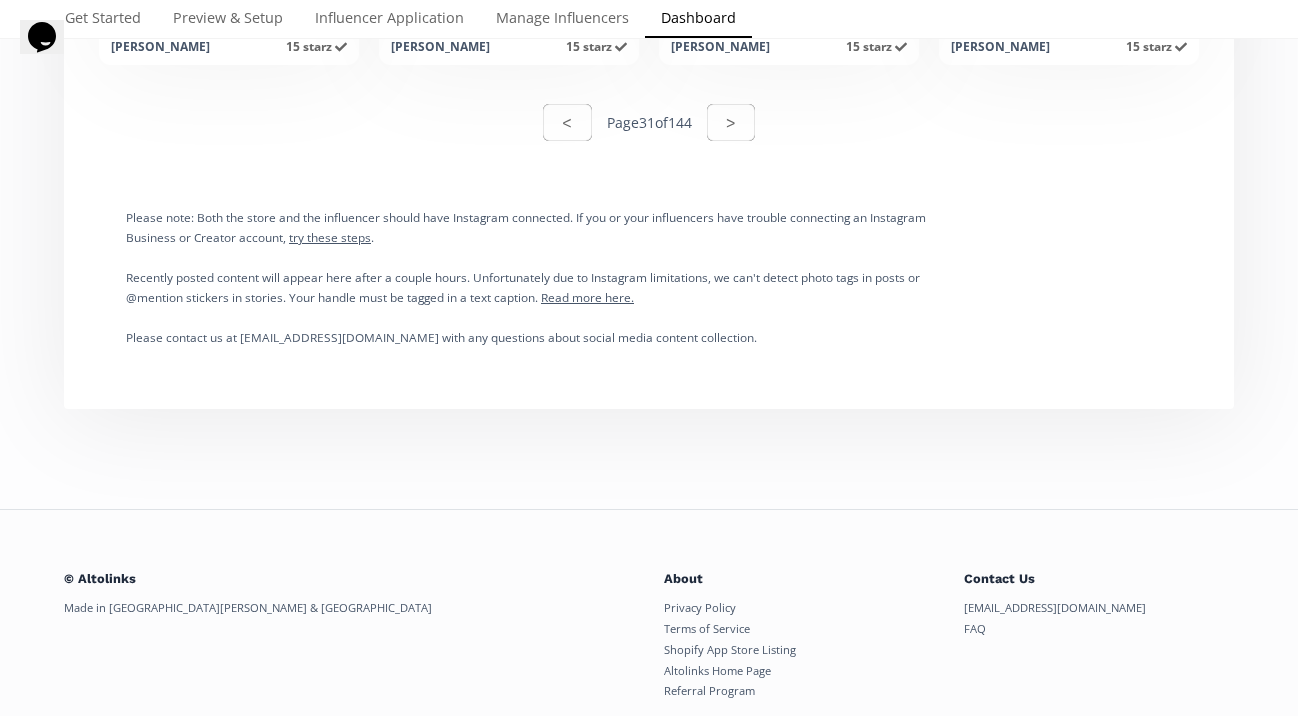 scroll, scrollTop: 10483, scrollLeft: 0, axis: vertical 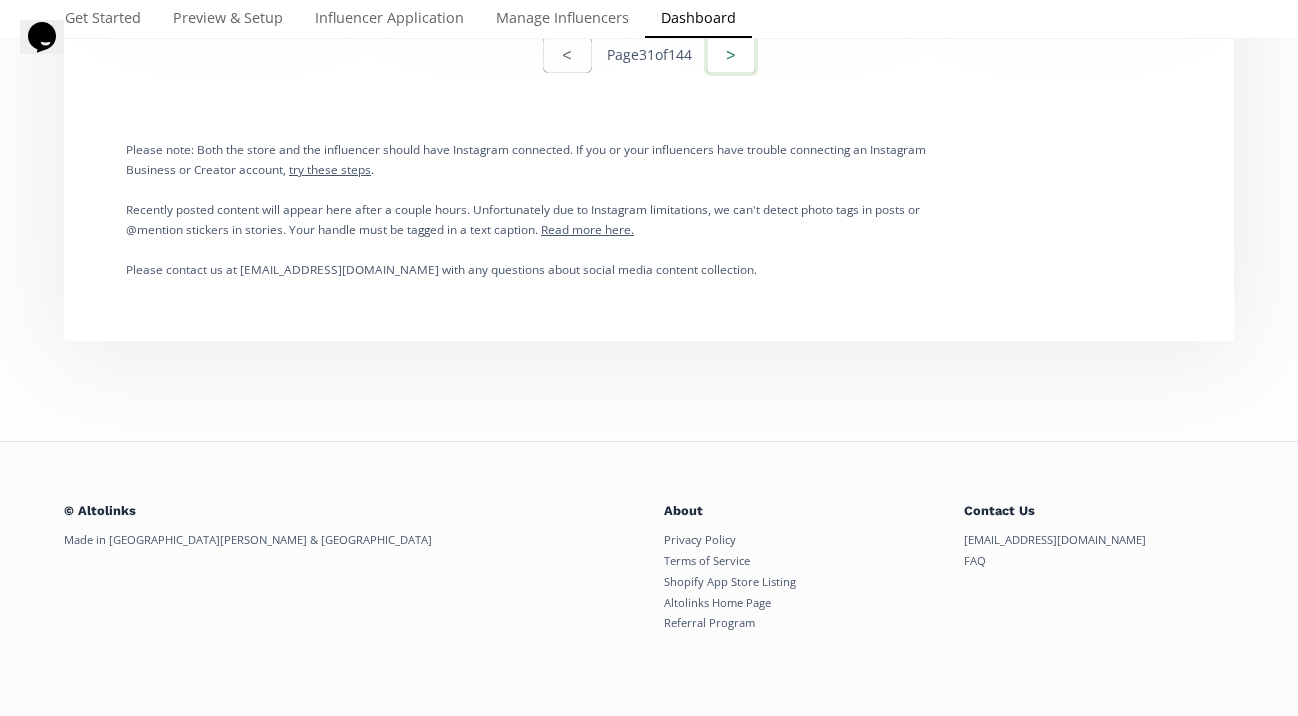 click on ">" at bounding box center (731, 54) 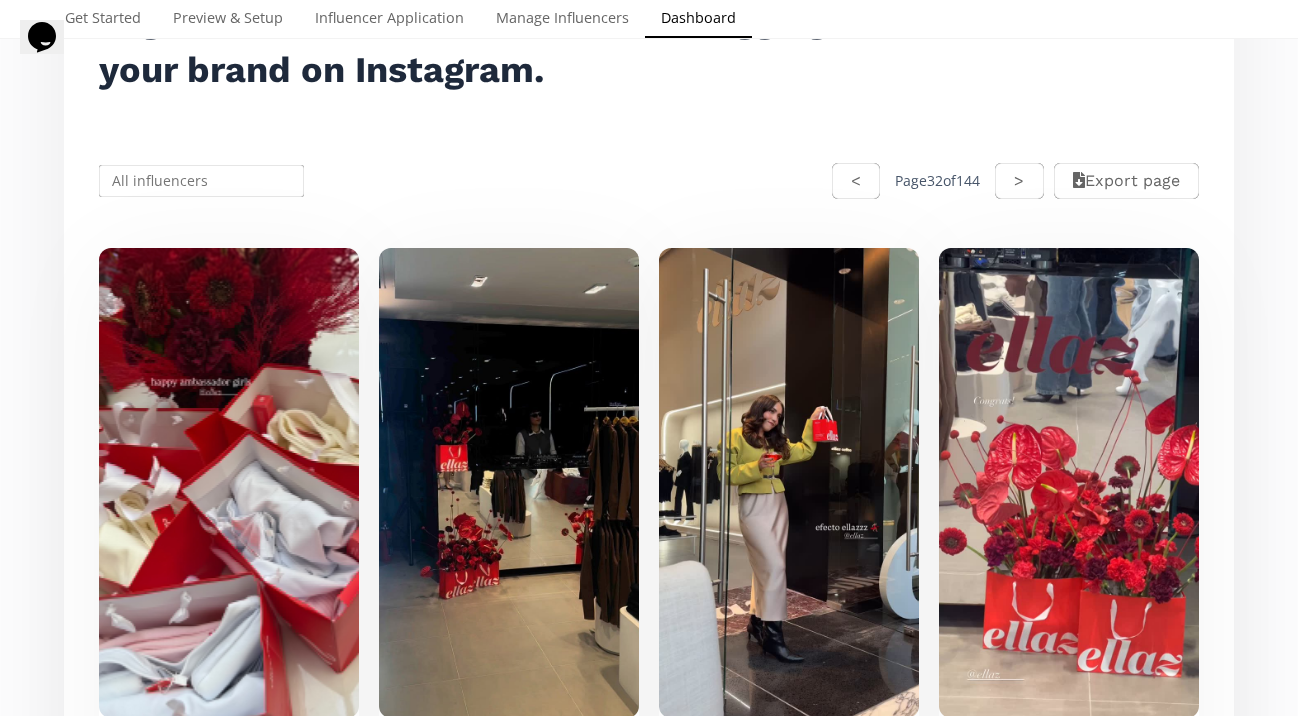 scroll, scrollTop: 349, scrollLeft: 0, axis: vertical 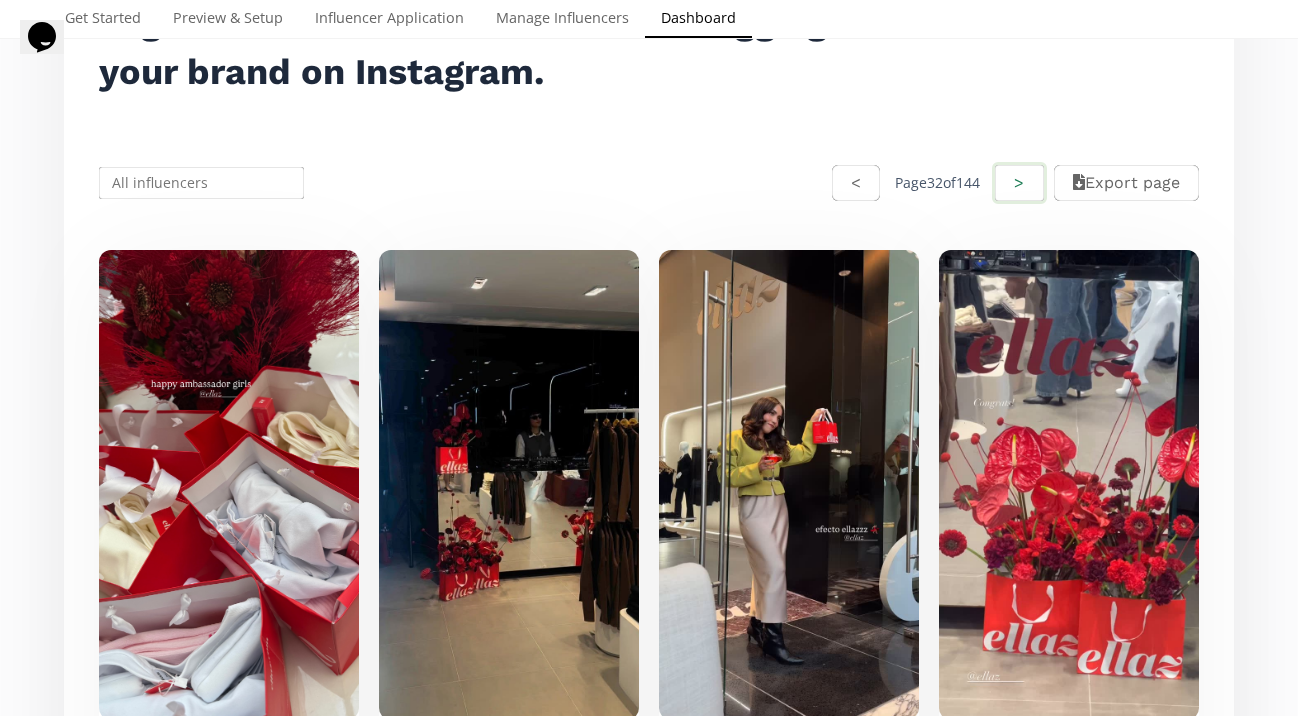 click on ">" at bounding box center (1019, 183) 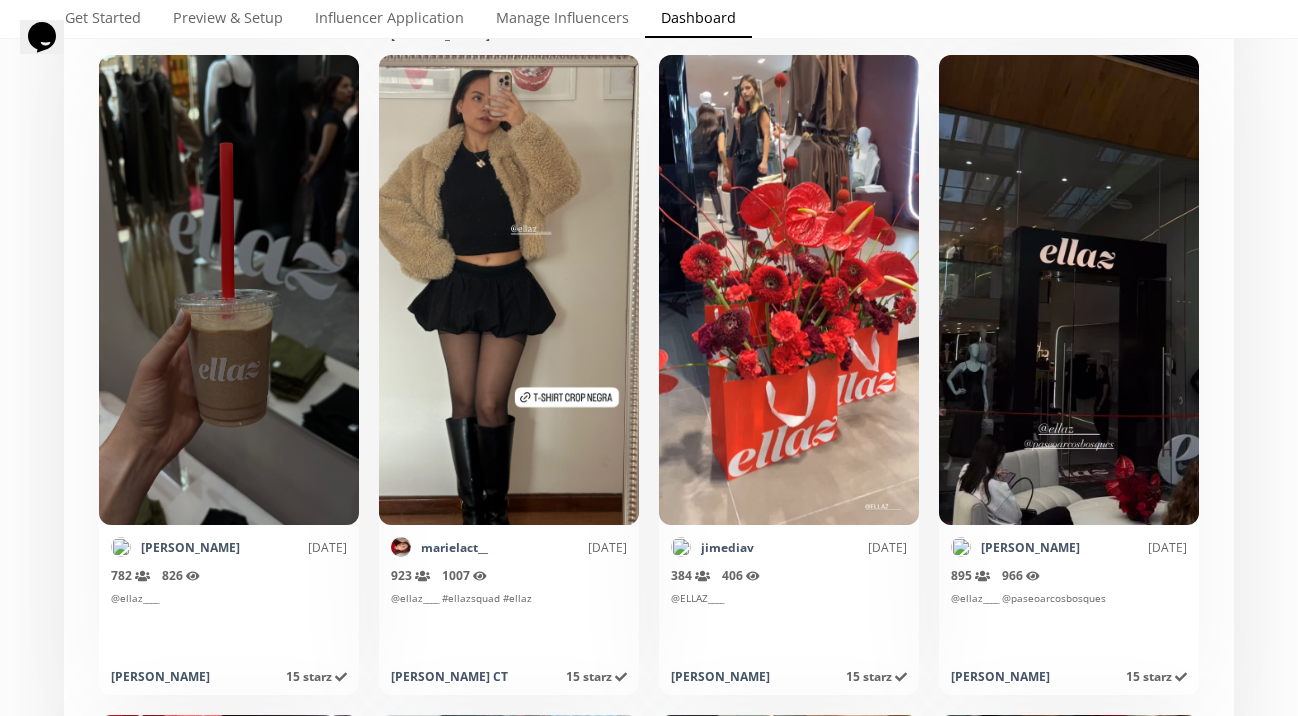 scroll, scrollTop: 2526, scrollLeft: 0, axis: vertical 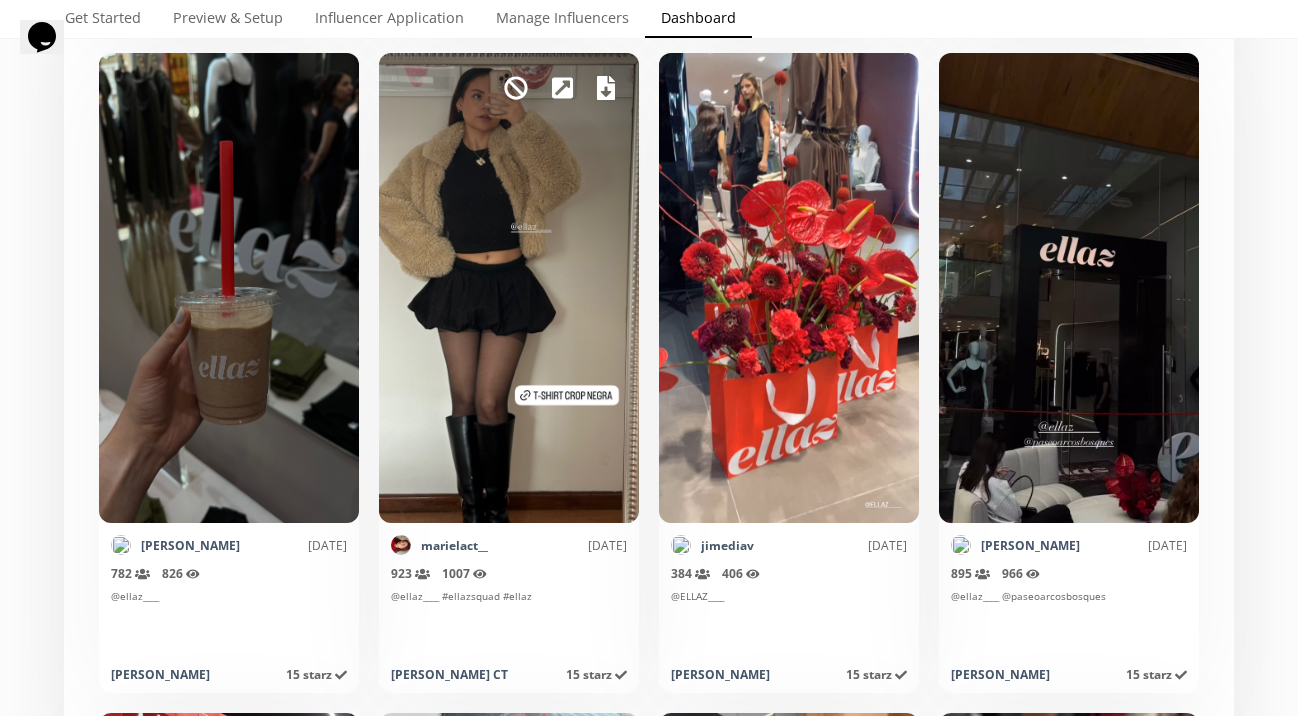 click 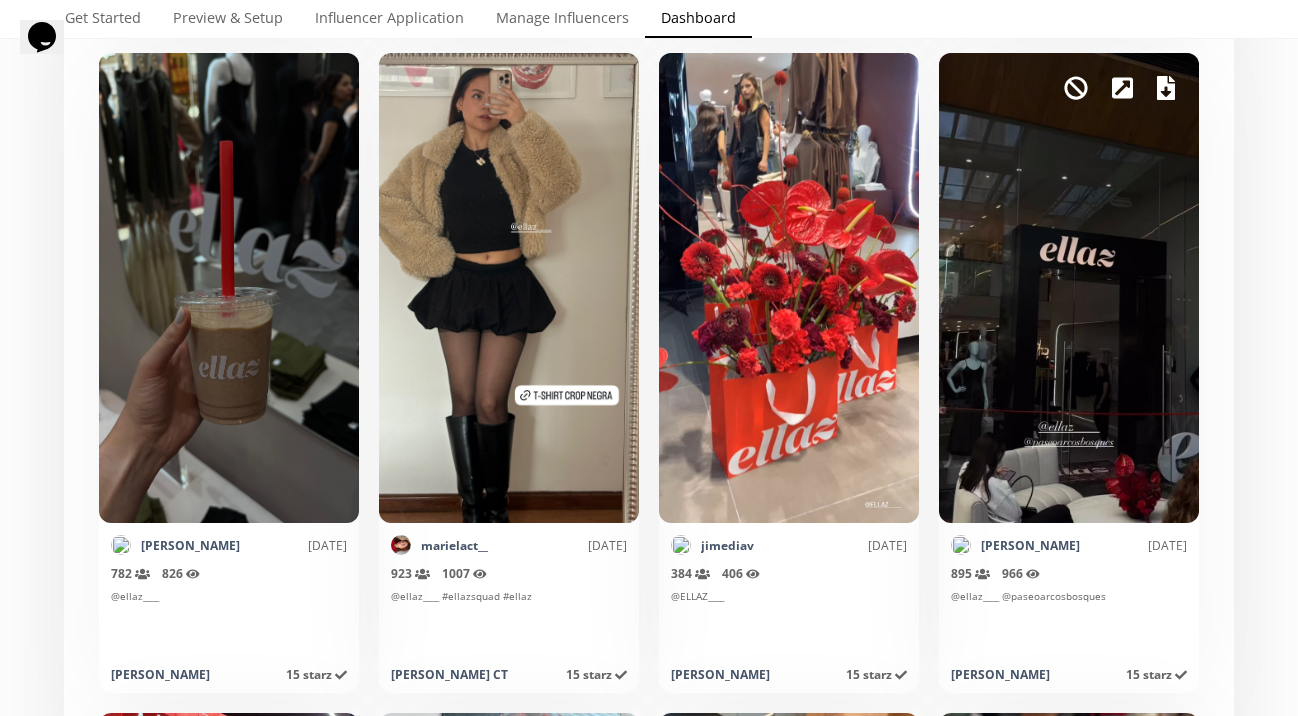 click on "Select date range INFLUENCERS Starz HISTORY Referred Orders Content Stats CHARTS INFLUENCERS Starz HISTORY Referred Orders Content Stats CHARTS Organic content from influencers tagging your brand on Instagram. < Page  33  of  144 >  Export   page Mark as invalid so that no points awarded. camilasaenza [DATE] 3630   Reach (unique views) 4039   Impressions @ellaz____  @majodorantes [PERSON_NAME] 15 starz   Points awarded [DATE] [PERSON_NAME] as invalid so that no points awarded. dahniahaddad [DATE] 3164   Reach (unique views) 3553   Impressions @ellaz____ <3
@ellaz____ <3
@ellaz____ <3 [PERSON_NAME] 15 starz   Points awarded [DATE] Mark as invalid so that no points awarded. camilasaenza [DATE] 700   Reach (unique views) 735   Impressions Primera tienda @ellaz____  en CDMX 🫶🏻 [PERSON_NAME] 15 starz   Points awarded [DATE] Mark as invalid so that no points awarded. pamefux [DATE] 1732   Reach (unique views) 1835   Impressions @ellaz____ [PERSON_NAME] 15 starz   Points awarded [DATE] pamefux 1813" at bounding box center [649, 2959] 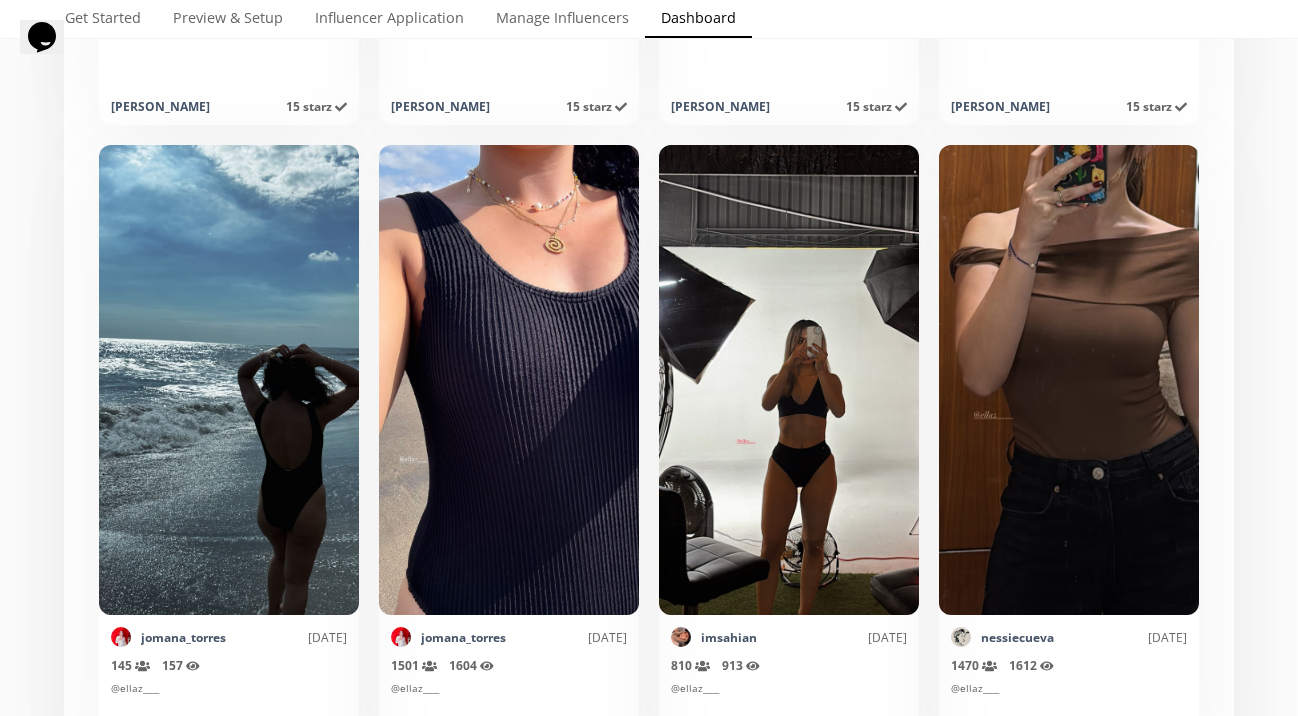 scroll, scrollTop: 9921, scrollLeft: 0, axis: vertical 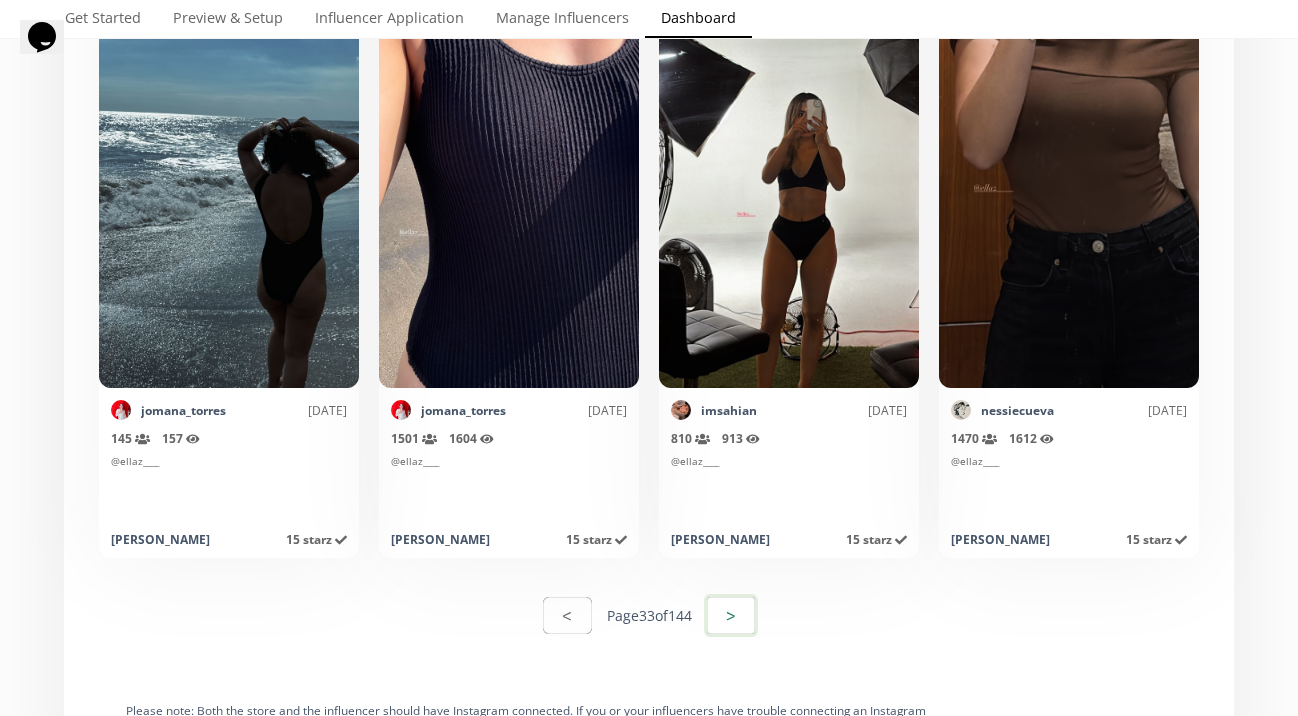 click on ">" at bounding box center [731, 615] 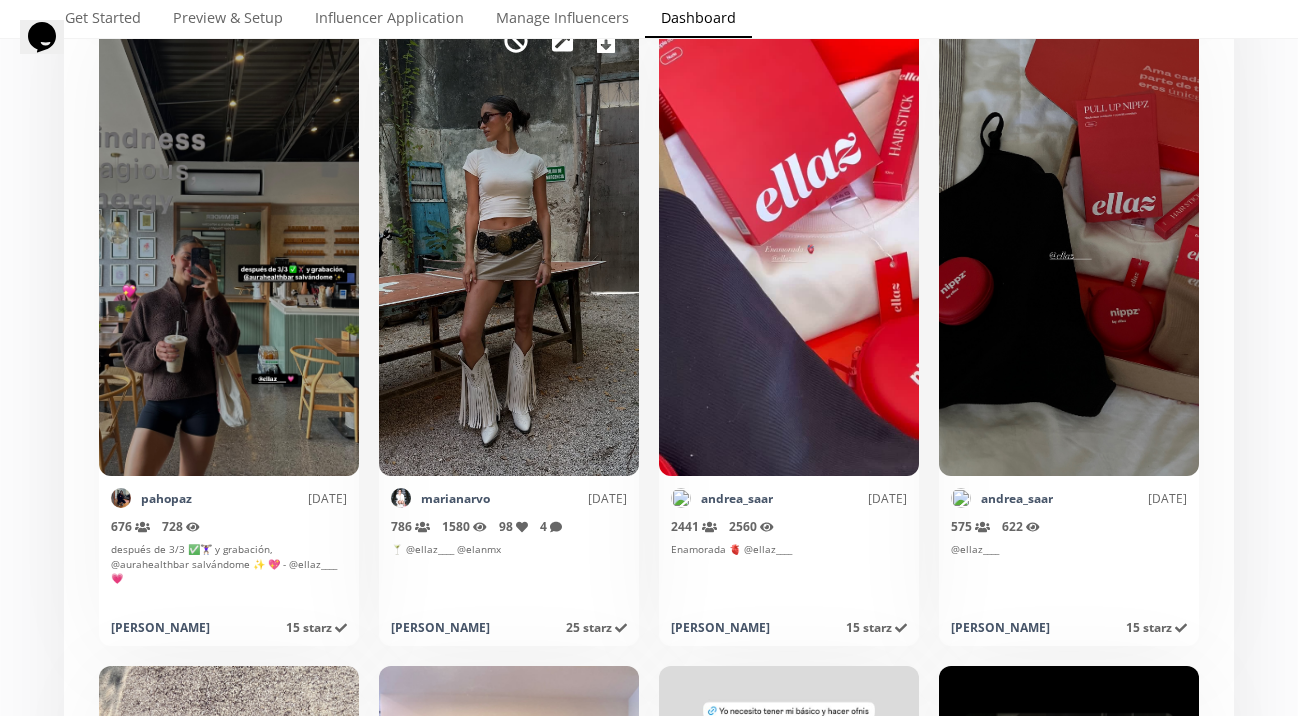 scroll, scrollTop: 3029, scrollLeft: 0, axis: vertical 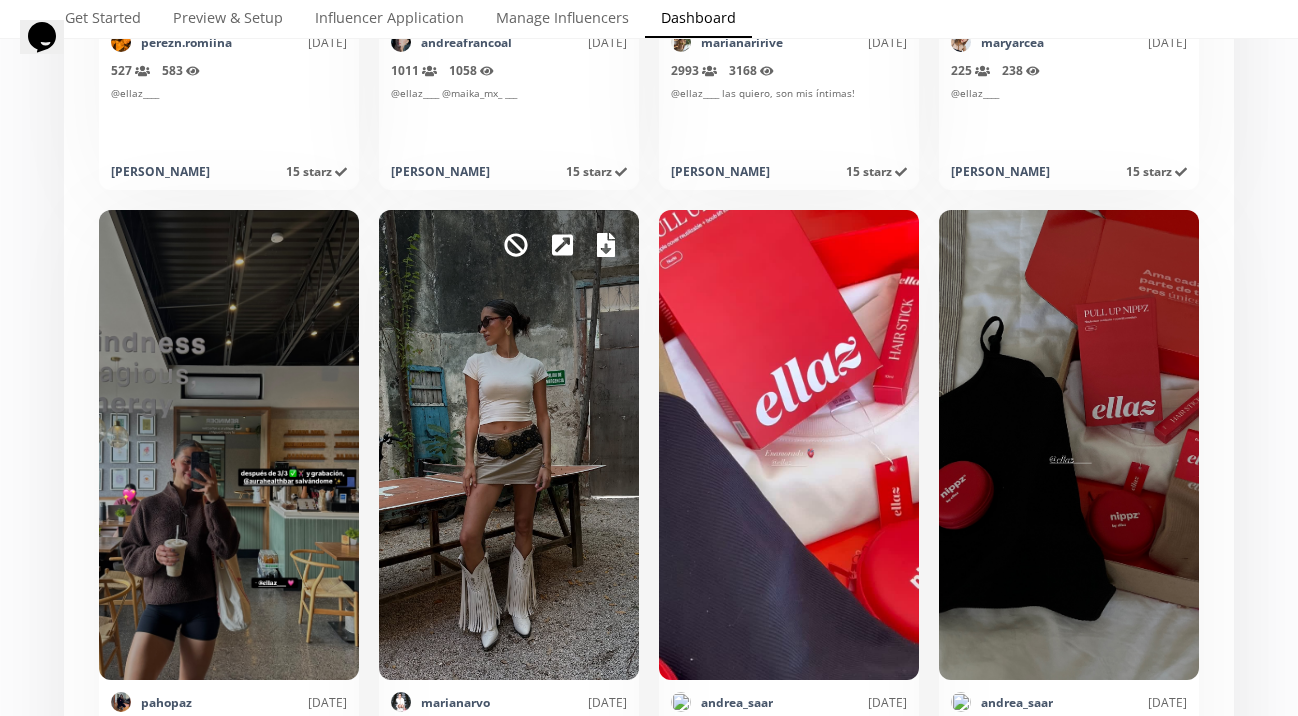 click 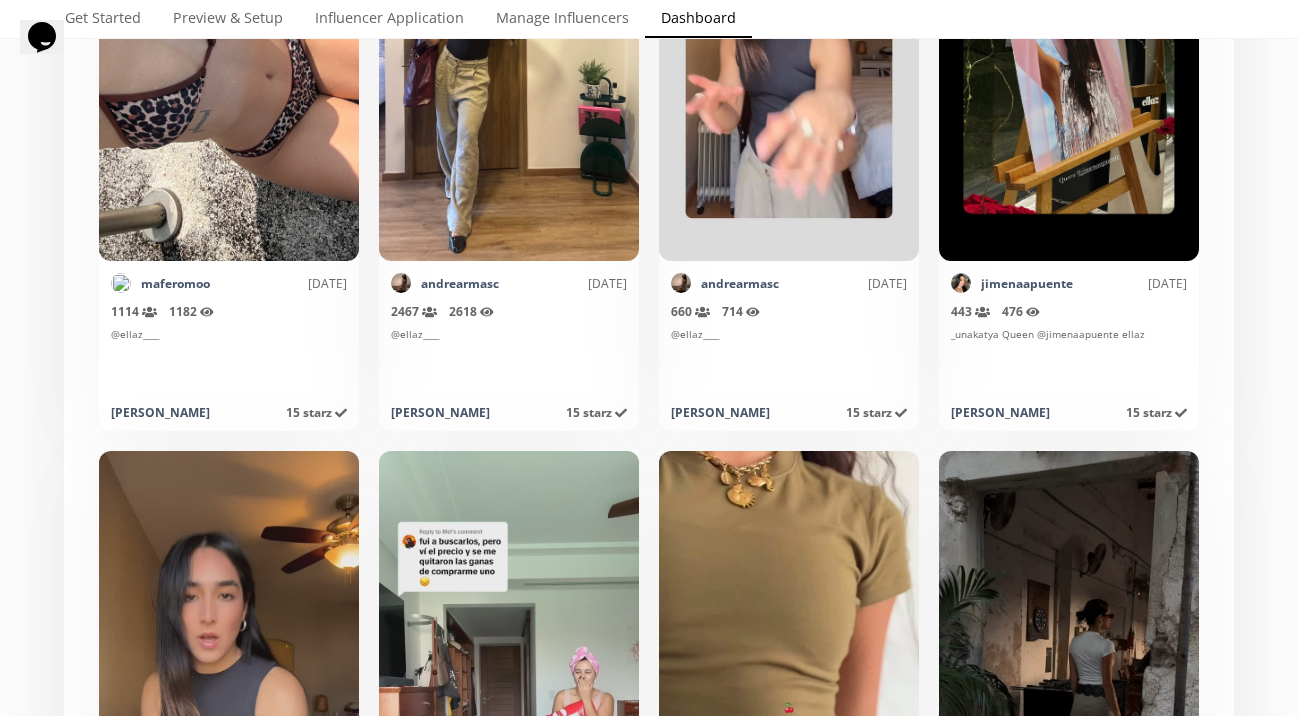scroll, scrollTop: 4111, scrollLeft: 0, axis: vertical 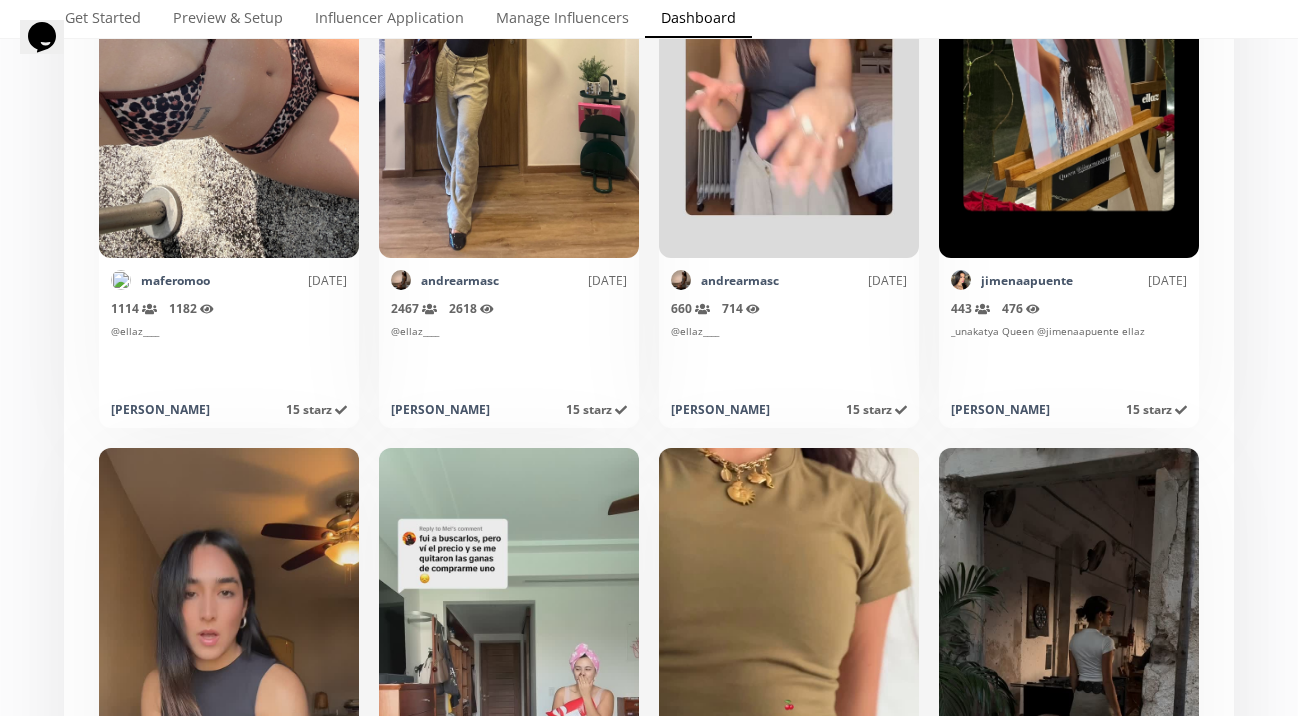 click on "Select date range INFLUENCERS Starz HISTORY Referred Orders Content Stats CHARTS INFLUENCERS Starz HISTORY Referred Orders Content Stats CHARTS Organic content from influencers tagging your brand on Instagram. < Page  34  of  144 >  Export   page Mark as invalid so that no points awarded. elochapa [DATE] 1358   Reach (unique views) 1477   Impressions @ELLAZ____ @ELLAZ____ @ELLAZ____ @ELLAZ____ @ELLAZ____ [PERSON_NAME]  15 starz   Points awarded [DATE] [PERSON_NAME] as invalid so that no points awarded. elochapa [DATE] 2454   Reach (unique views) 4733   Impressions @ellaz____ [PERSON_NAME]  15 starz   Points awarded [DATE] Mark as invalid so that no points awarded. elochapa [DATE] 2354   Reach (unique views) 2518   Impressions un montón de descuentos en @ellaz____ !!🏃🏽‍♀️🏃🏽‍♀️ [PERSON_NAME]  15 starz   Points awarded [DATE] [PERSON_NAME] as invalid so that no points awarded. marianaririve [DATE] 2219   Reach (unique views) 3971   Impressions I AM obsessed with it  @ellaz____ [PERSON_NAME] 15 starz" at bounding box center (649, 1374) 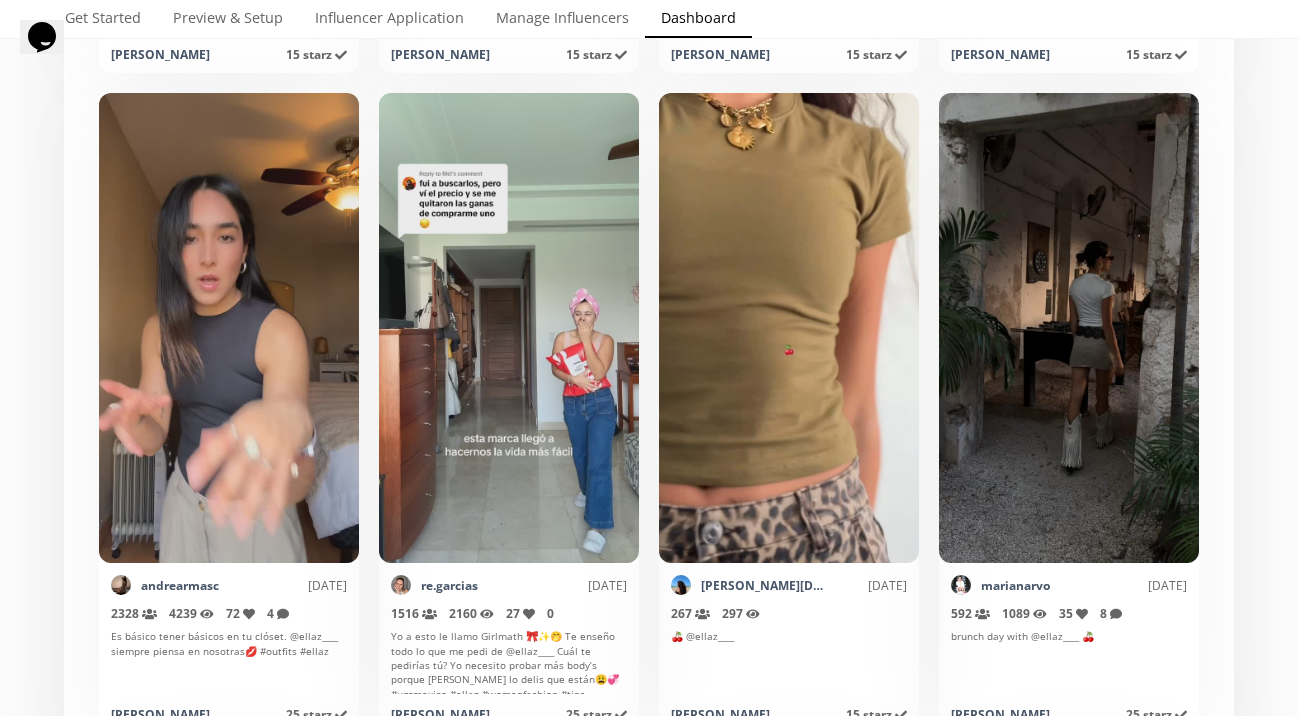 scroll, scrollTop: 4571, scrollLeft: 0, axis: vertical 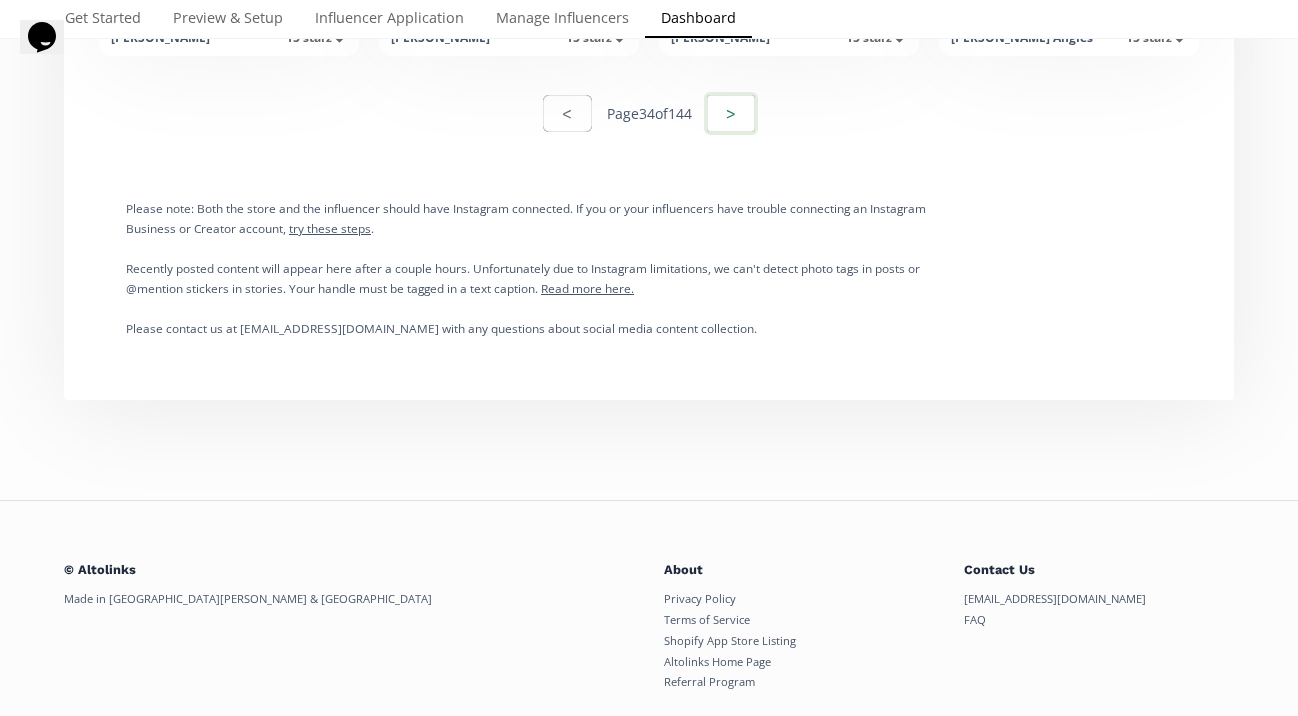 click on ">" at bounding box center [731, 113] 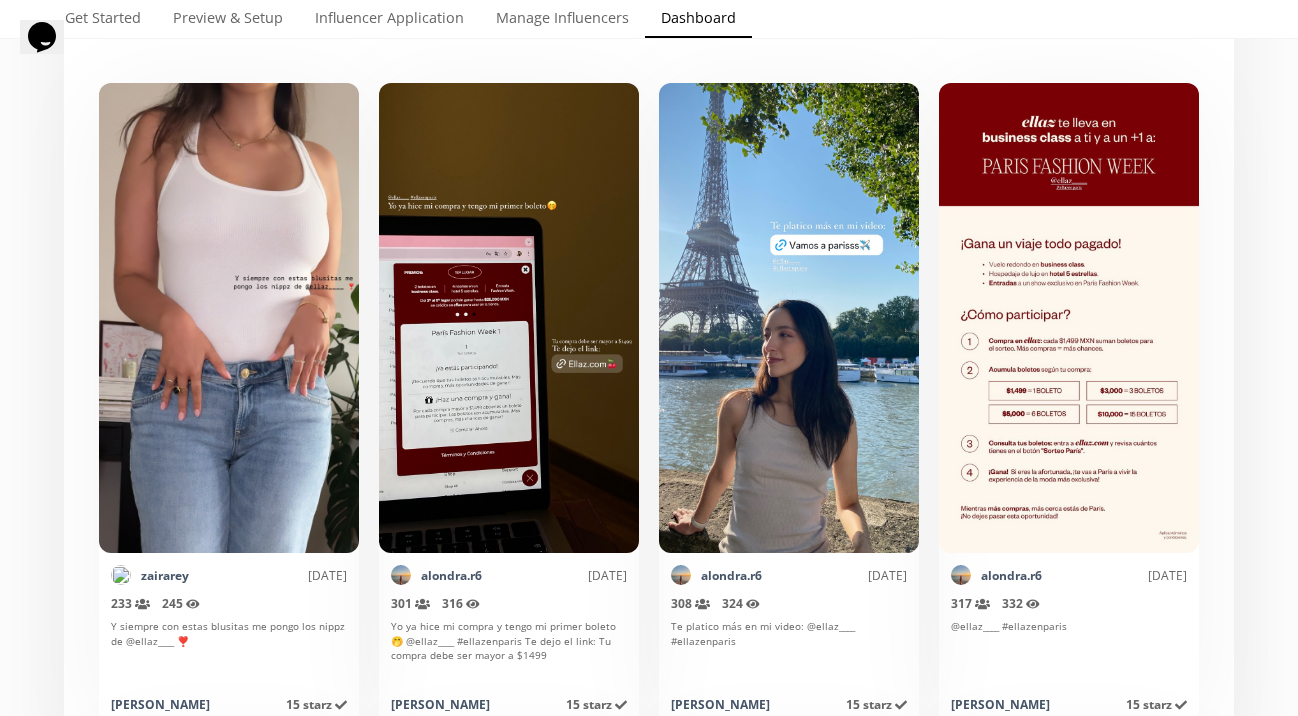 scroll, scrollTop: 130, scrollLeft: 0, axis: vertical 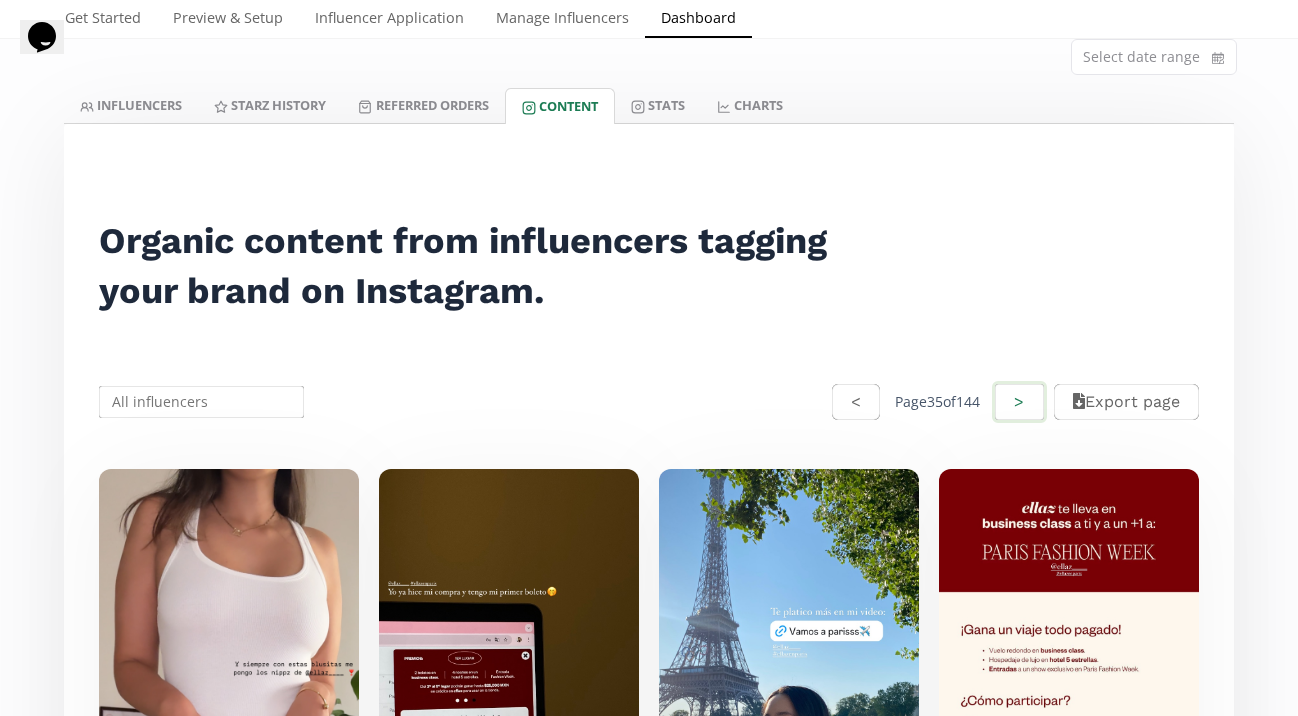 click on ">" at bounding box center (1019, 402) 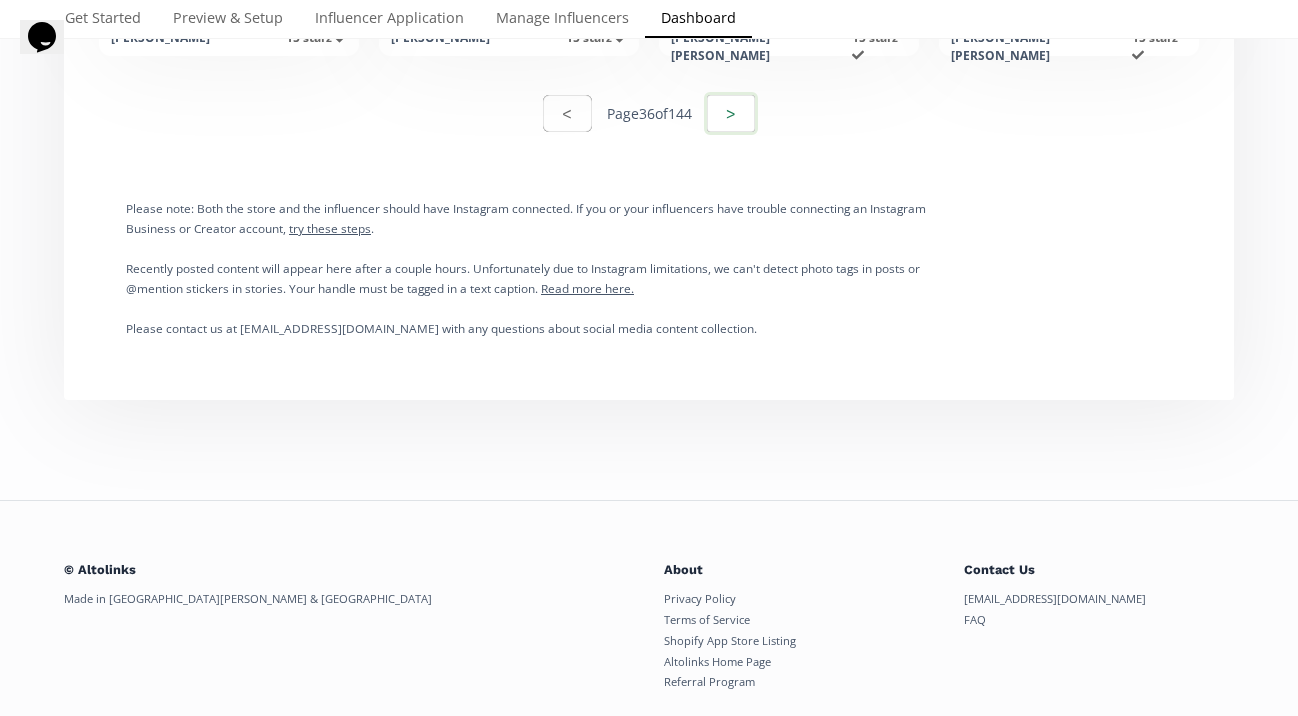 click on ">" at bounding box center [731, 113] 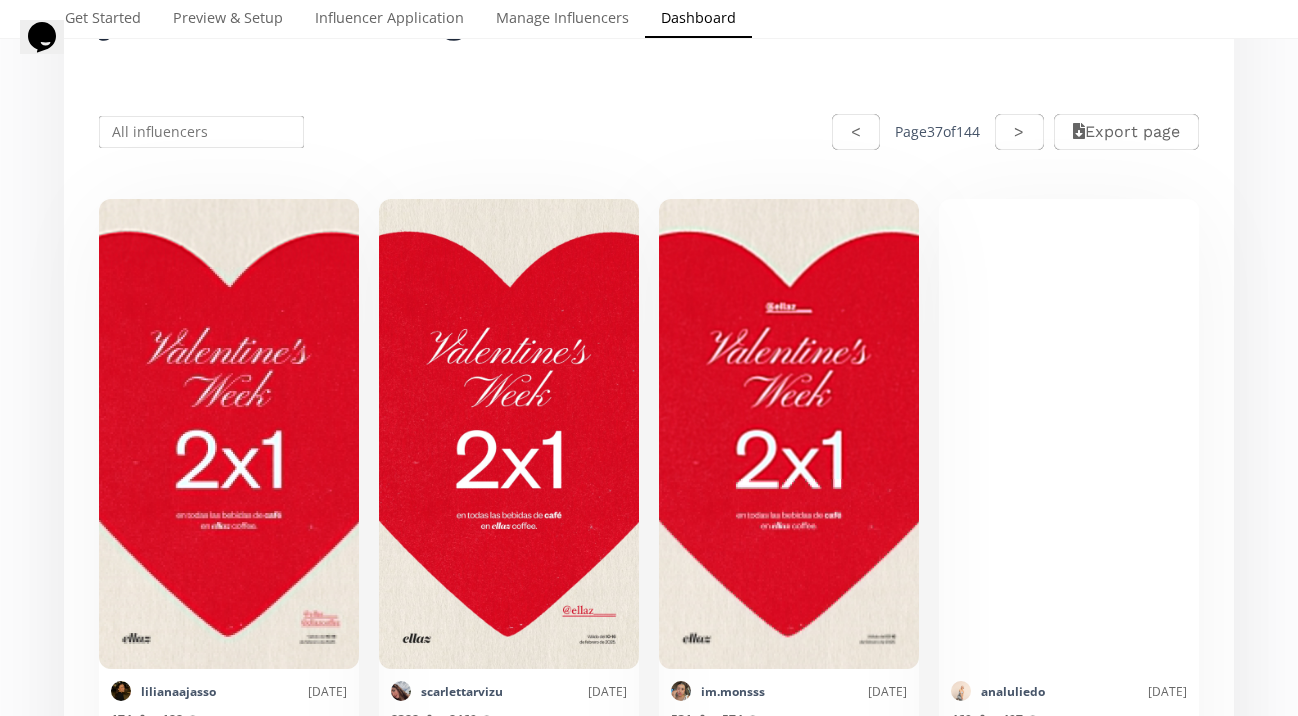 scroll, scrollTop: 0, scrollLeft: 0, axis: both 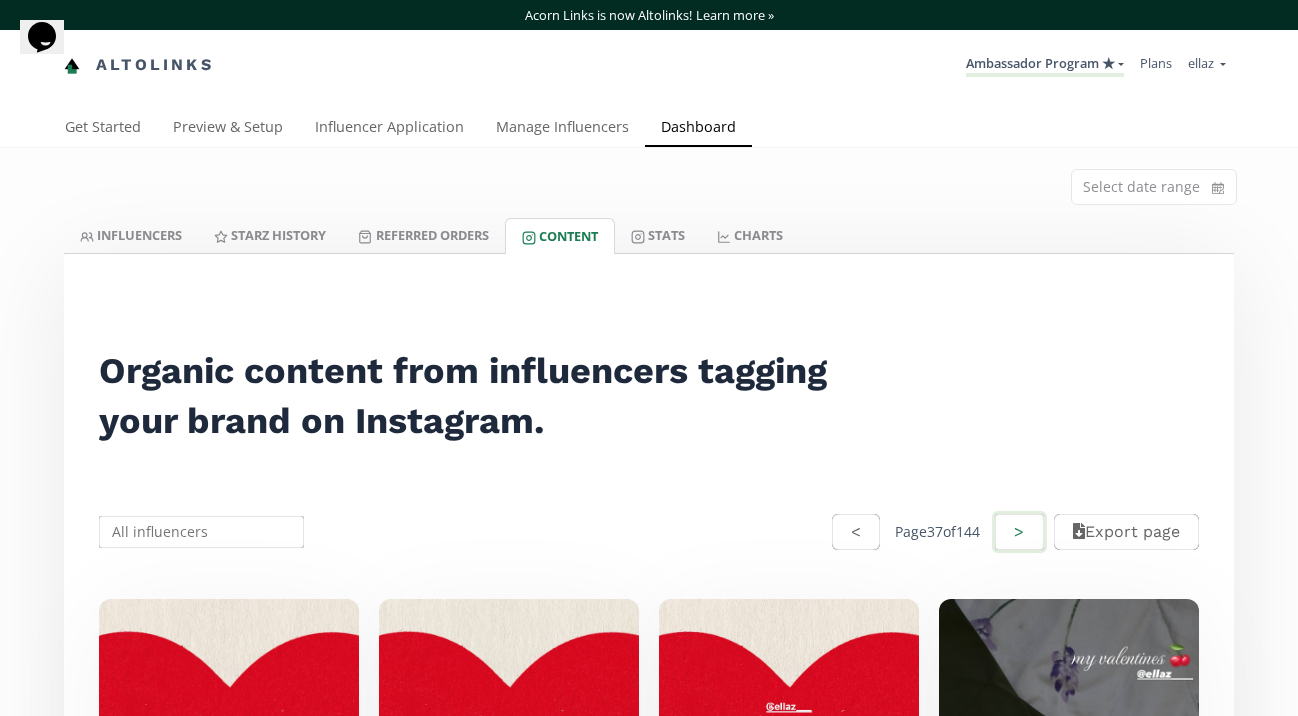 click on ">" at bounding box center (1019, 532) 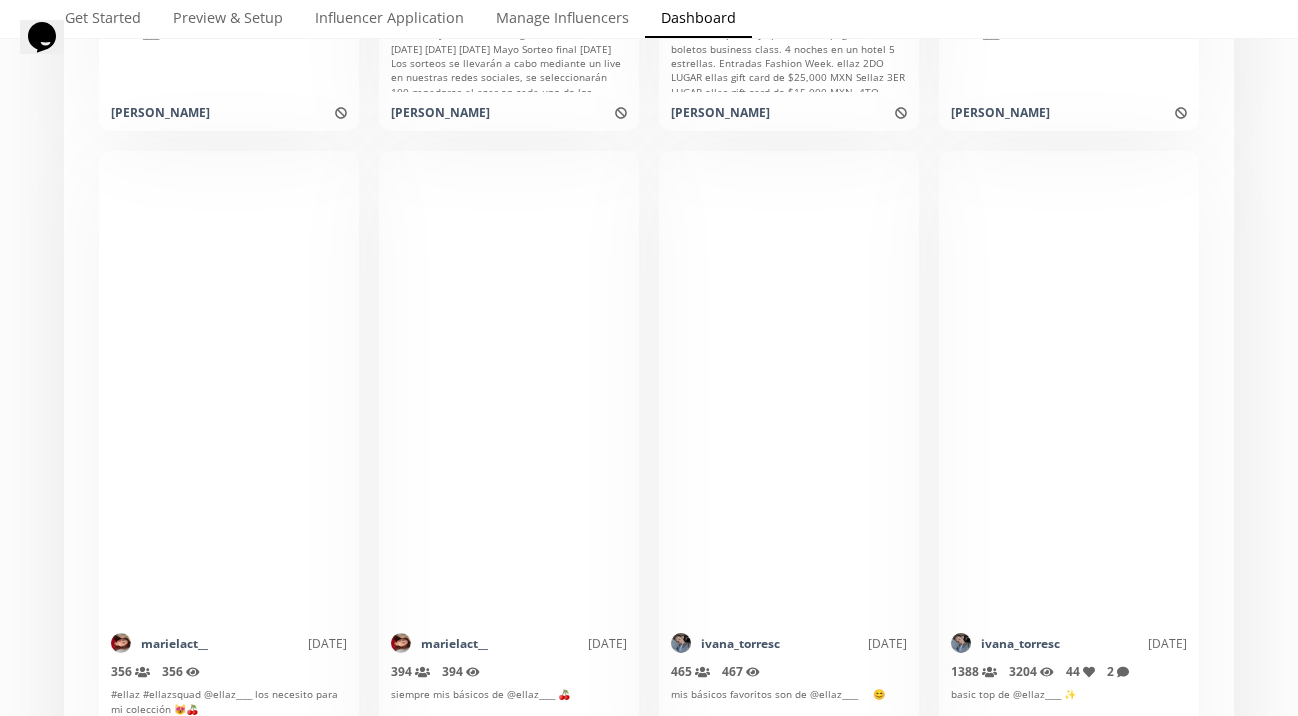 scroll, scrollTop: 7047, scrollLeft: 0, axis: vertical 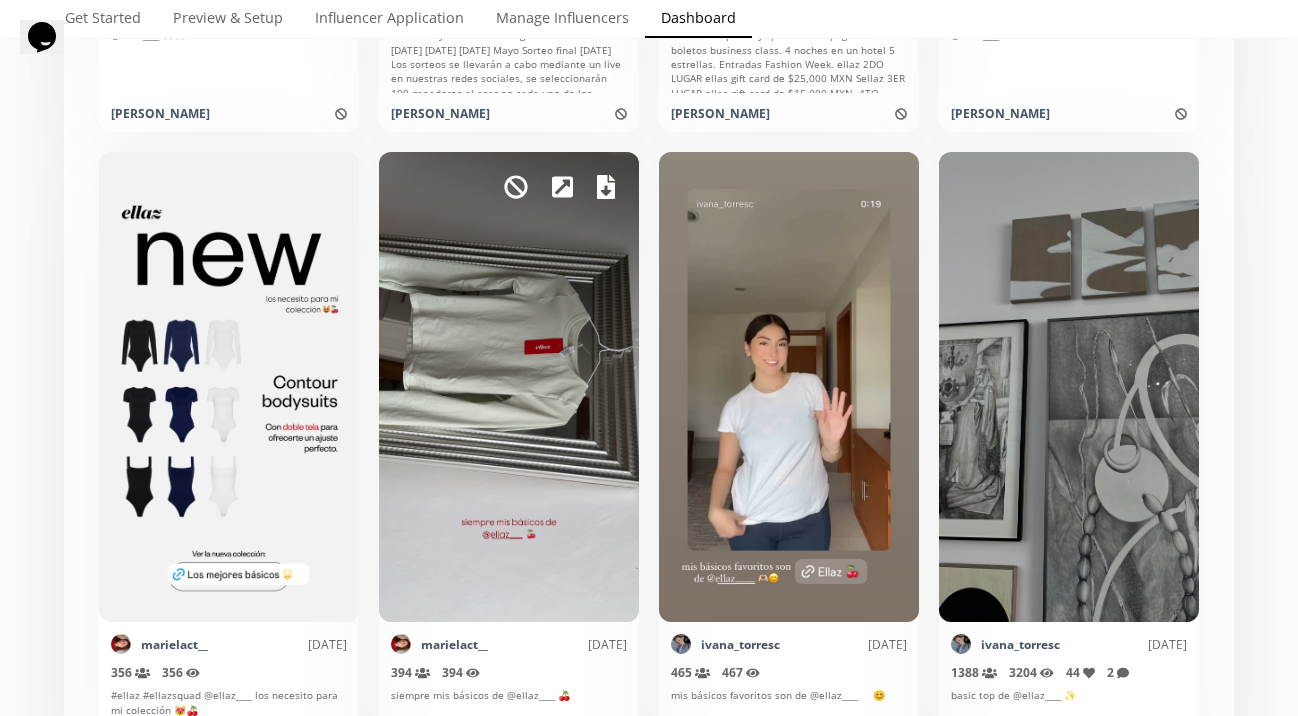 click 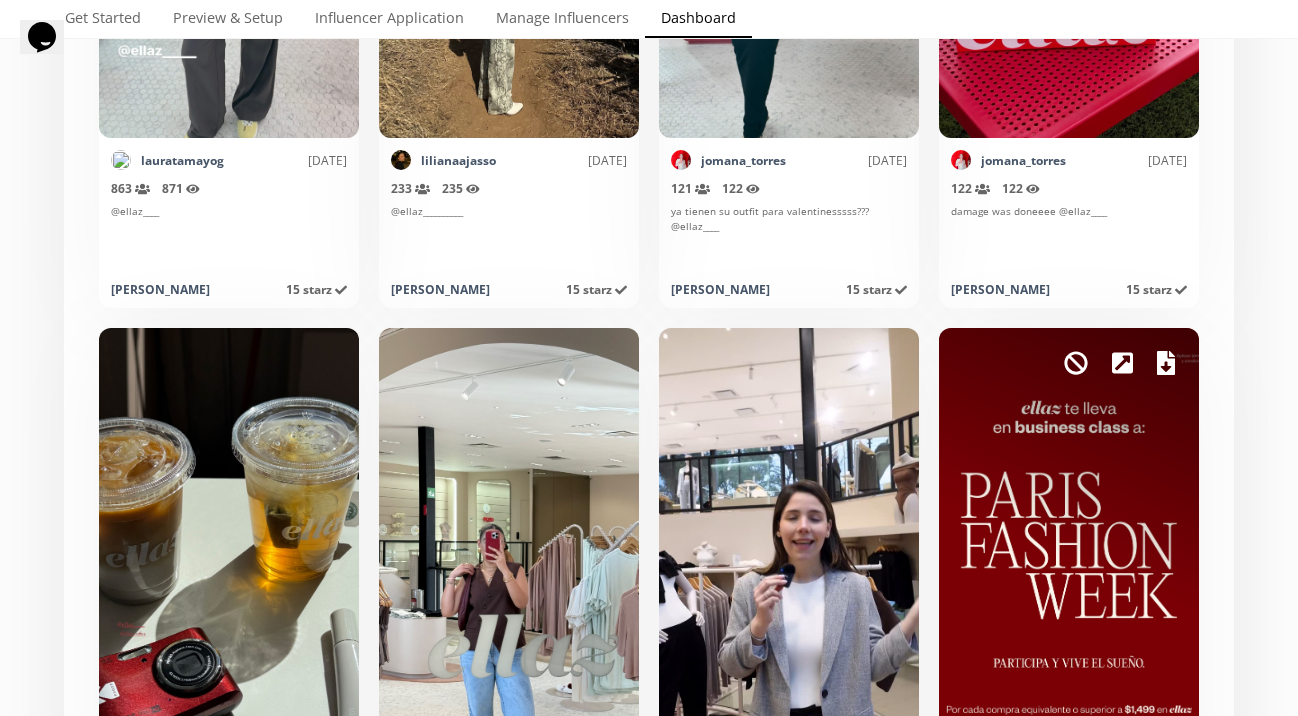scroll, scrollTop: 9571, scrollLeft: 0, axis: vertical 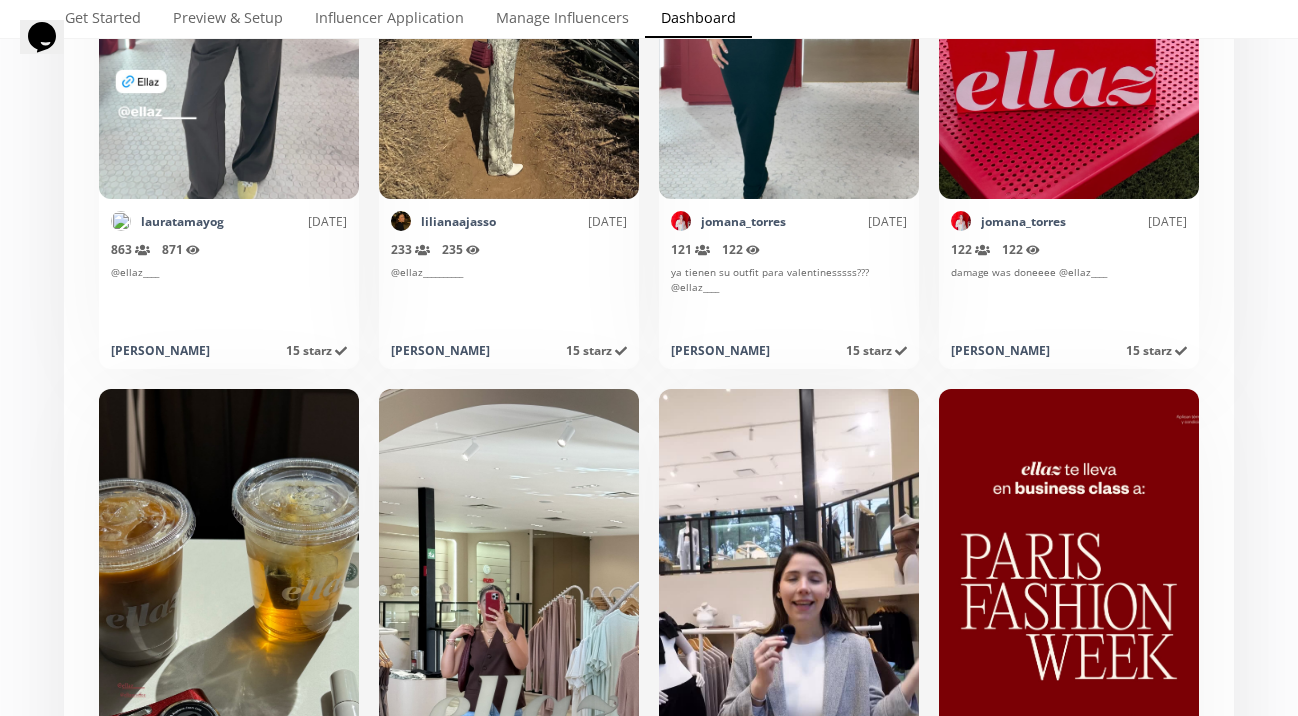 click on "Mark as invalid so that no points awarded. becatrejo [DATE] 571   Reach (unique views) 594   Impressions Idea de regalos para tu novia en para Valentines ❣️ Si tu novia es muy aesthetic y se usa muchos basics, unos bodies de @ellaz____ [PERSON_NAME] 15 starz   Points awarded [DATE] Mark as invalid so that no points awarded. valwong_ [DATE] 471   Reach (unique views) 536   Impressions @ellaz____ 🇫🇷🥖 [PERSON_NAME] 15 starz   Points awarded [DATE] [PERSON_NAME] as invalid so that no points awarded. fers.[PERSON_NAME] [DATE] 1462   Reach (unique views) 1528   Impressions @ellaz____ [PERSON_NAME] 15 starz   Points awarded [DATE] [PERSON_NAME] as invalid so that no points awarded. anabarriosb [DATE] 1279   Reach (unique views) 1368   Impressions @ellaz____ [PERSON_NAME][DATE] 15 starz   Points awarded [DATE] Mark as invalid so that no points awarded. rosellabringas [DATE] 654   Reach (unique views) 679   Impressions Workout done  @ellaz____ [PERSON_NAME]  15 starz   Points awarded [DATE] [DATE] 593" at bounding box center [649, -3911] 